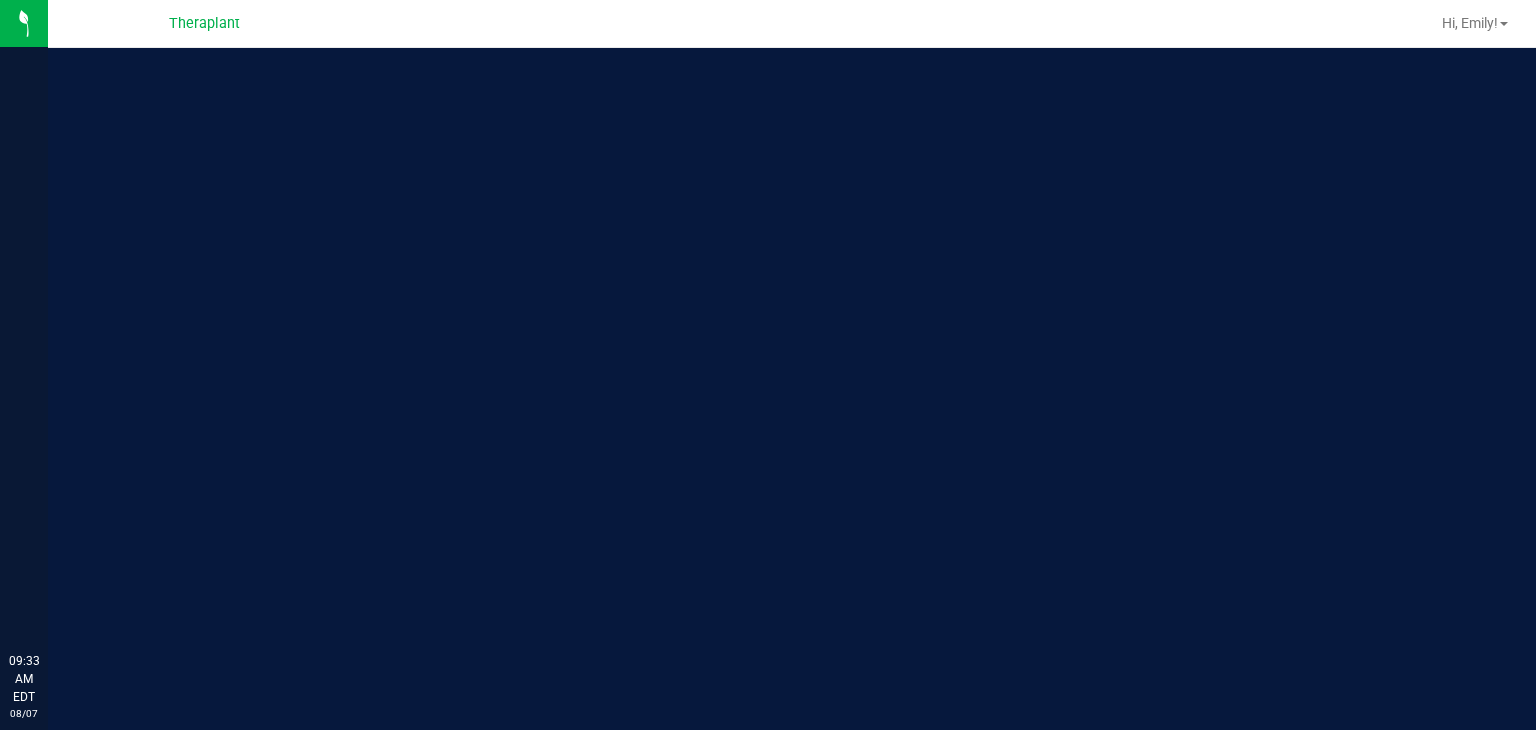 scroll, scrollTop: 0, scrollLeft: 0, axis: both 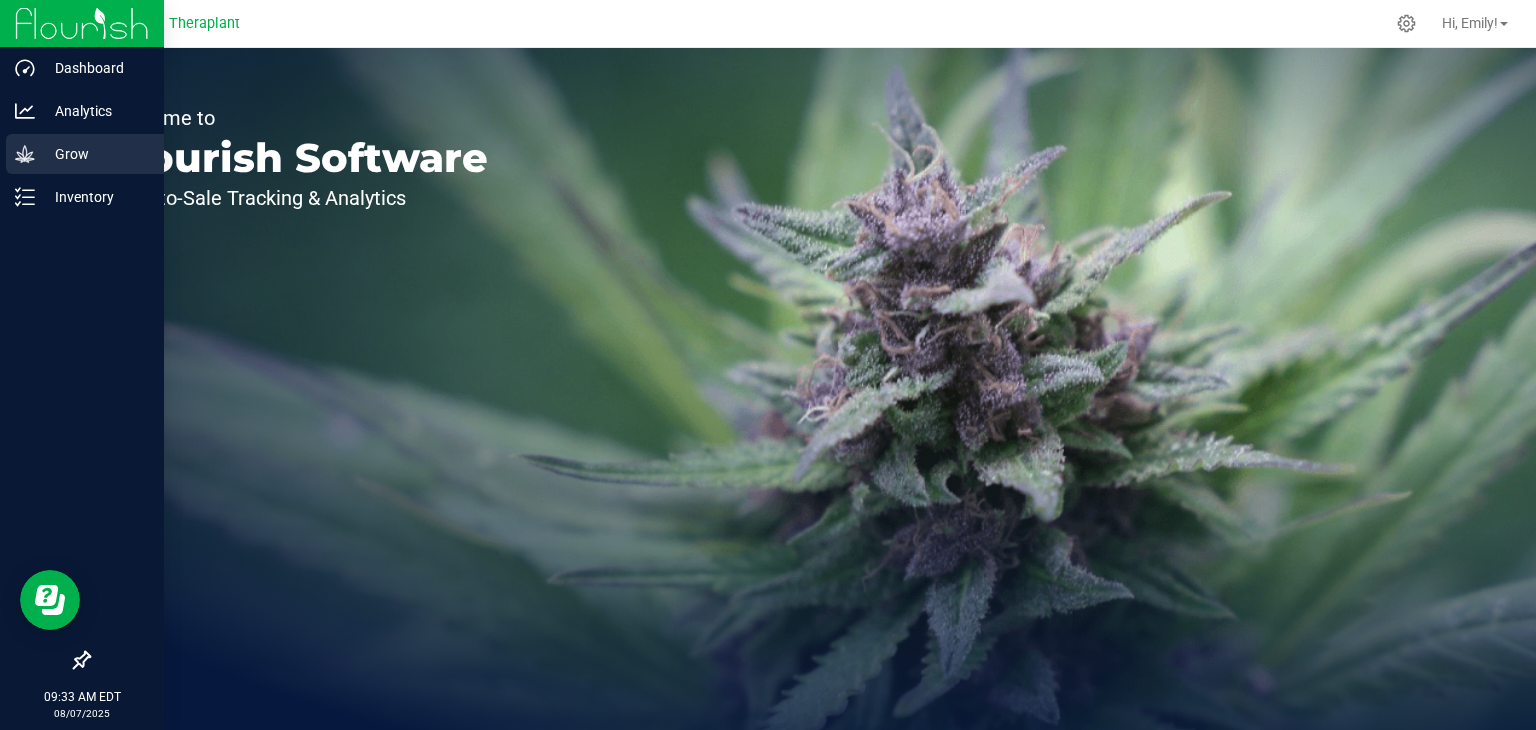 click 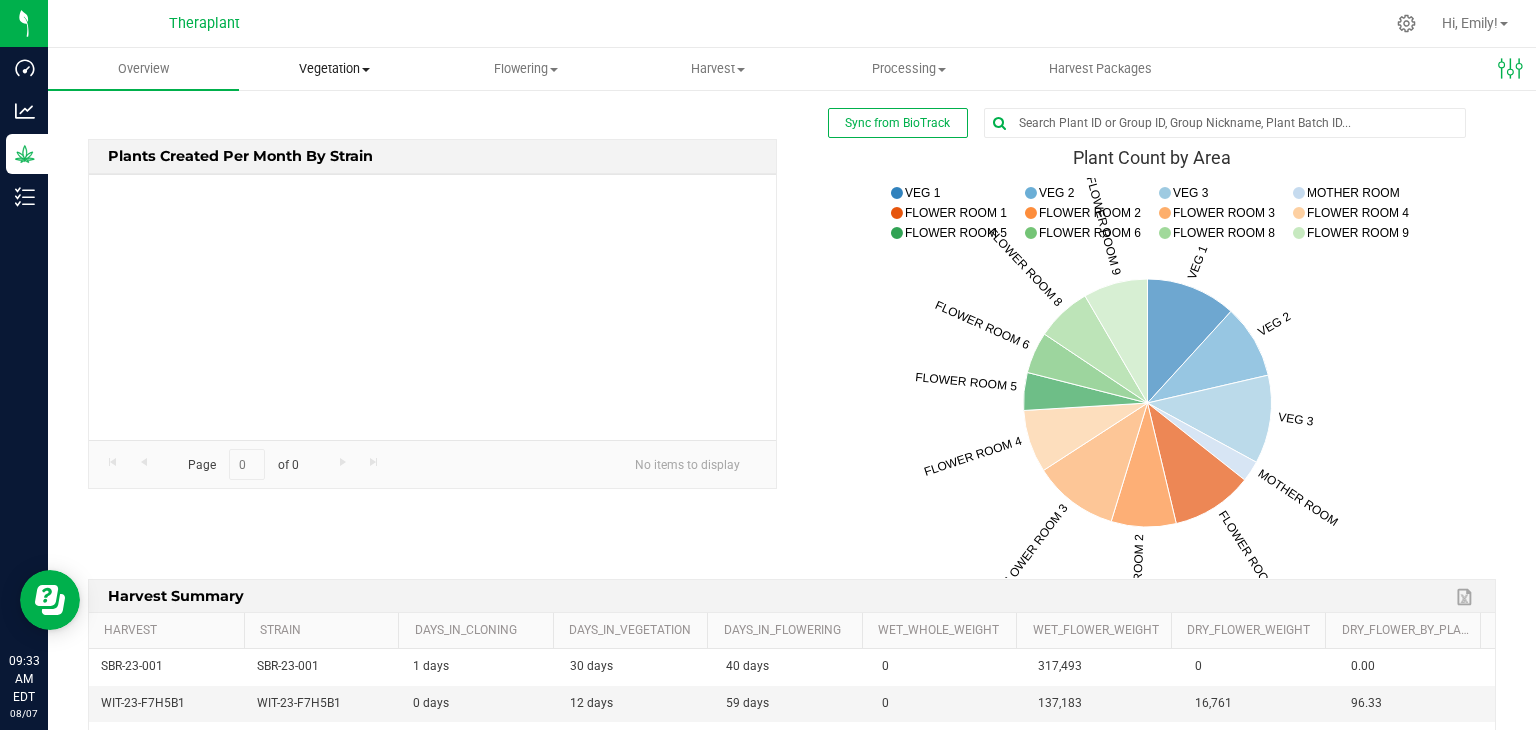 click on "Vegetation" at bounding box center [334, 69] 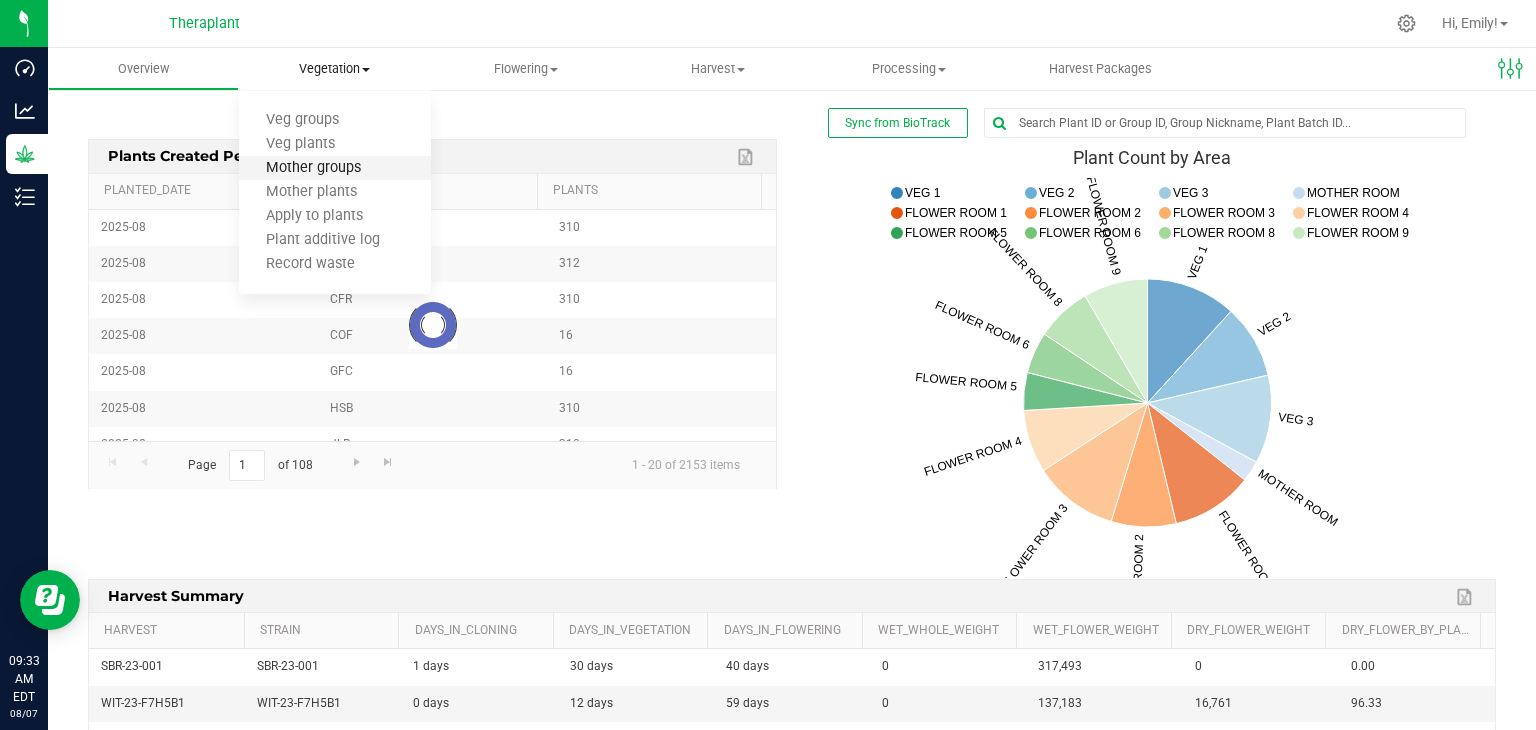 click on "Mother groups" at bounding box center [313, 168] 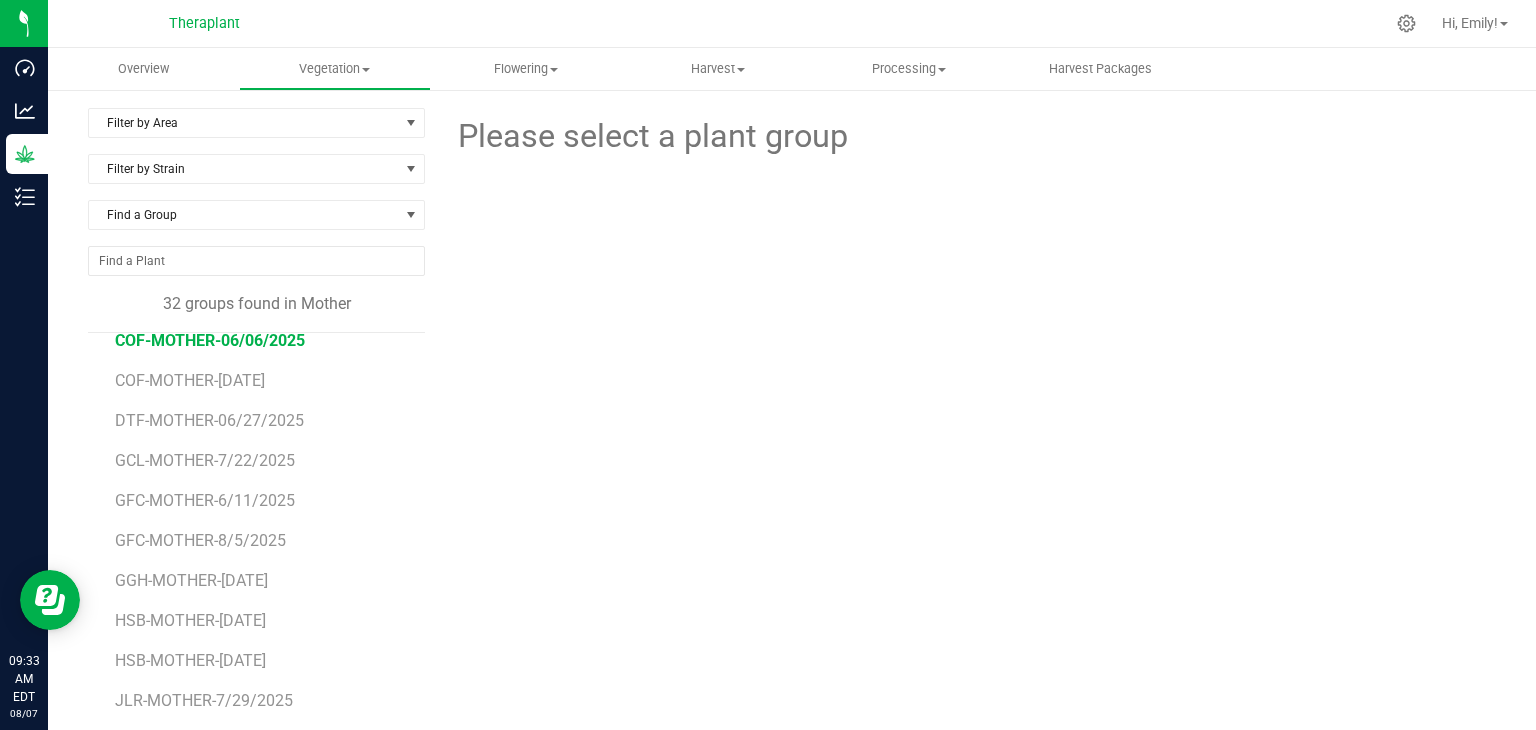 scroll, scrollTop: 400, scrollLeft: 0, axis: vertical 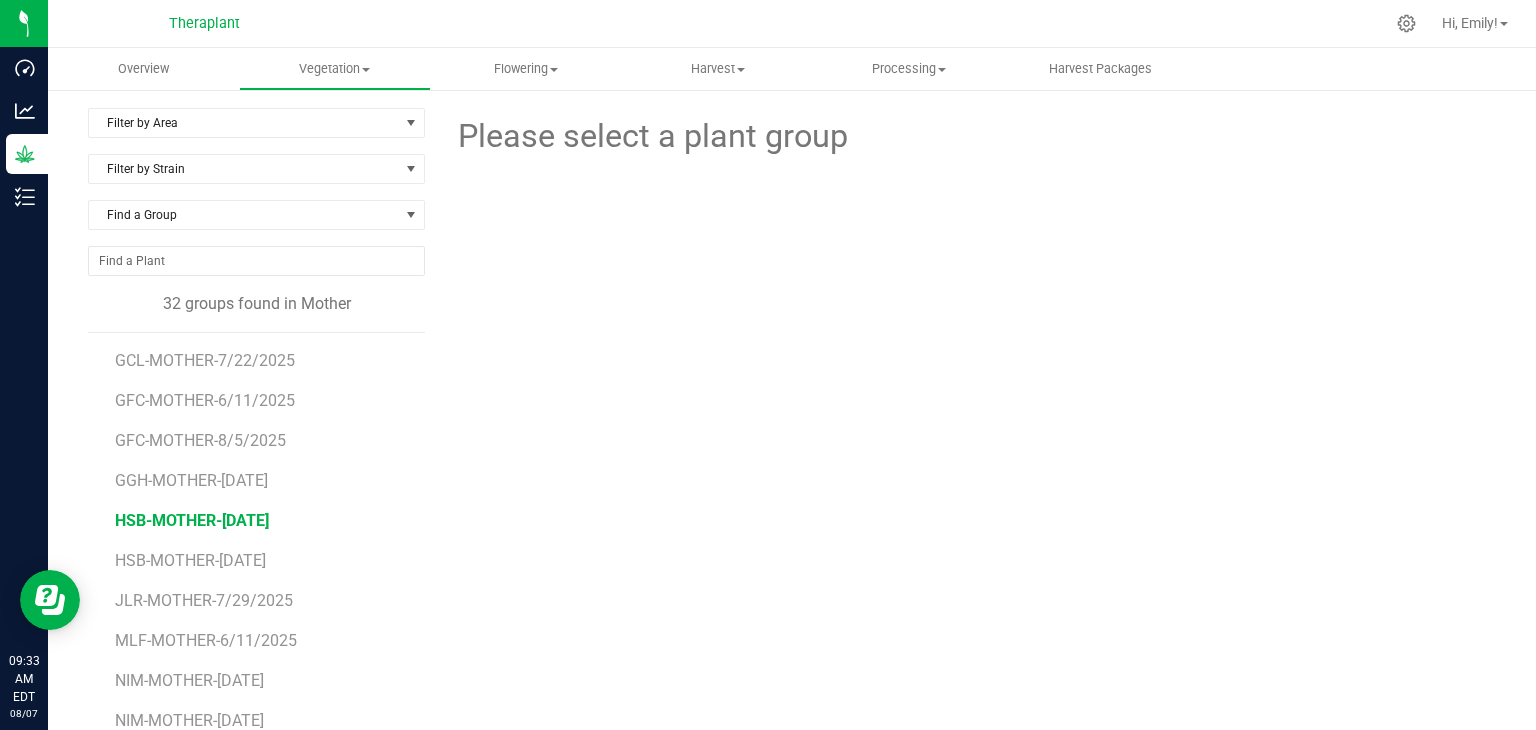 click on "HSB-MOTHER-[DATE]" at bounding box center (192, 520) 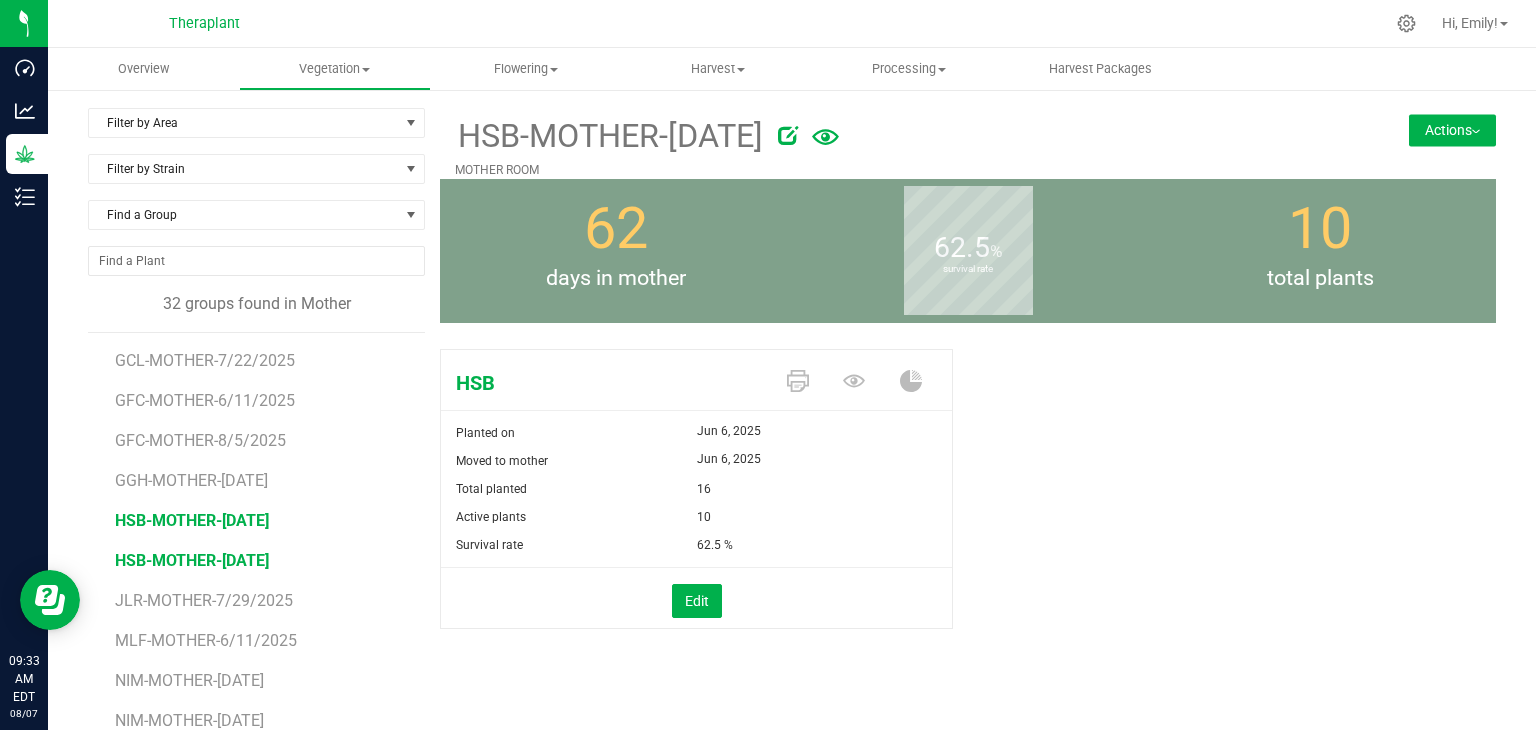 click on "HSB-MOTHER-[DATE]" at bounding box center (192, 560) 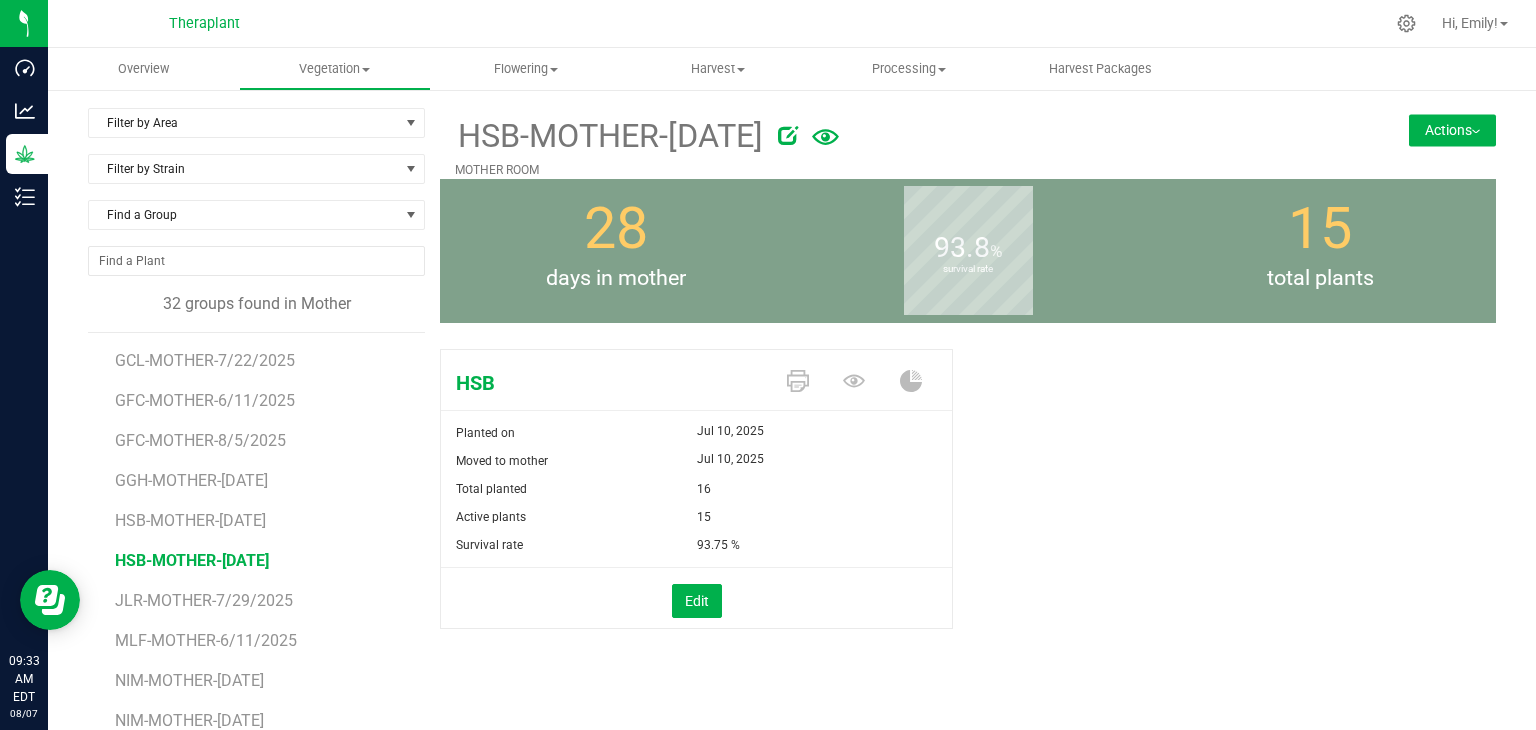 click on "Actions" at bounding box center (1452, 130) 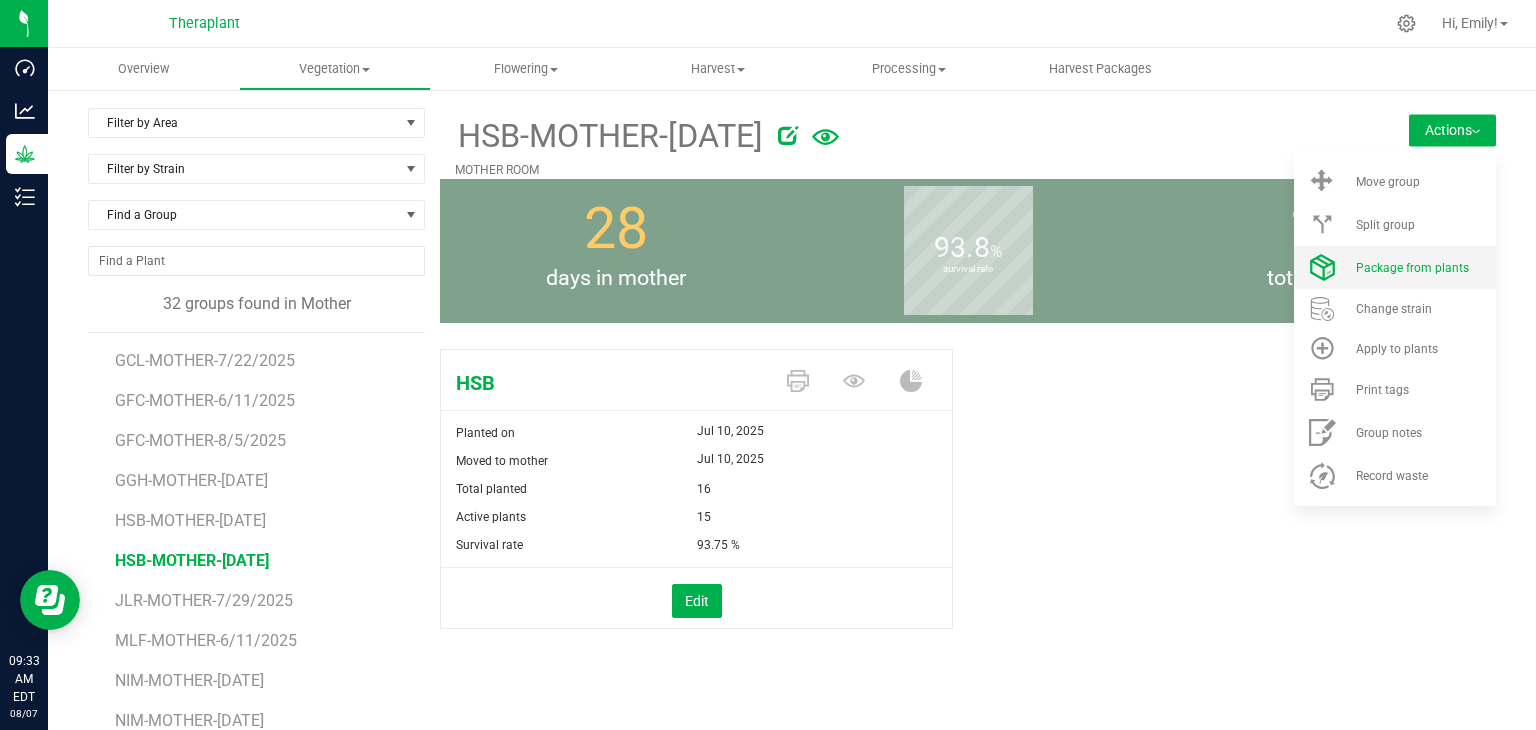 click on "Package from plants" at bounding box center [1395, 267] 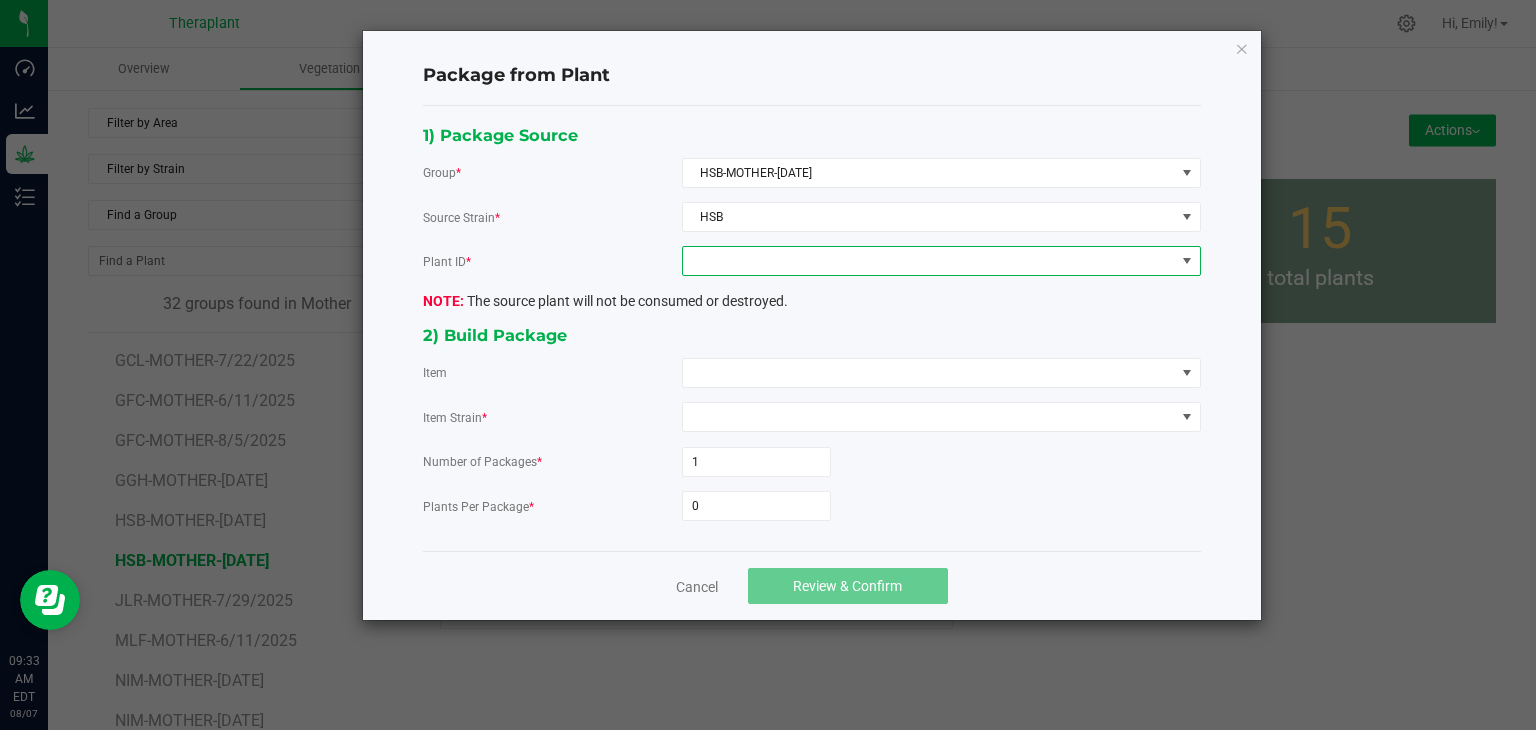 click at bounding box center [929, 261] 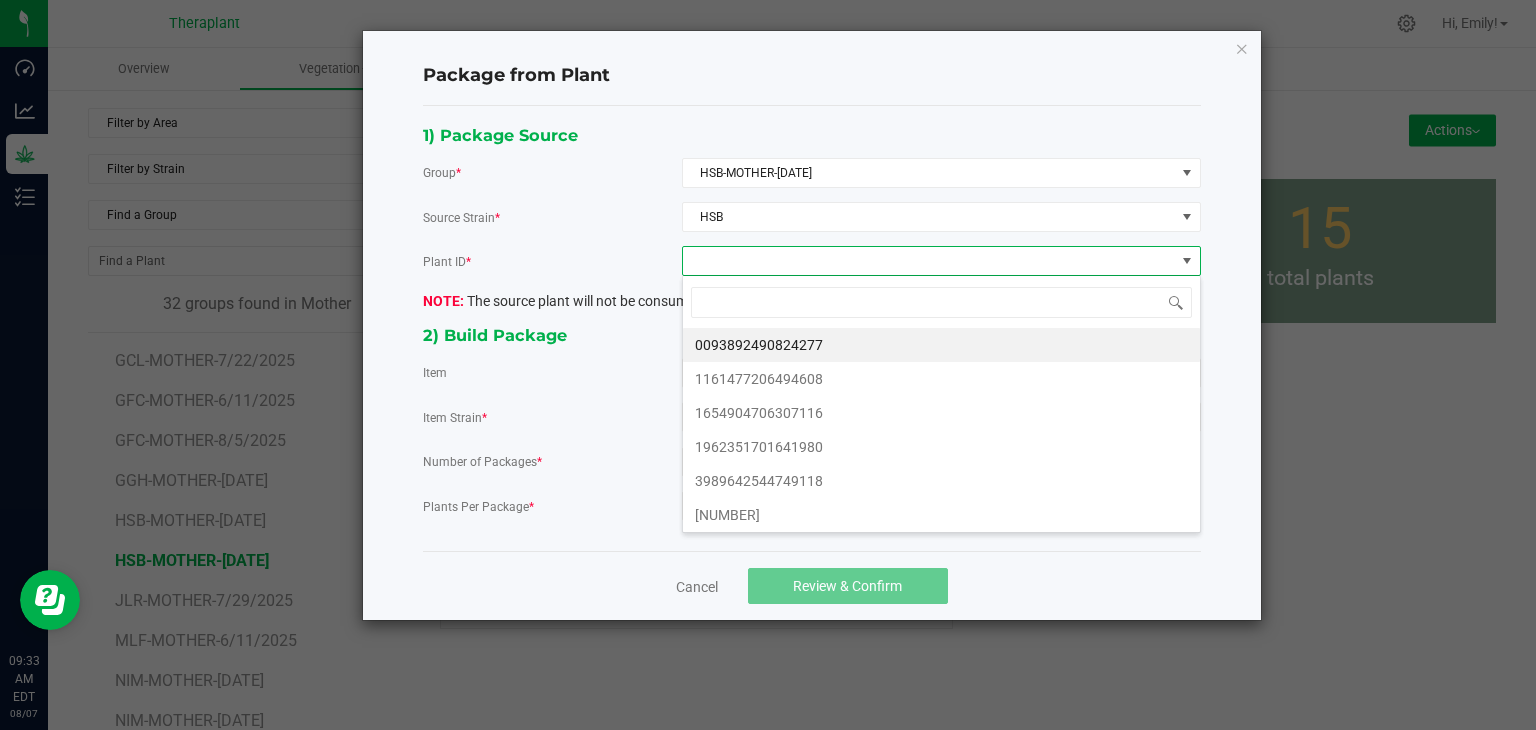 scroll, scrollTop: 99970, scrollLeft: 99480, axis: both 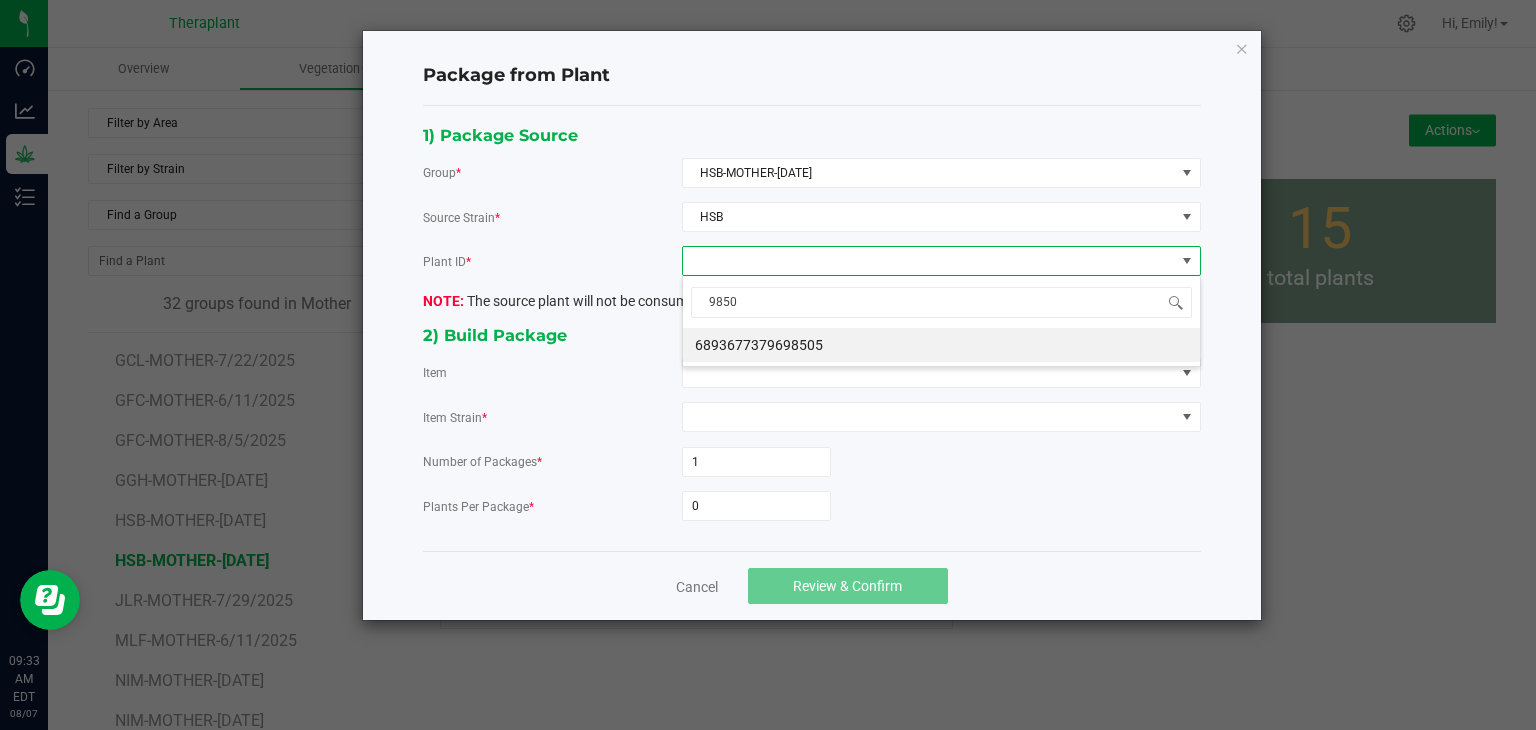 type on "98505" 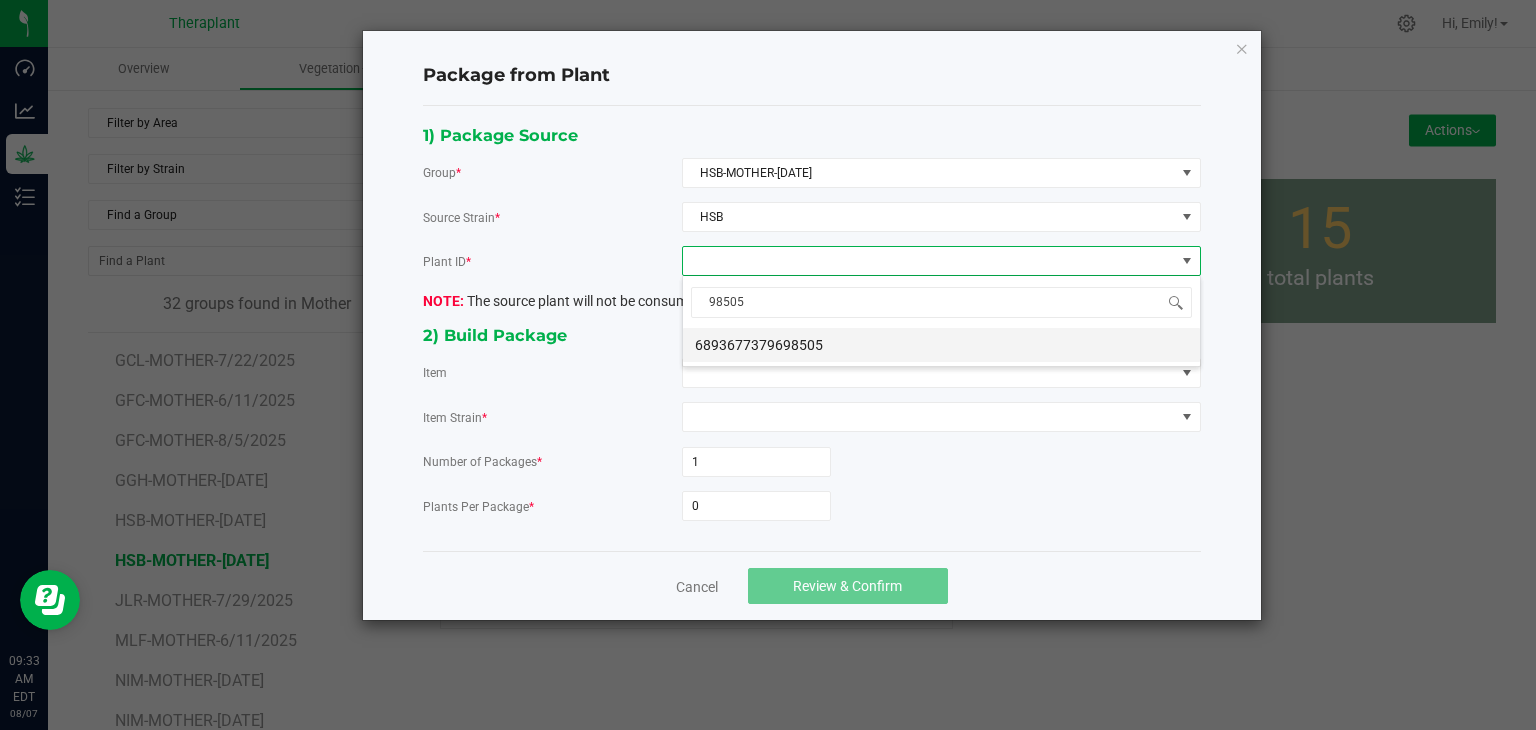 click on "6893677379698505" at bounding box center [941, 345] 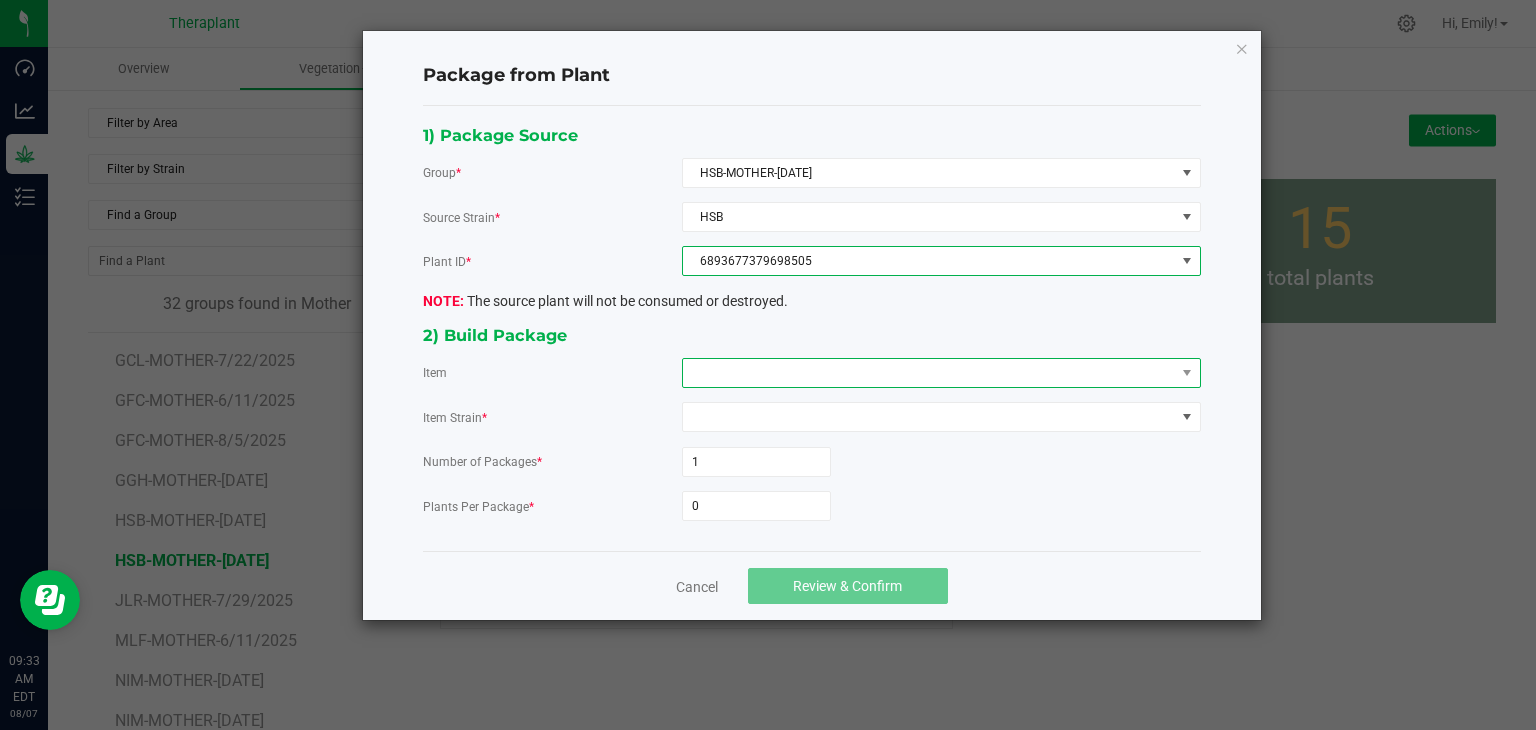 click at bounding box center [929, 373] 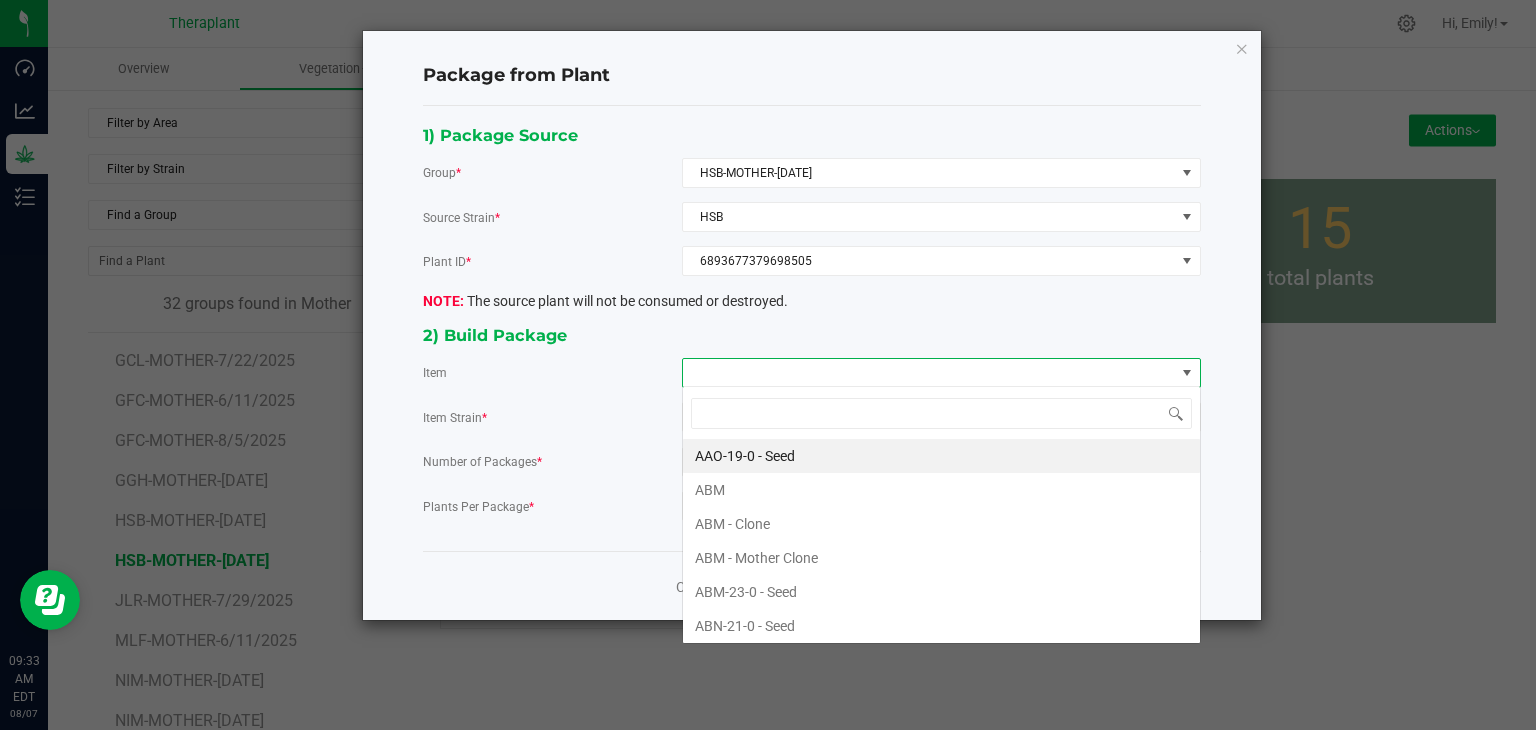 scroll, scrollTop: 99970, scrollLeft: 99480, axis: both 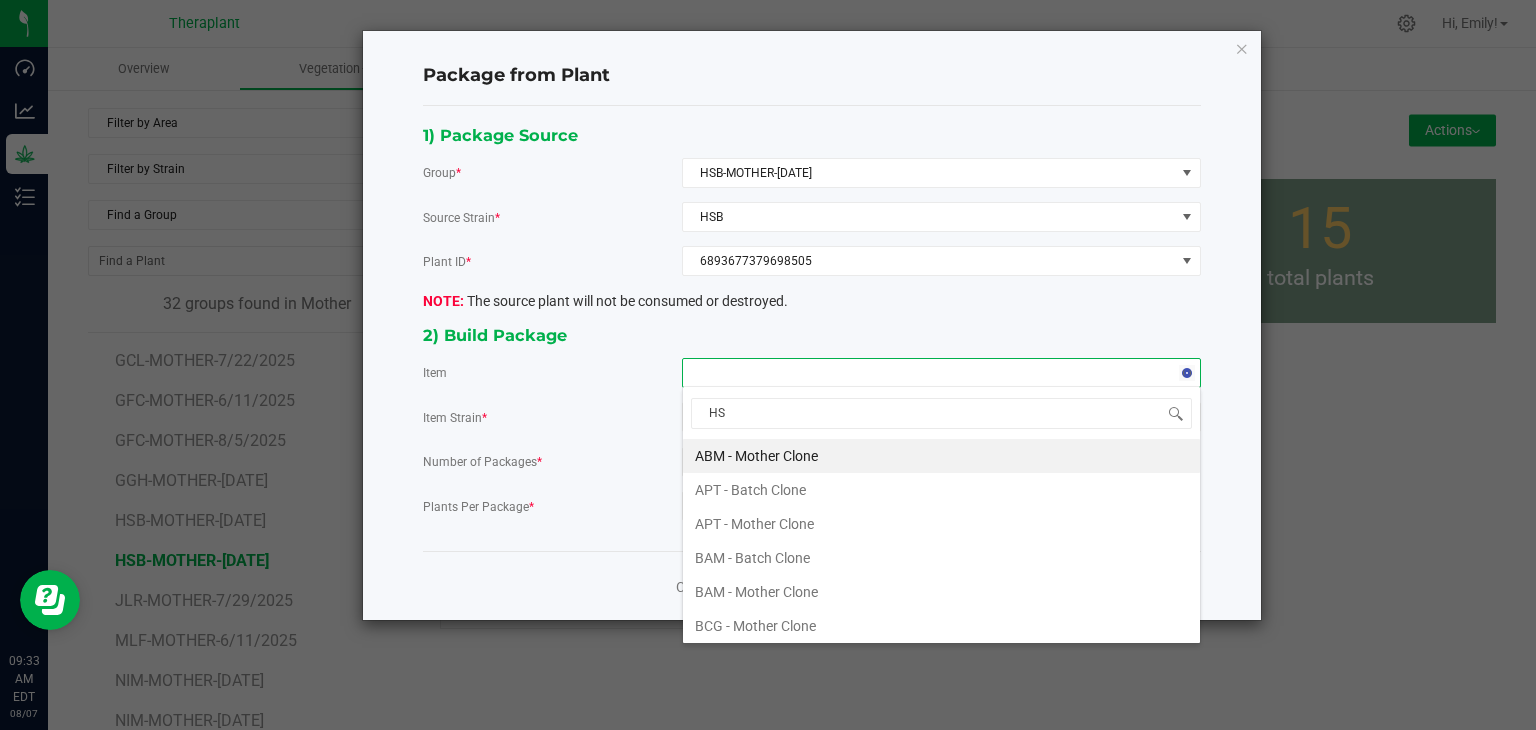 type on "HSB" 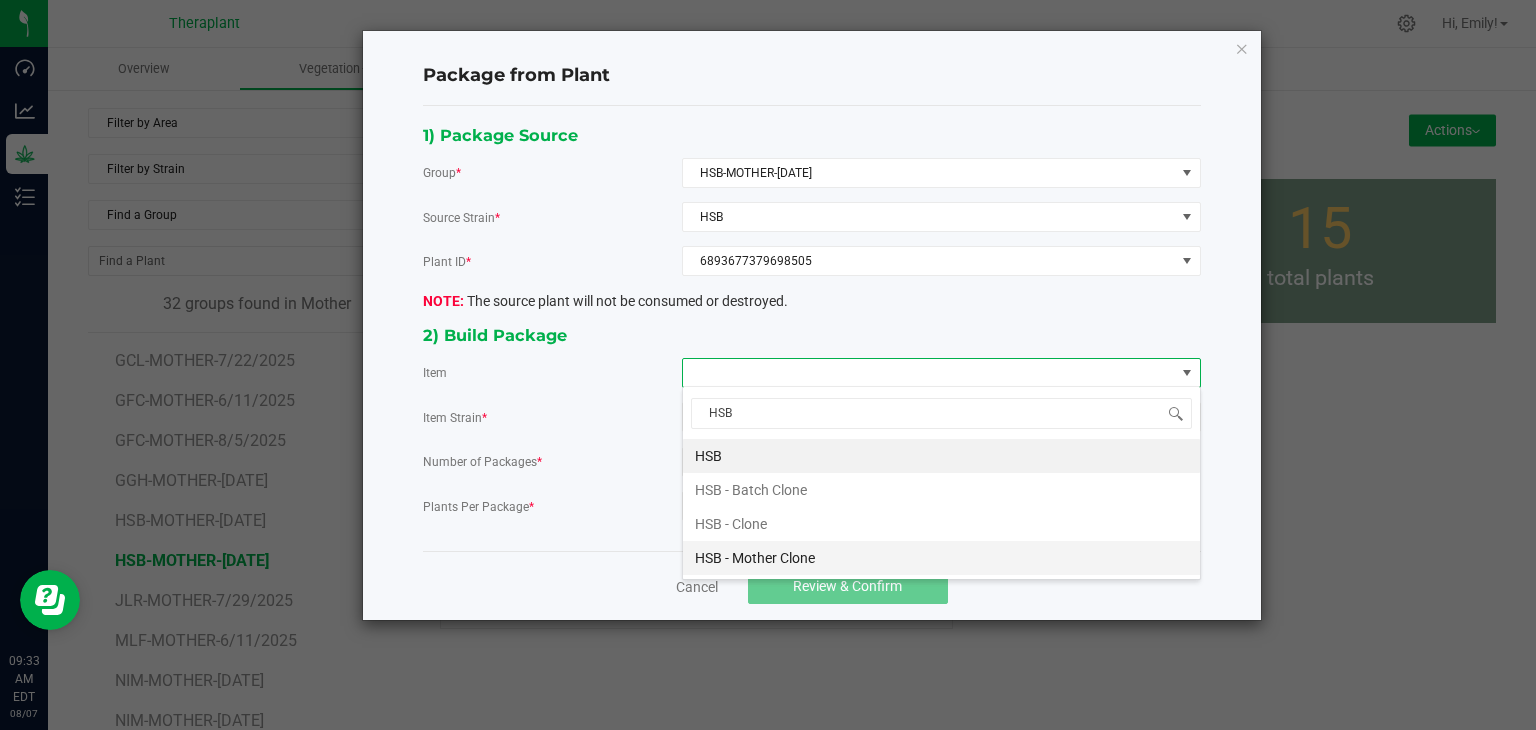 click on "HSB - Mother Clone" at bounding box center (941, 558) 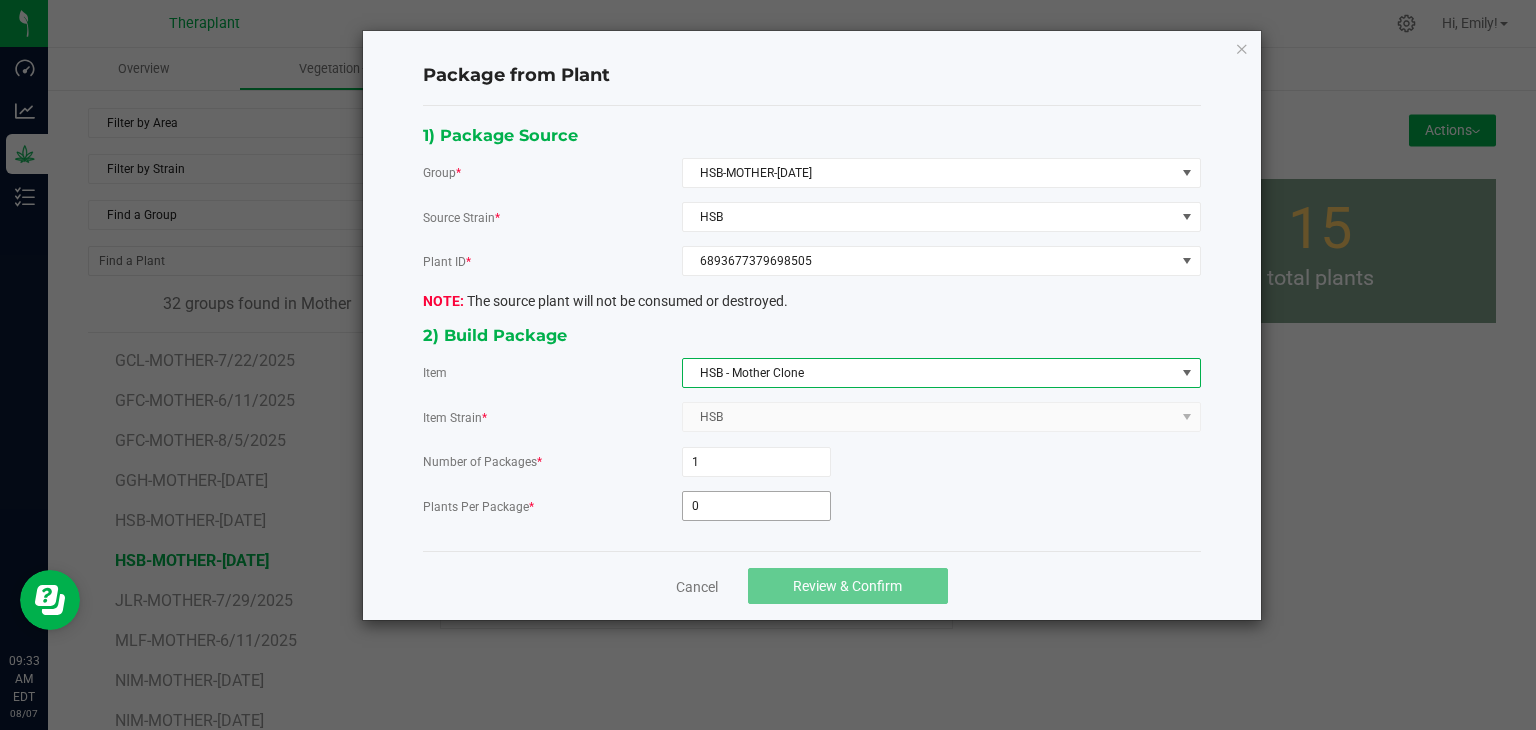 click on "0" at bounding box center [756, 506] 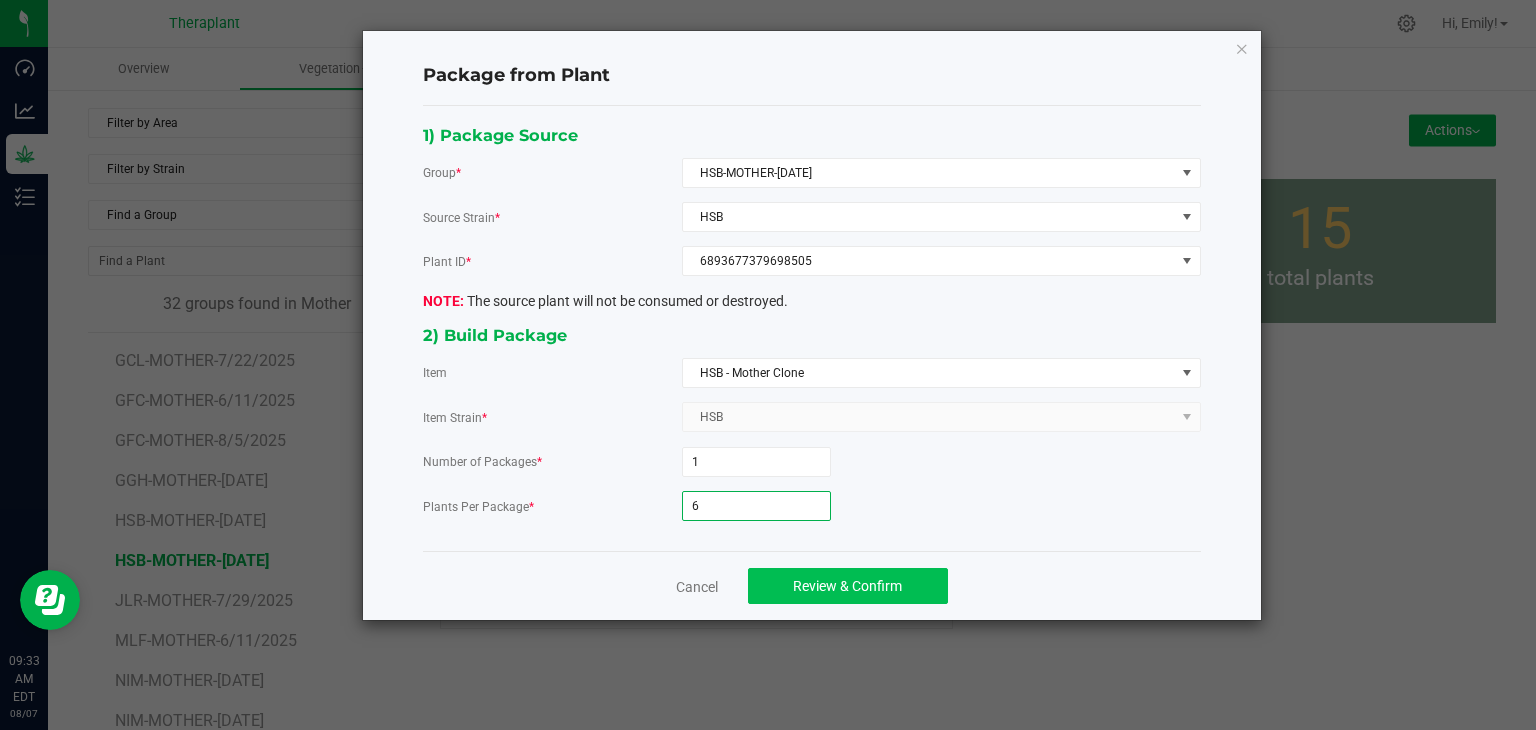 type on "6" 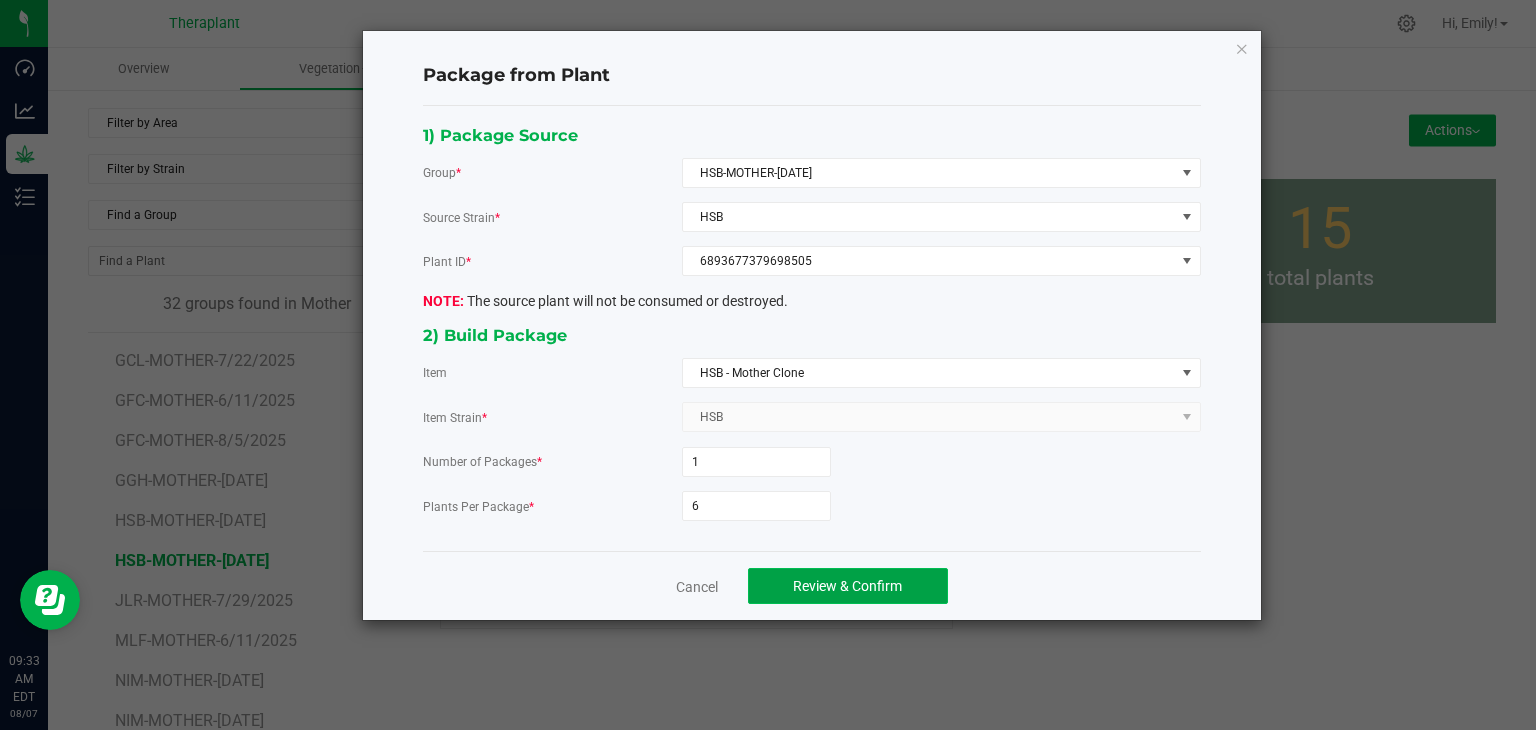 click on "Review & Confirm" 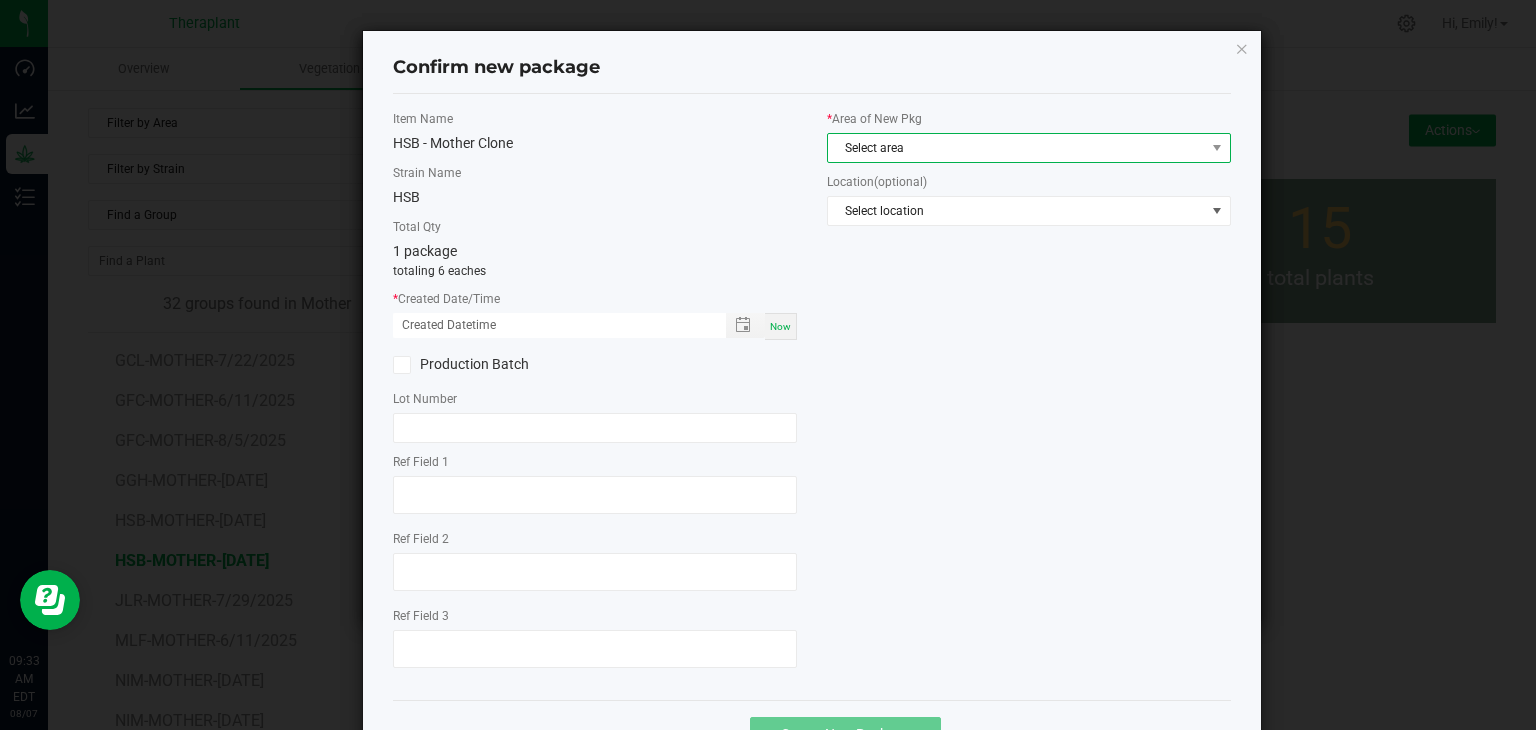 click on "Select area" at bounding box center [1016, 148] 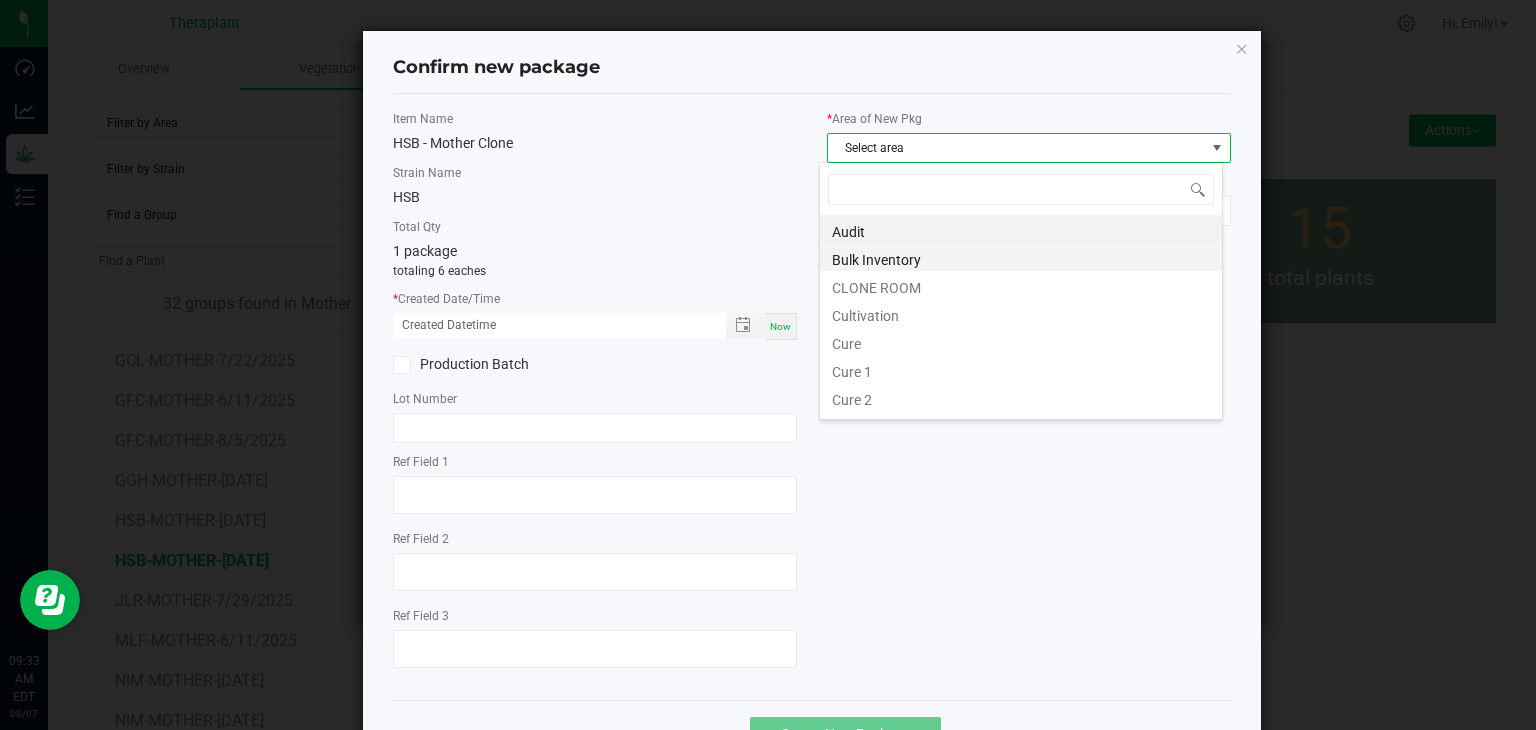 scroll, scrollTop: 99970, scrollLeft: 99596, axis: both 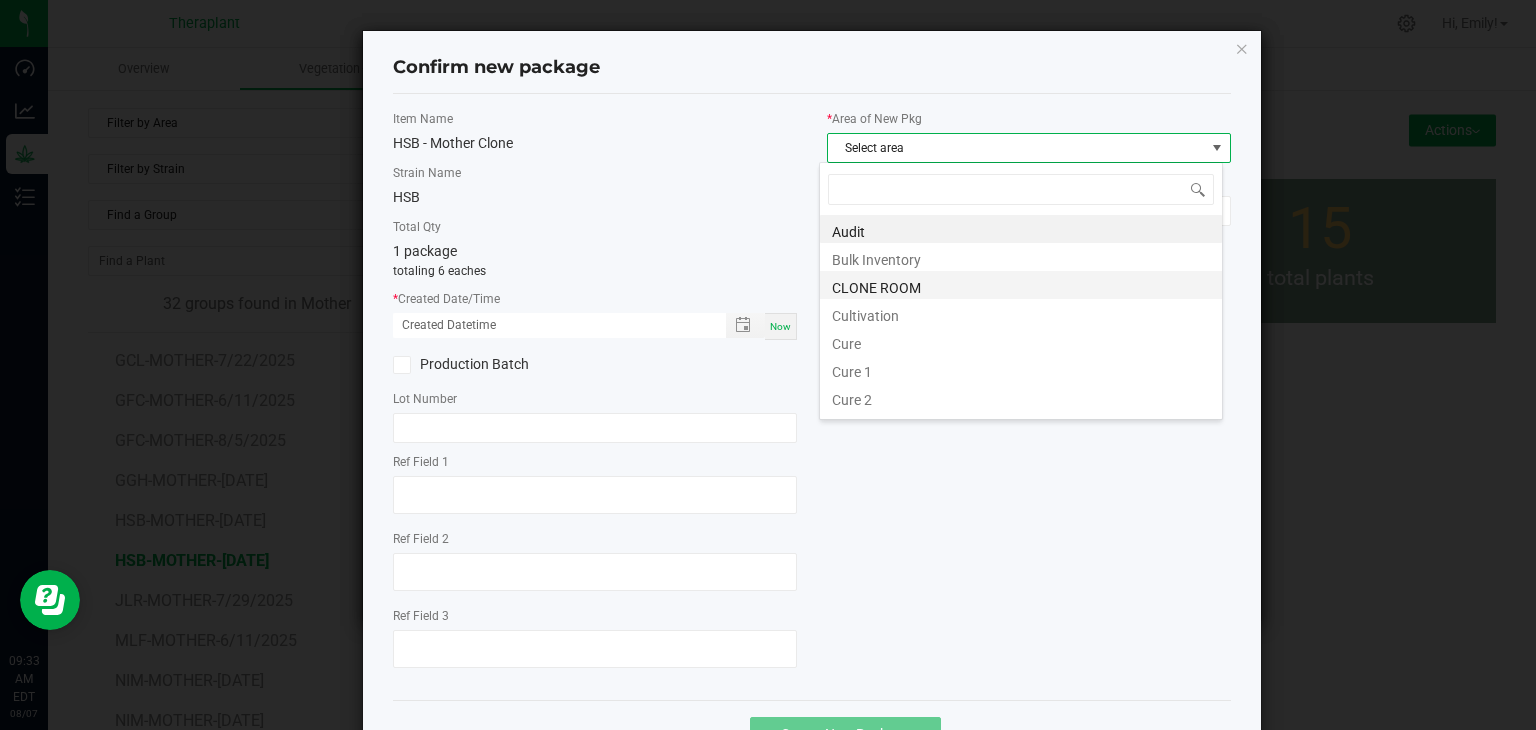 click on "CLONE ROOM" at bounding box center (1021, 285) 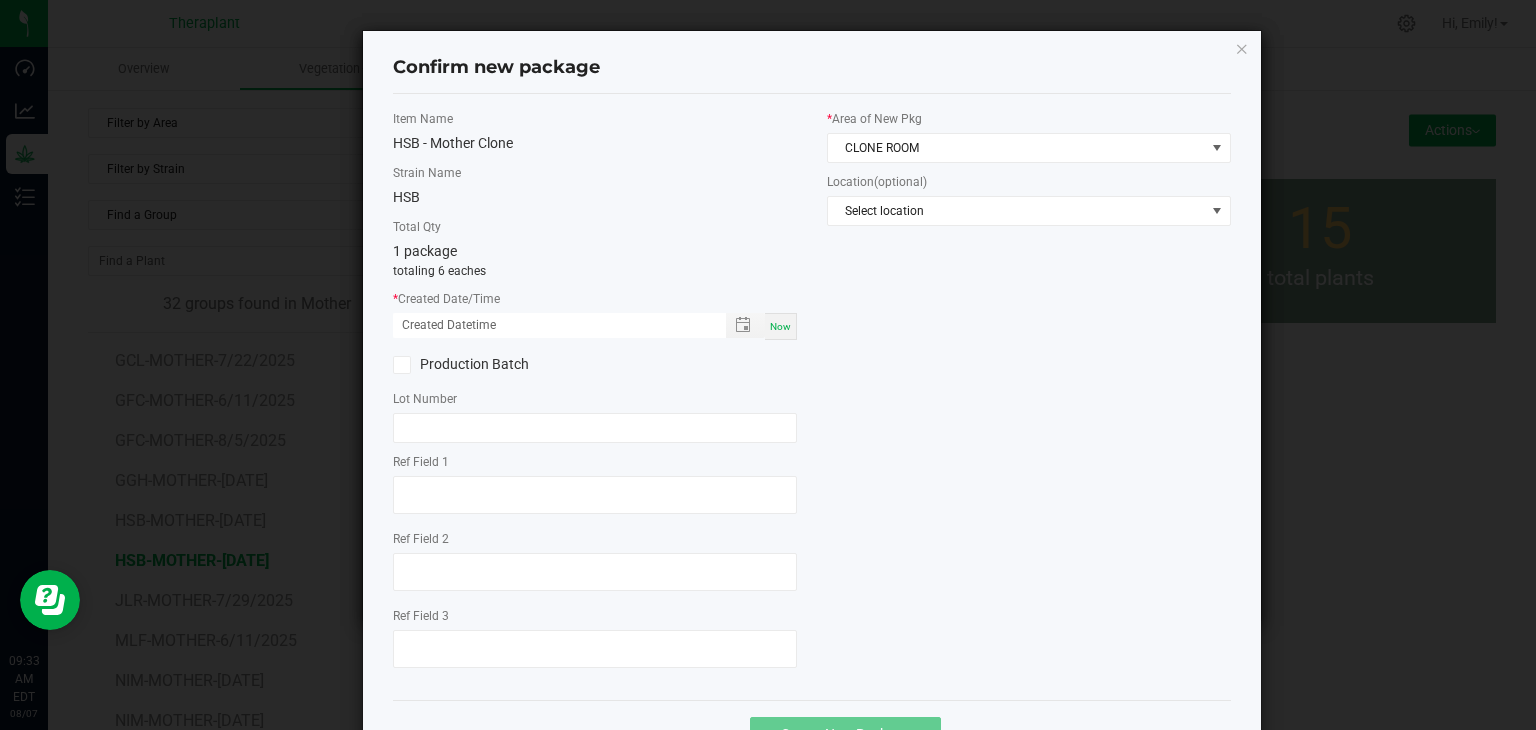 click on "Now" at bounding box center [781, 326] 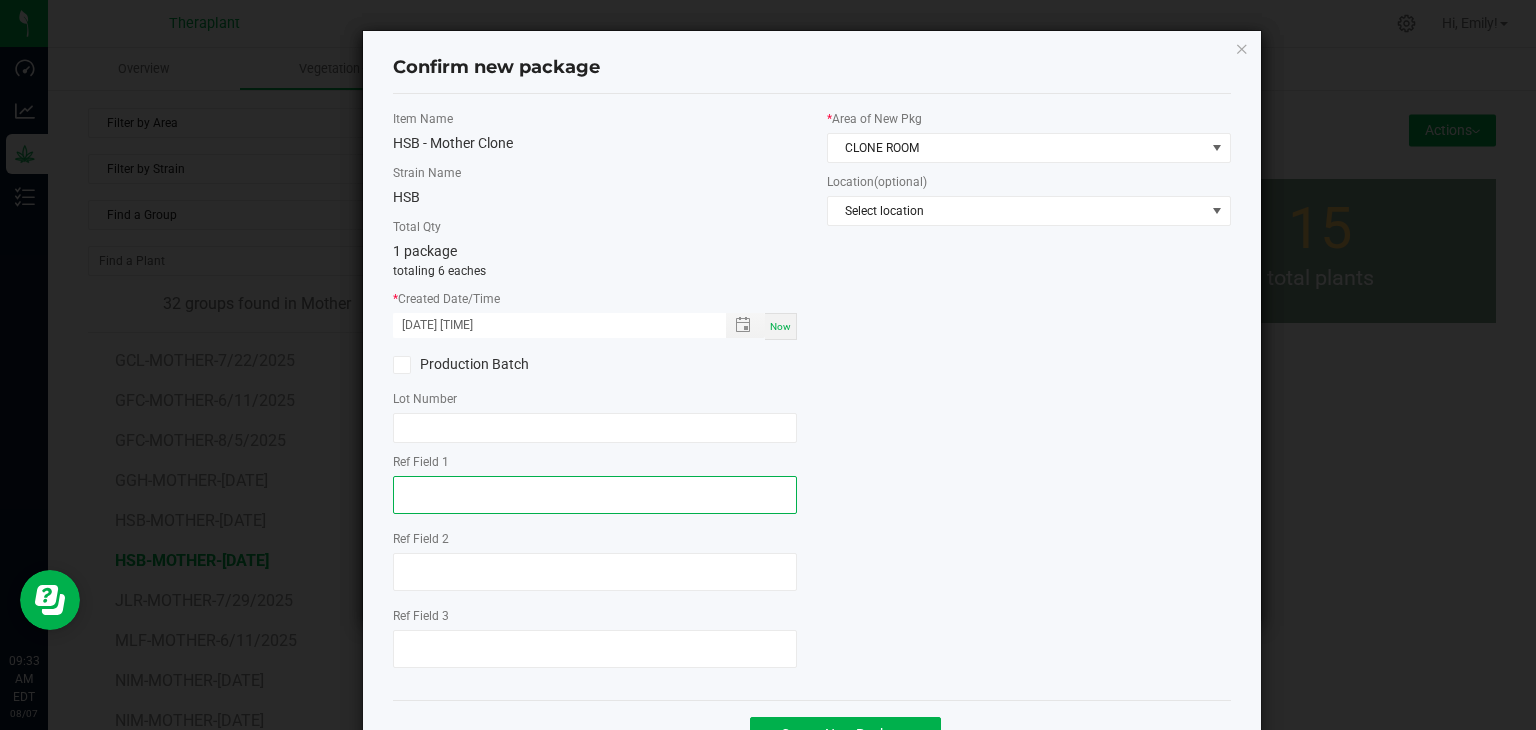 click 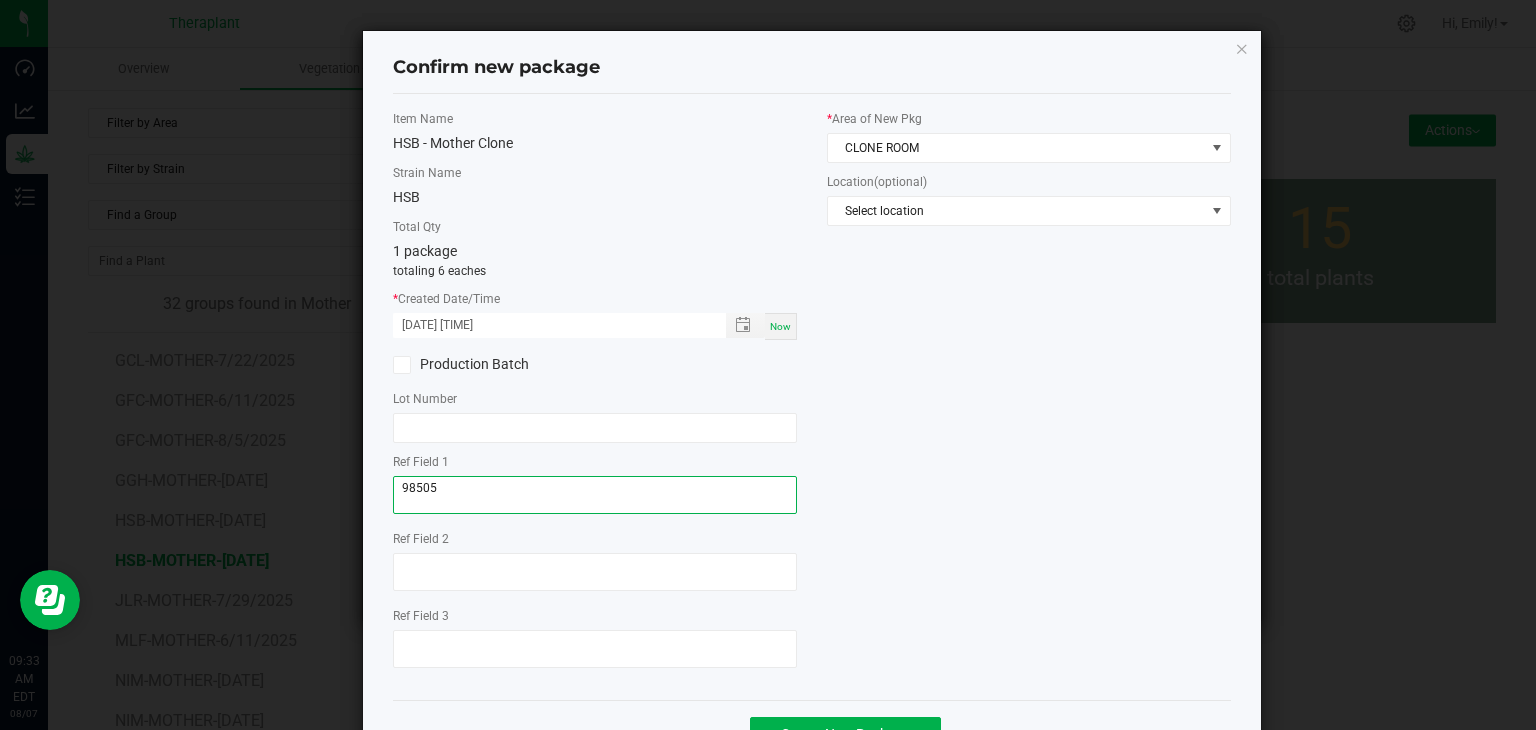 type on "98505" 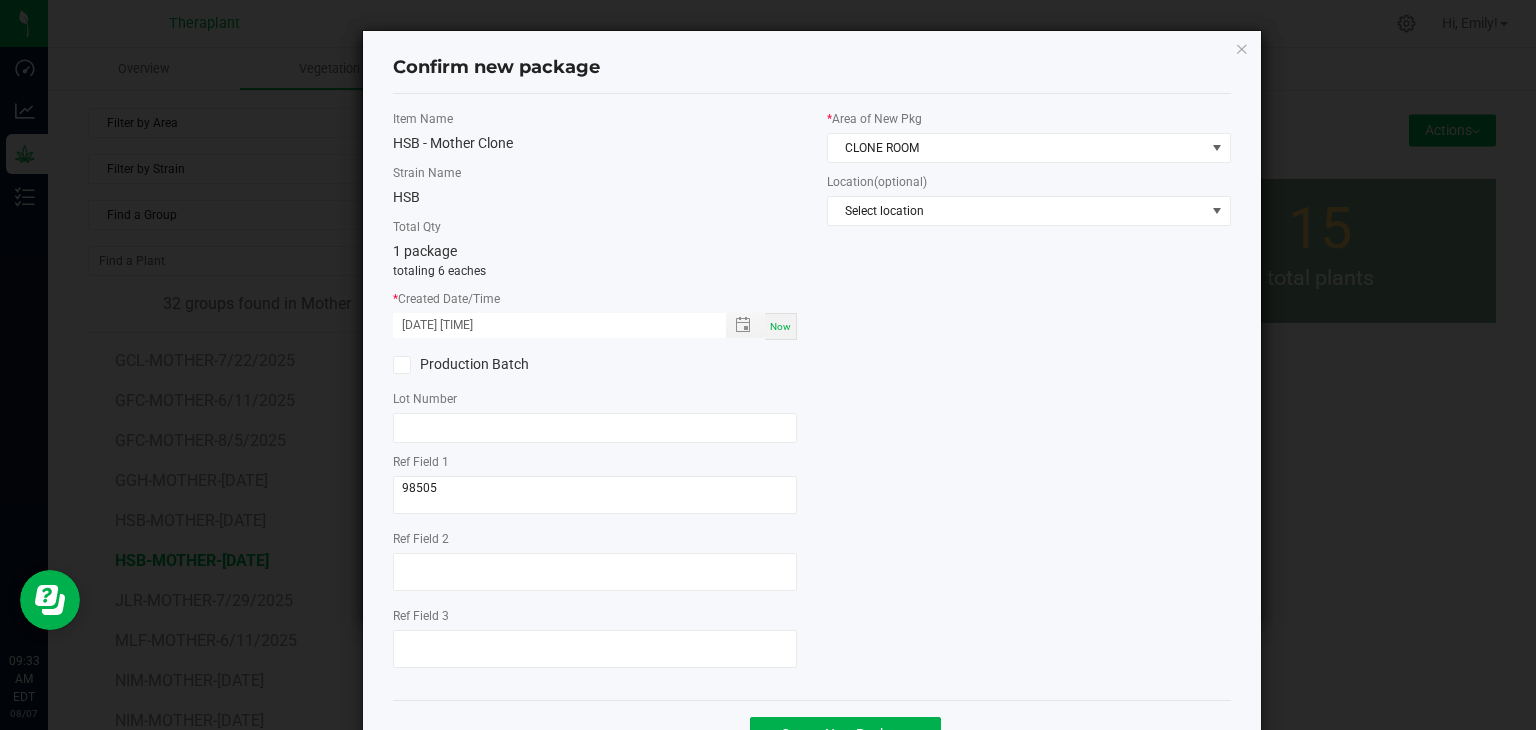 click 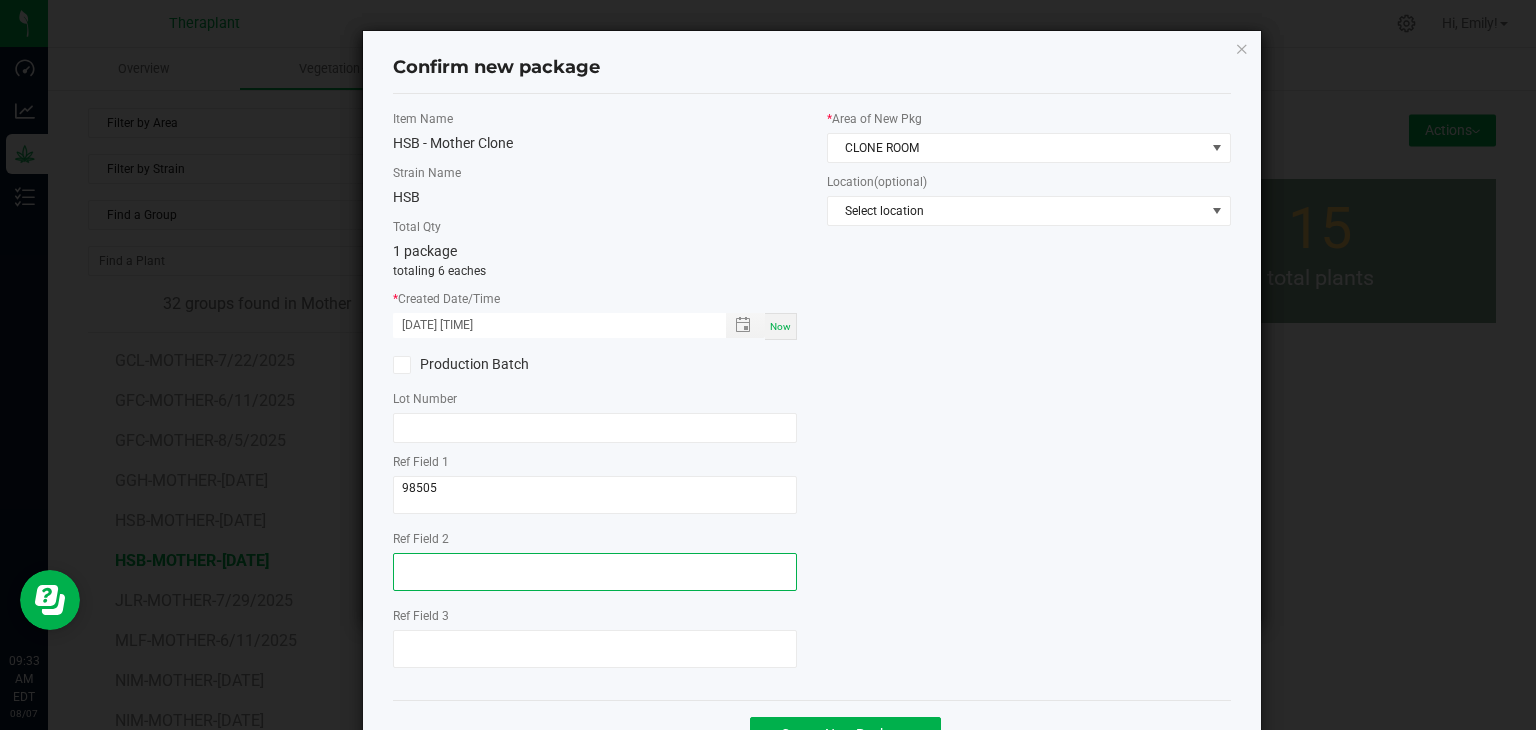 click at bounding box center (595, 572) 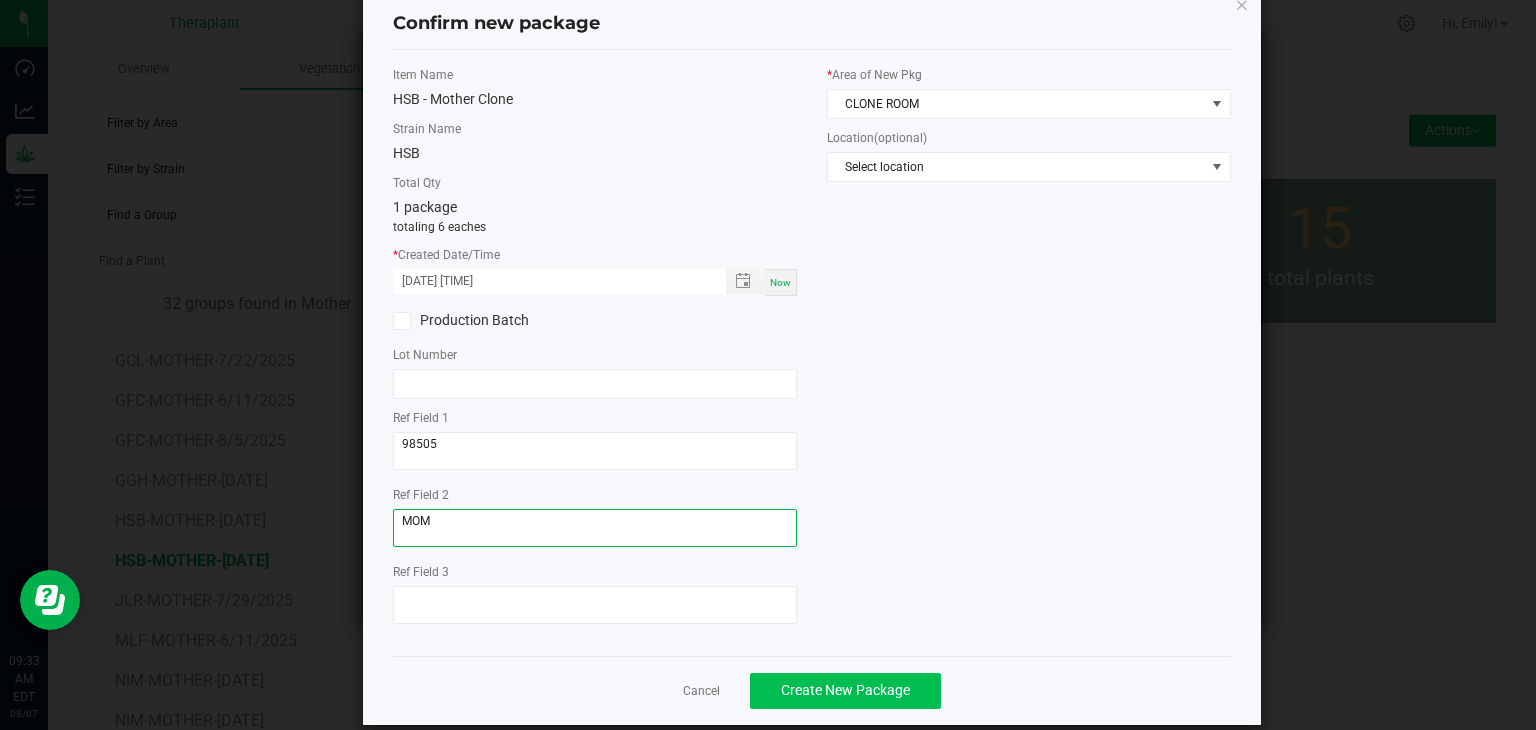 scroll, scrollTop: 69, scrollLeft: 0, axis: vertical 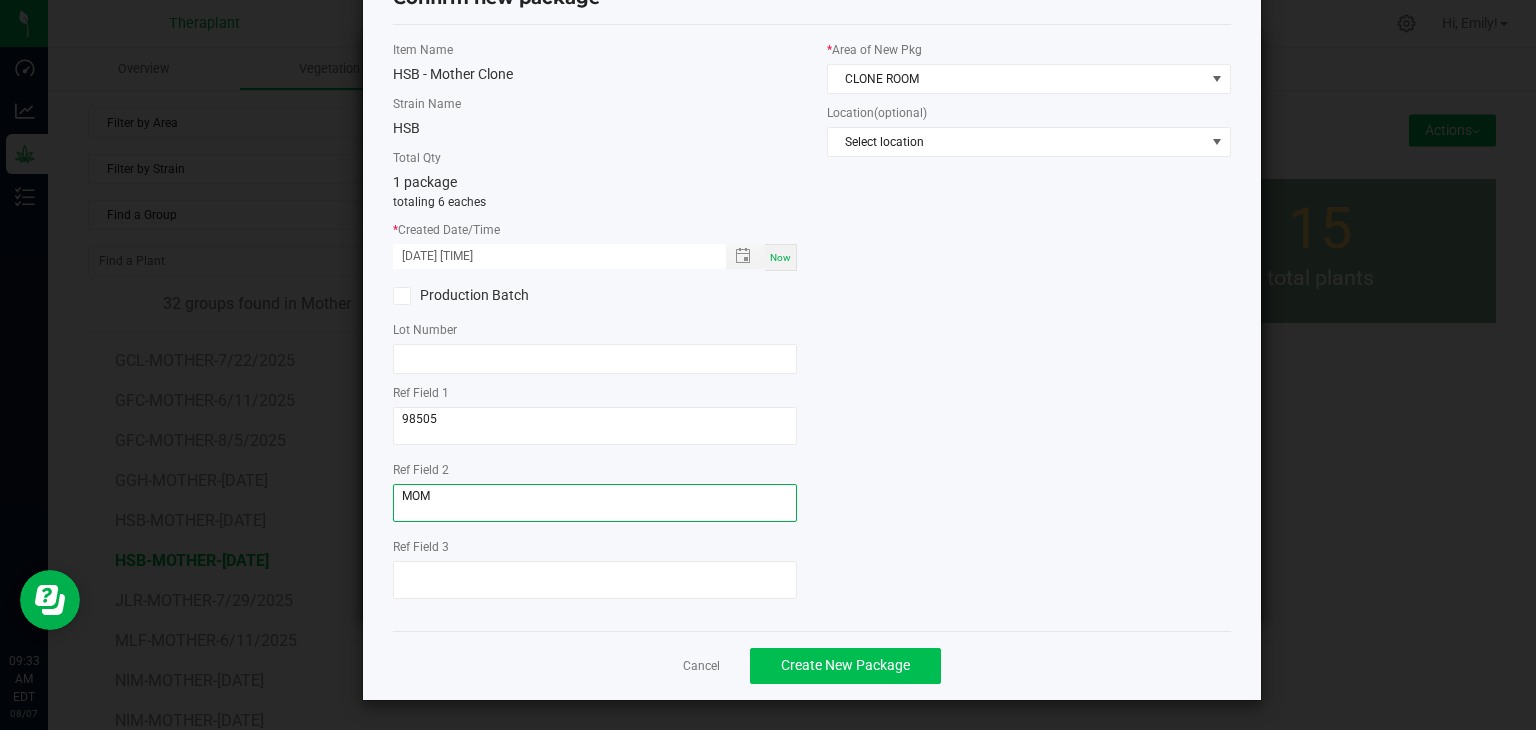 type on "MOM" 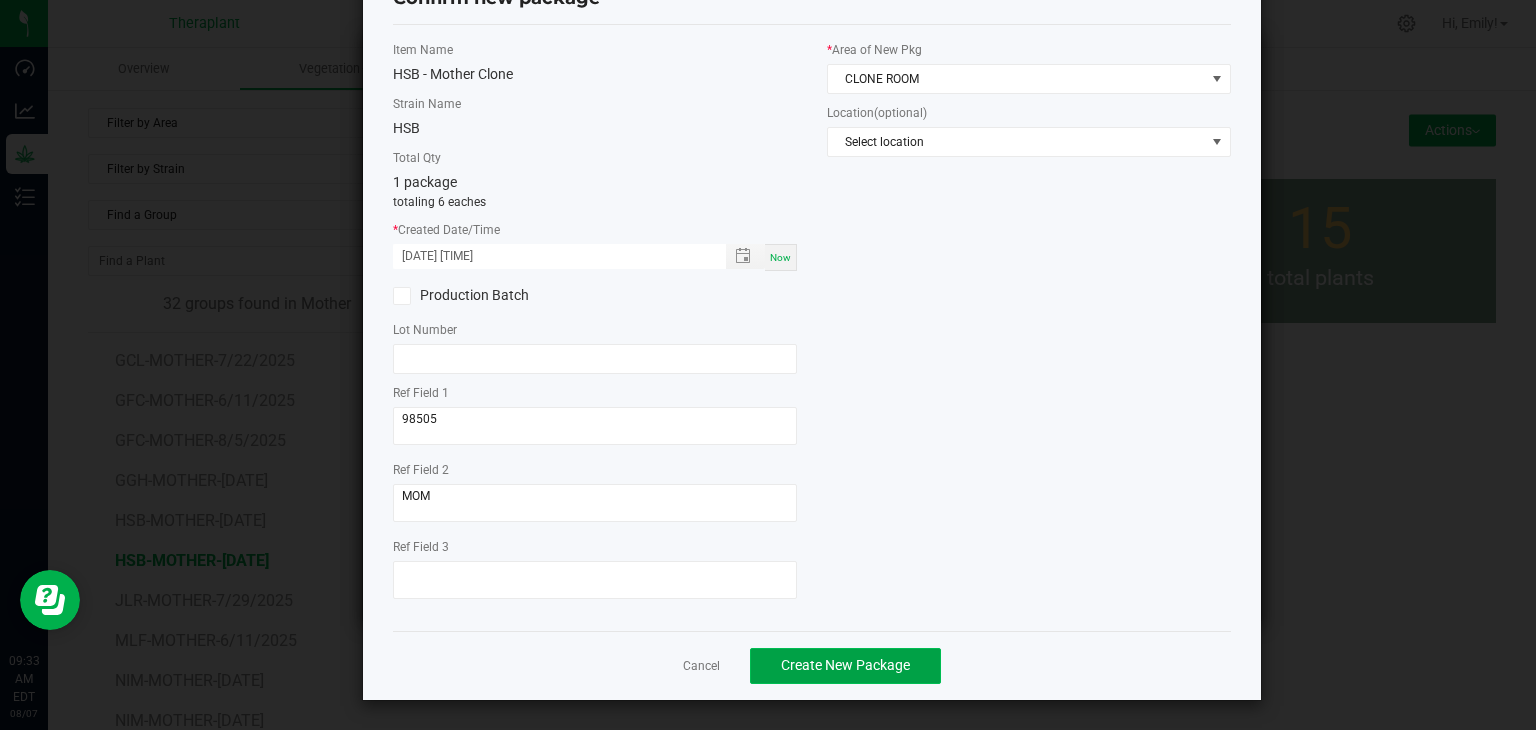 click on "Create New Package" 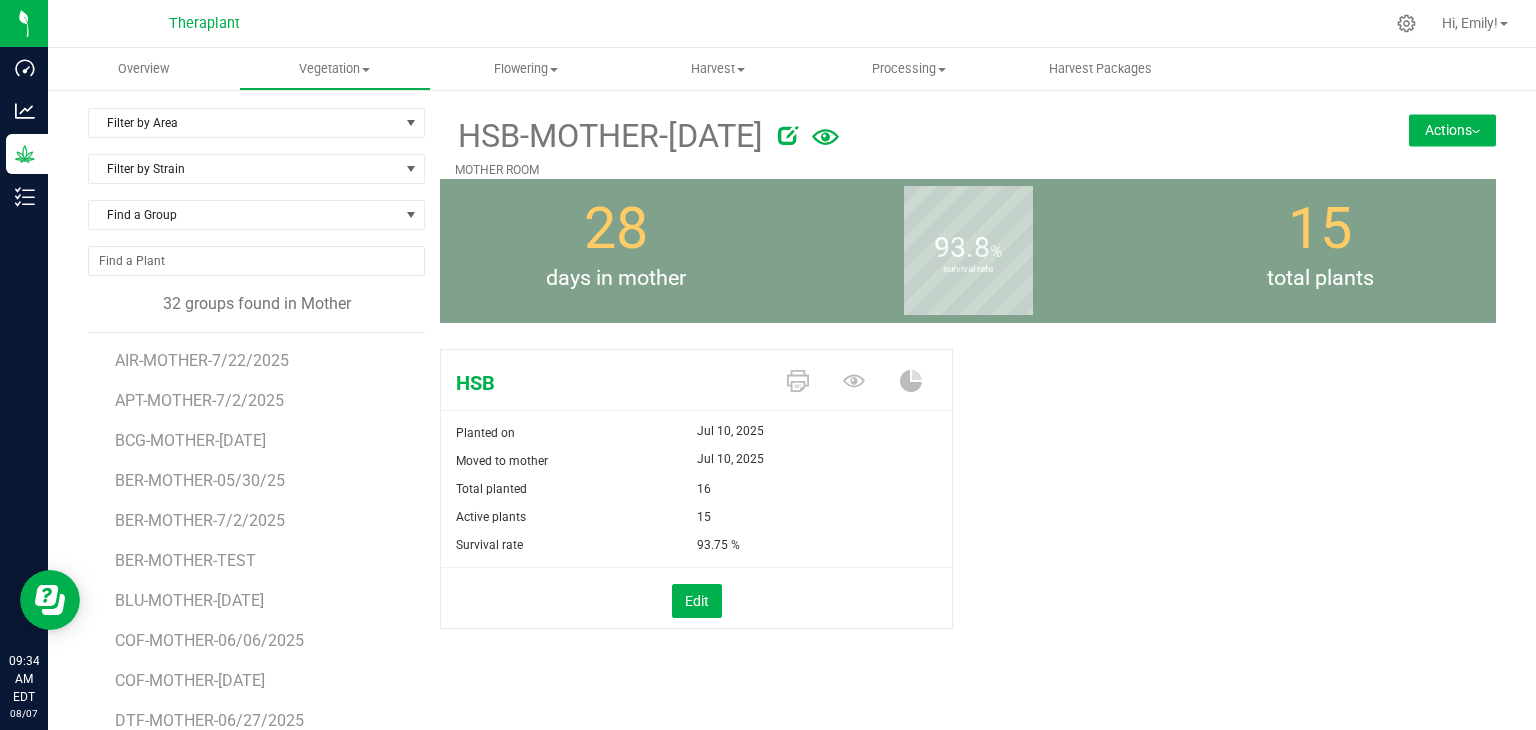 click on "Actions" at bounding box center (1452, 130) 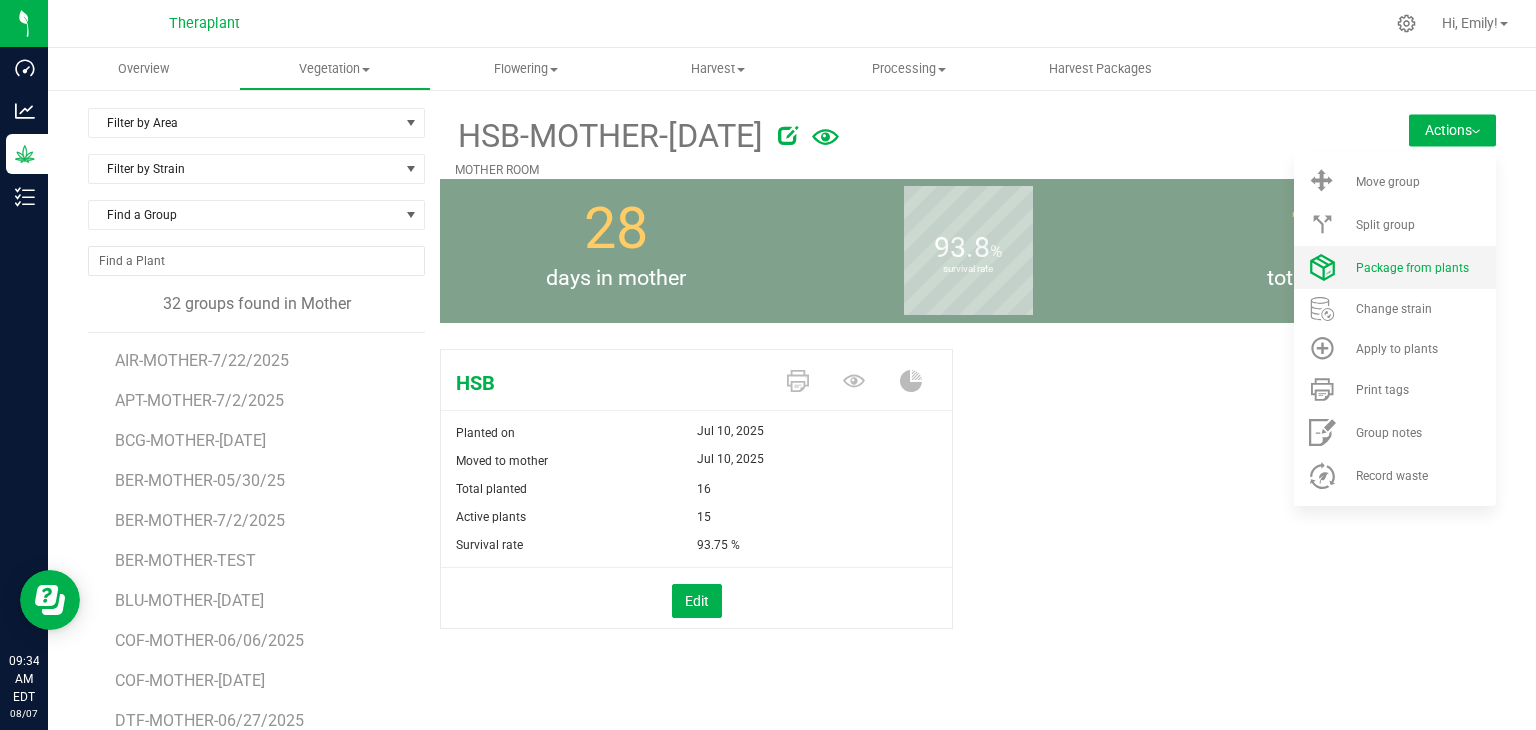 click on "Package from plants" at bounding box center (1412, 268) 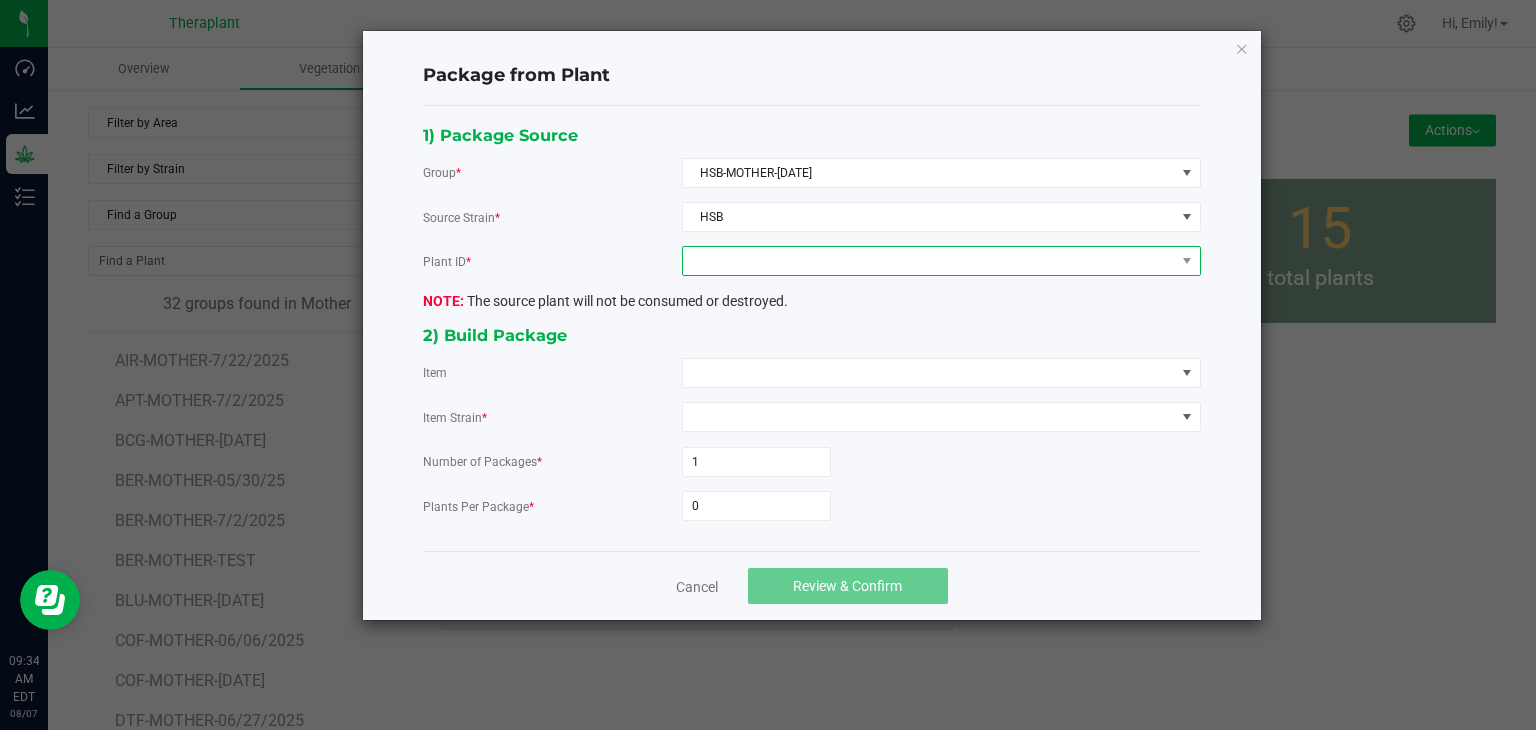 click at bounding box center (929, 261) 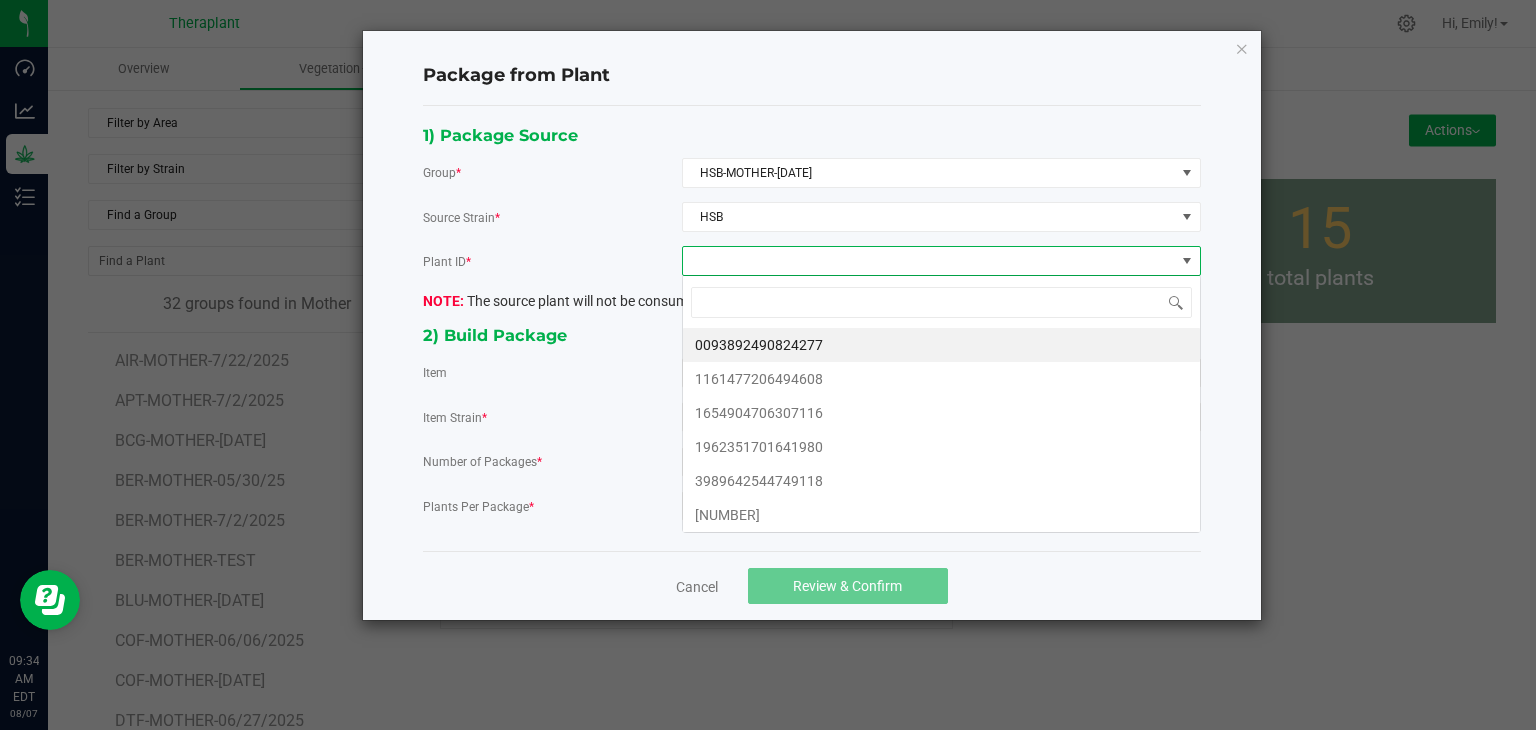 scroll, scrollTop: 99970, scrollLeft: 99480, axis: both 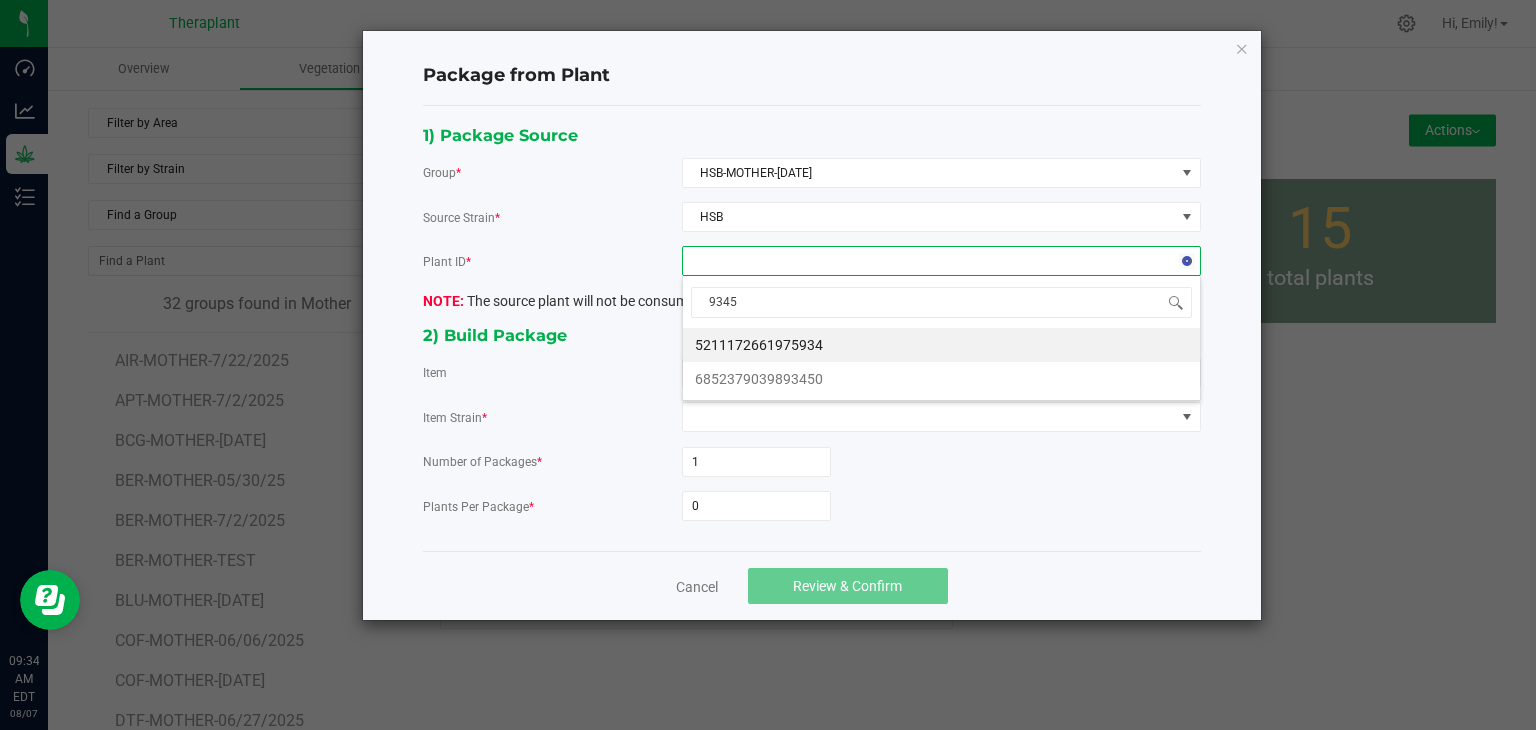 type on "93450" 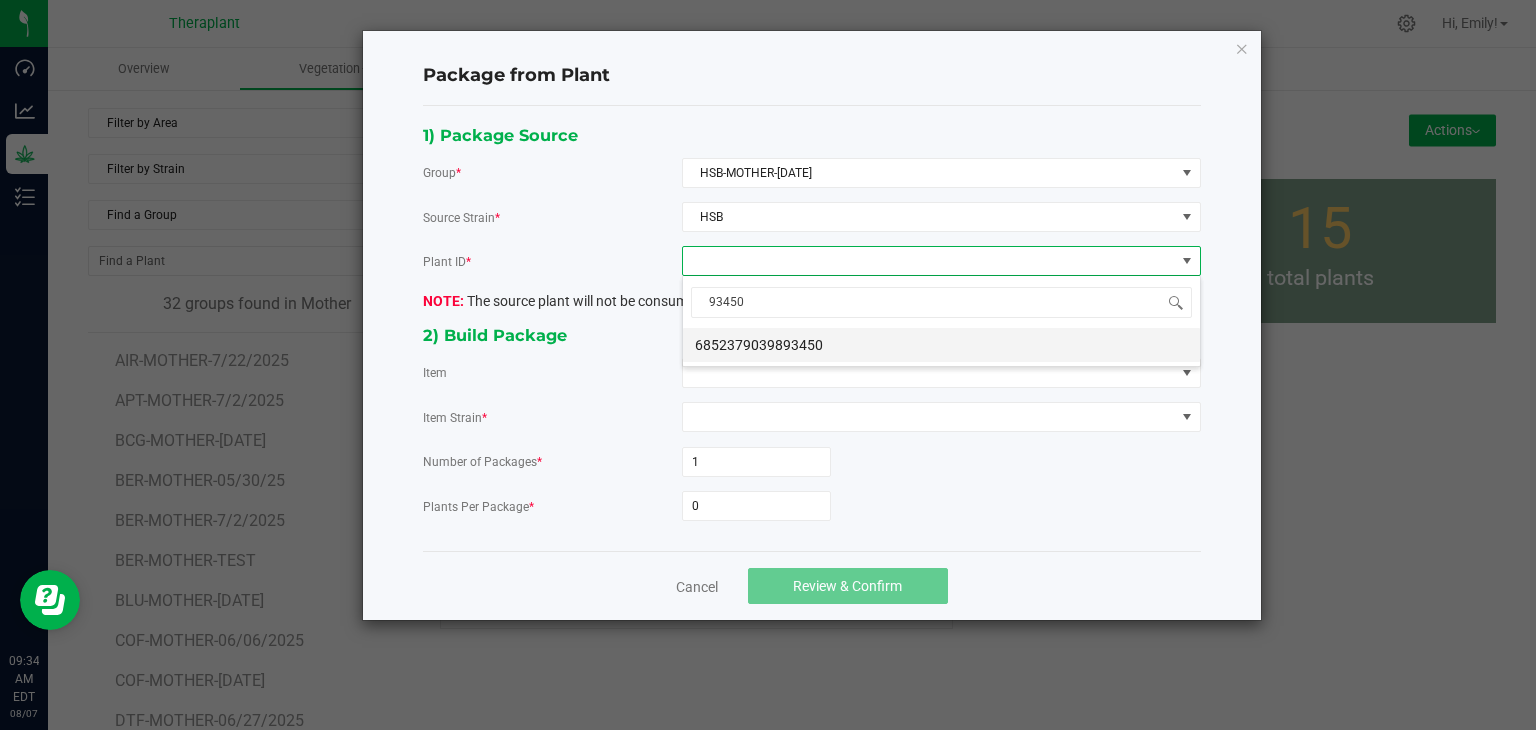 click on "6852379039893450" at bounding box center (941, 345) 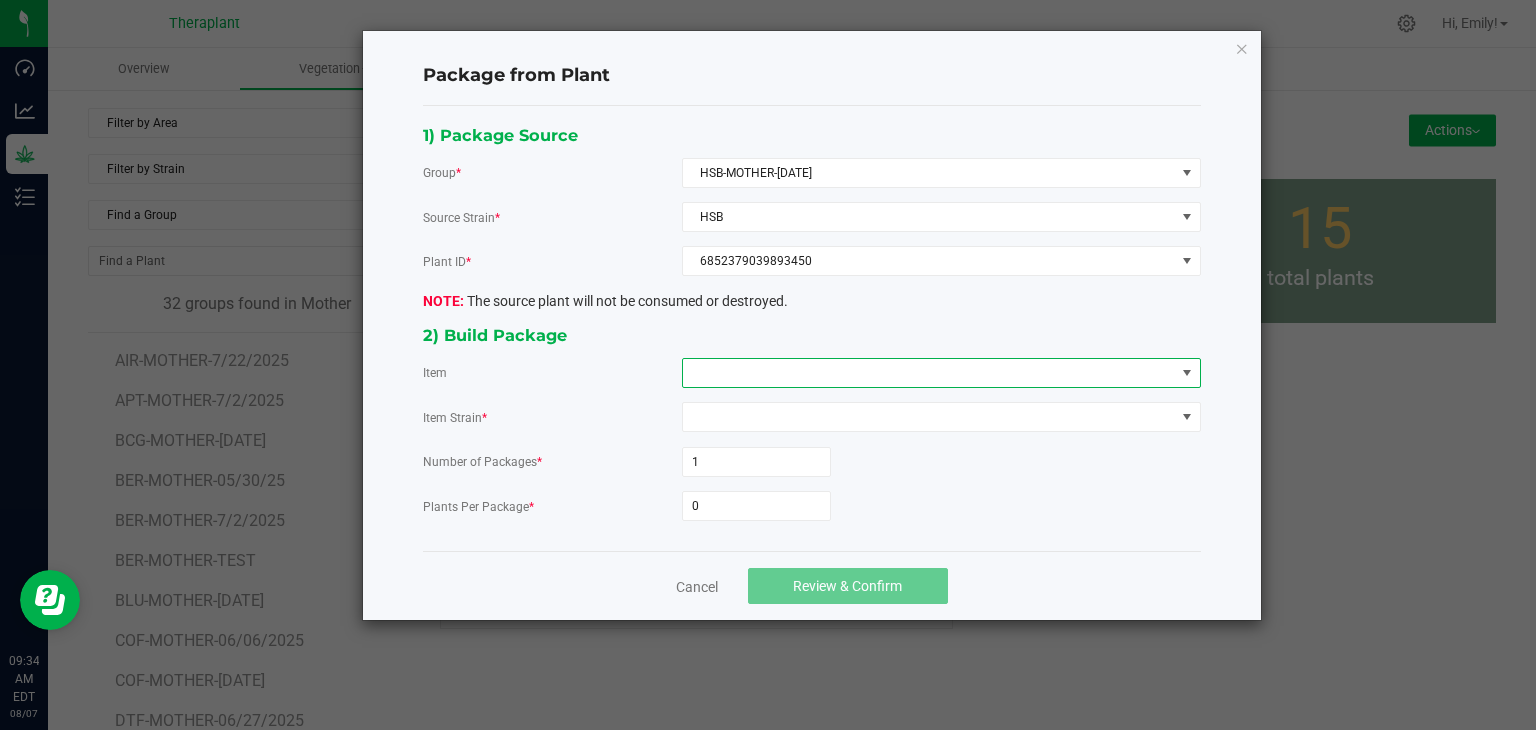 click at bounding box center (929, 373) 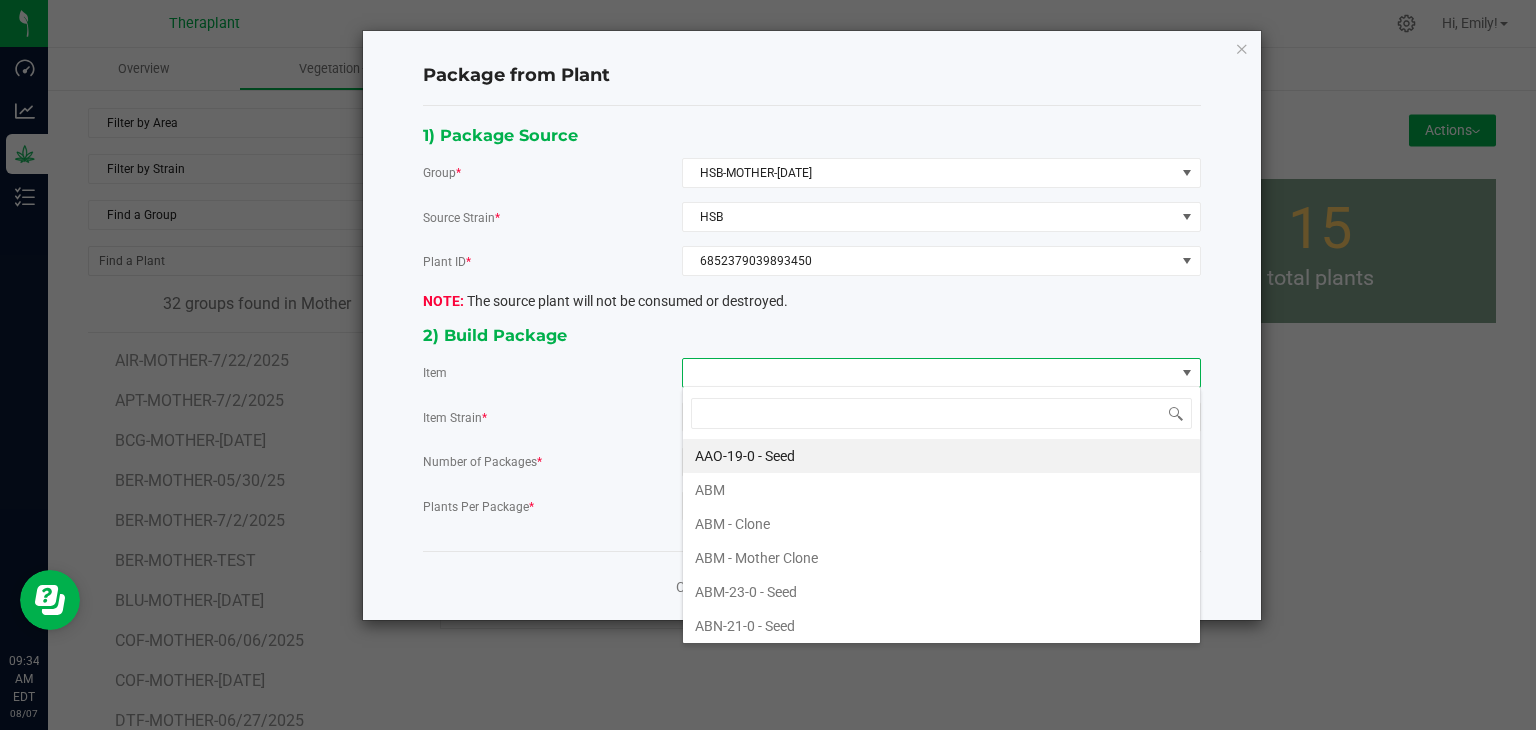 scroll, scrollTop: 99970, scrollLeft: 99480, axis: both 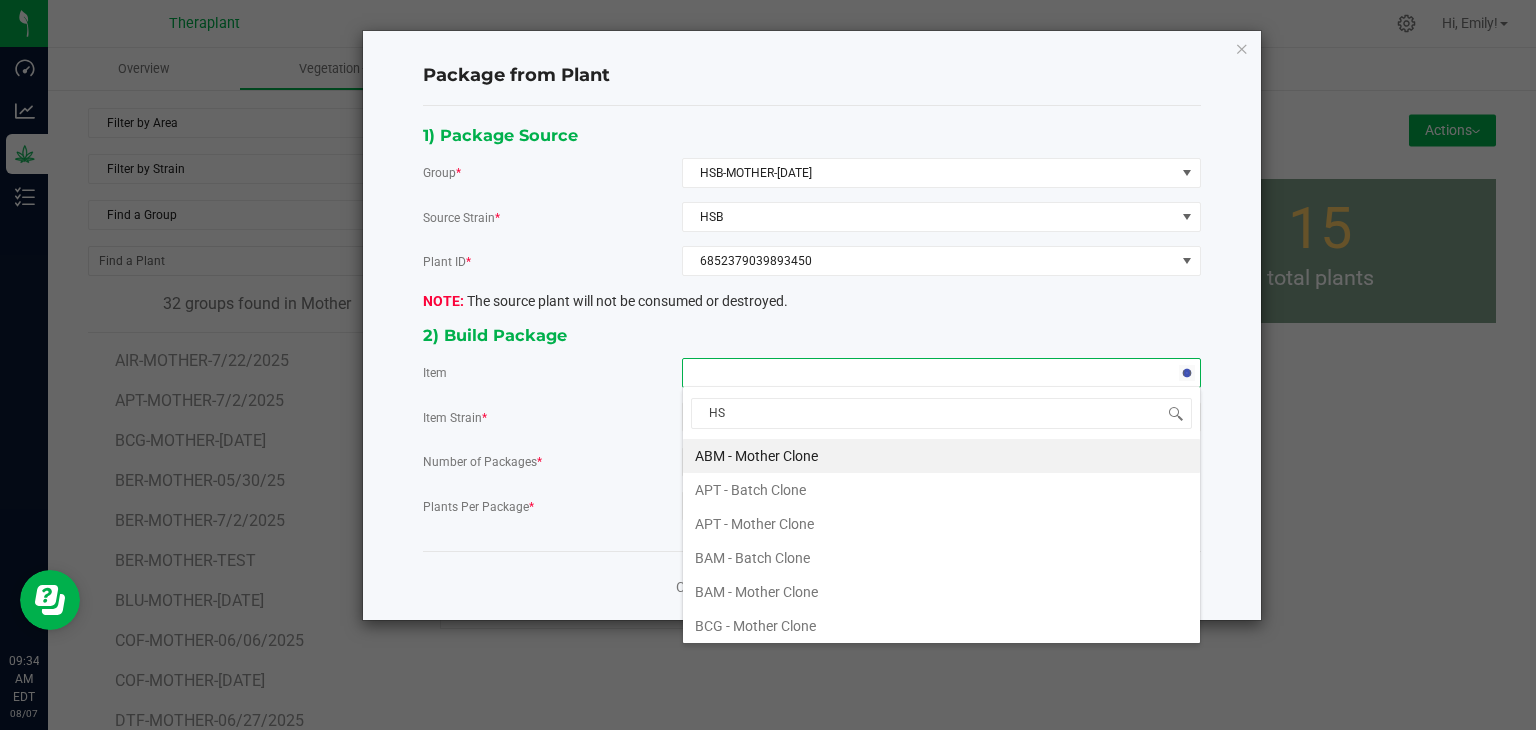 type on "HSB" 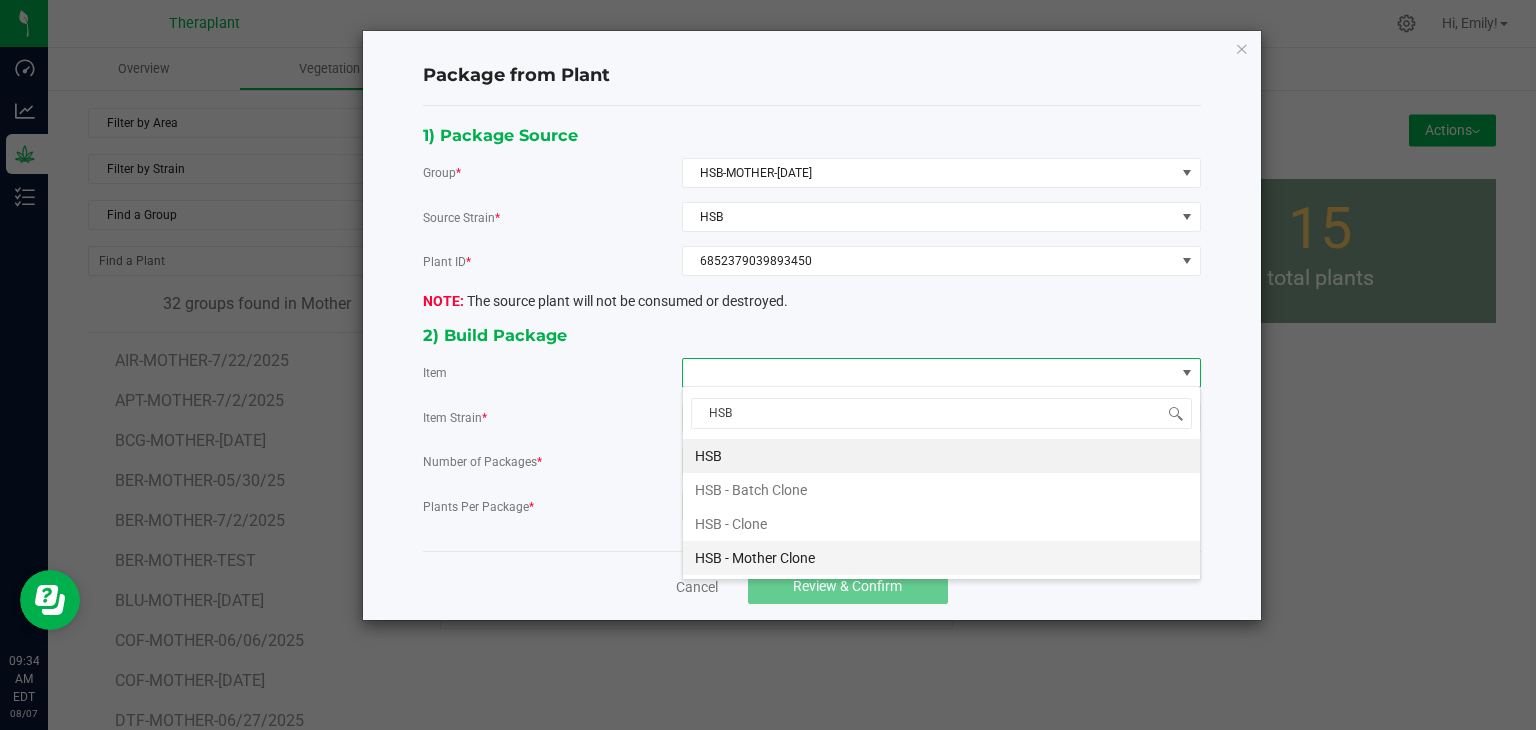click on "HSB - Mother Clone" at bounding box center (941, 558) 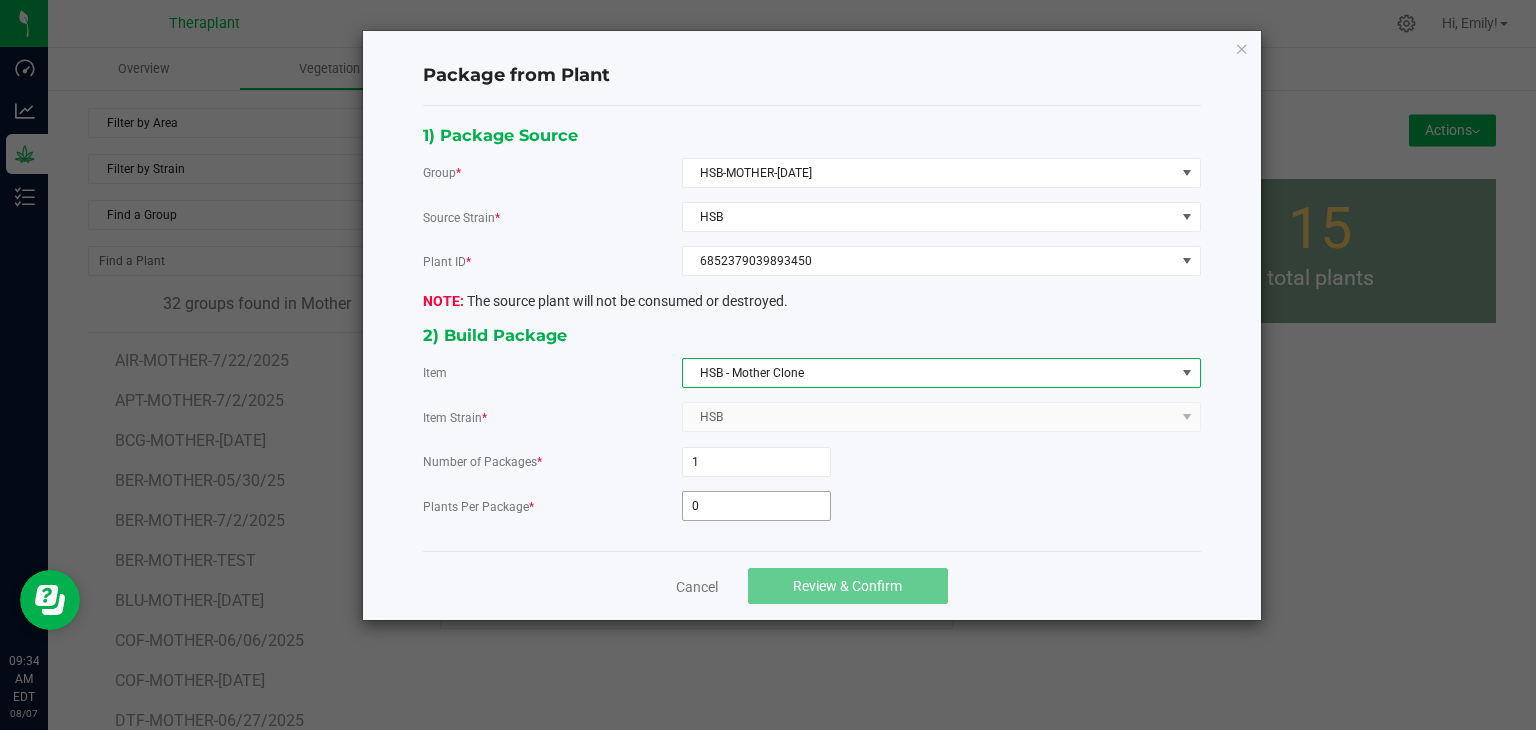 click on "0" at bounding box center [756, 506] 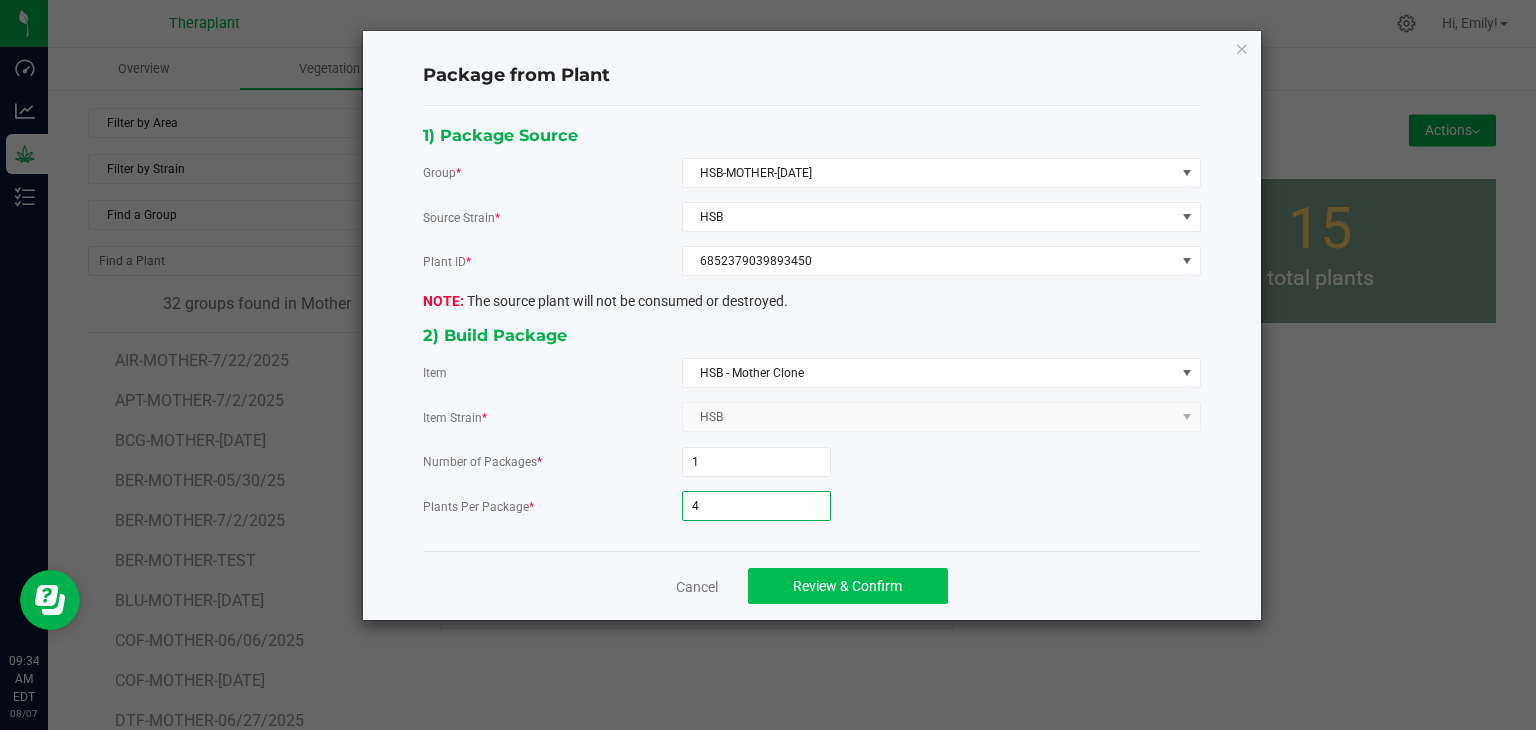 type on "4" 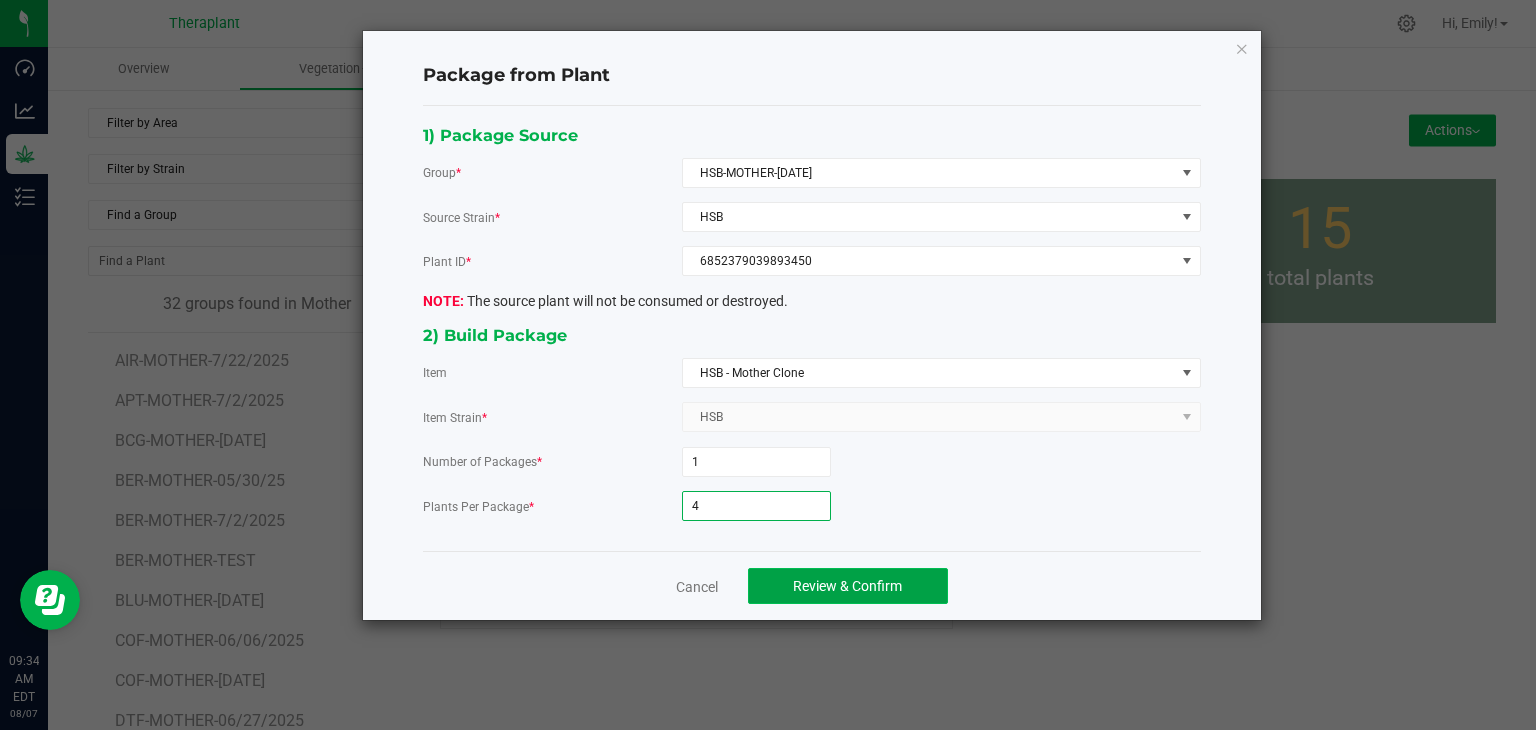 click on "Review & Confirm" 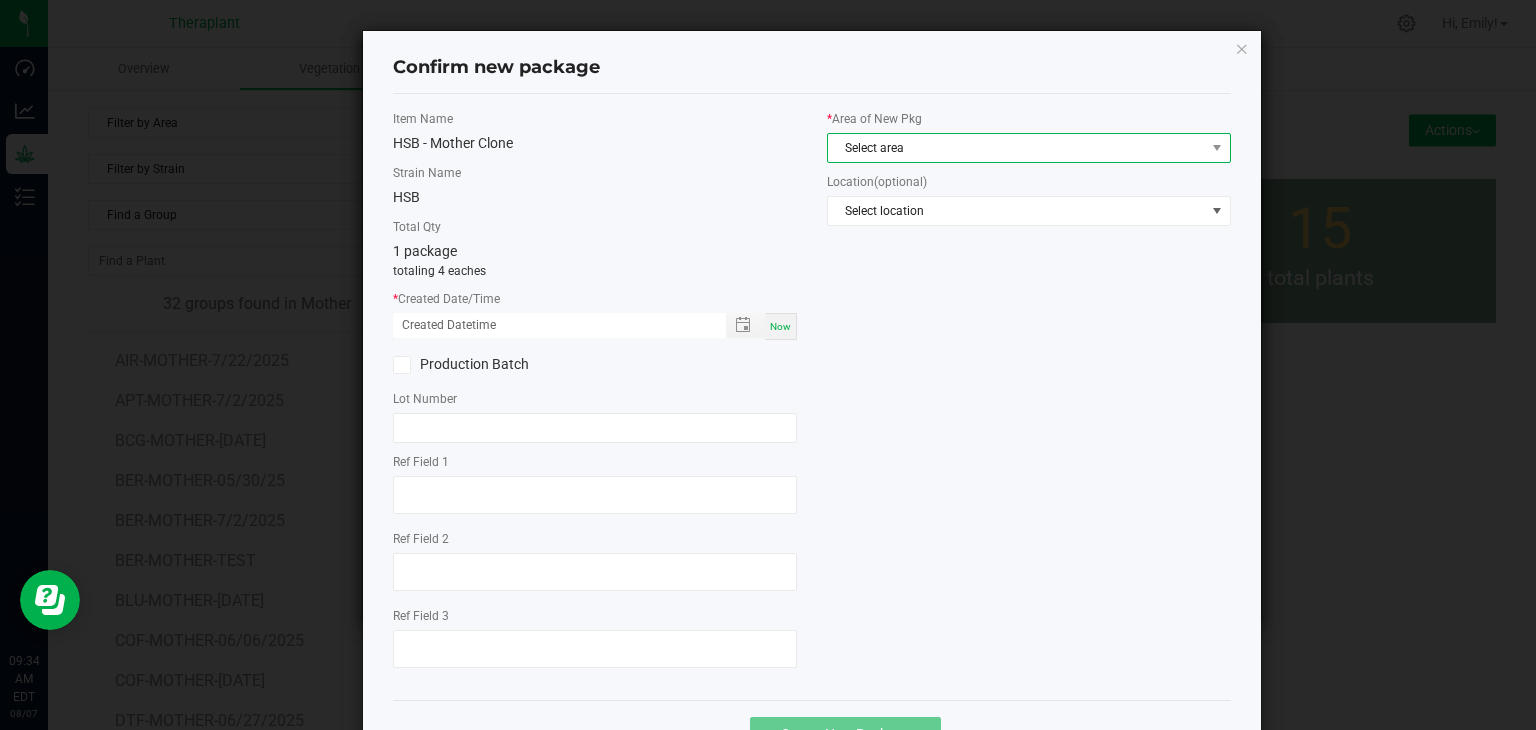 click on "Select area" at bounding box center [1016, 148] 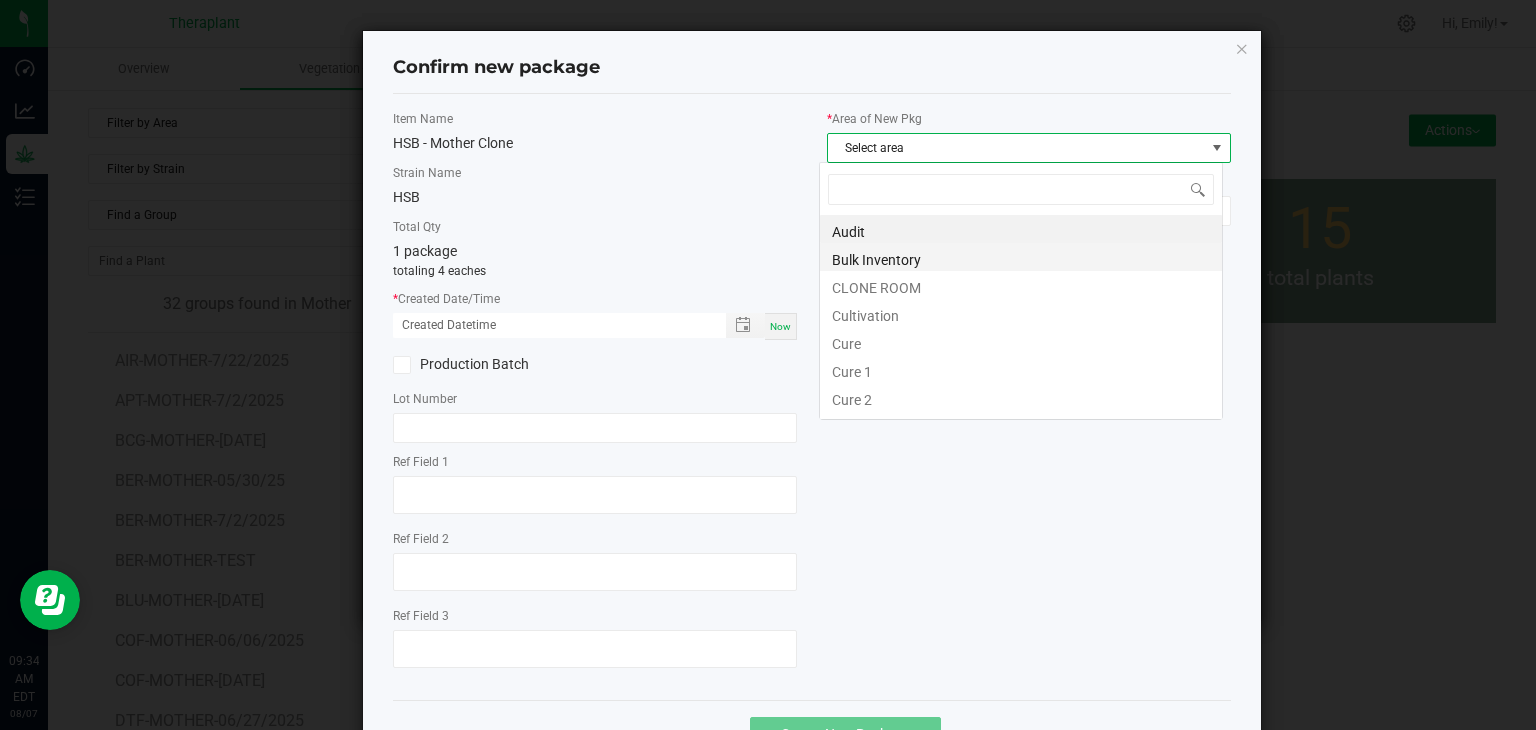 scroll, scrollTop: 99970, scrollLeft: 99596, axis: both 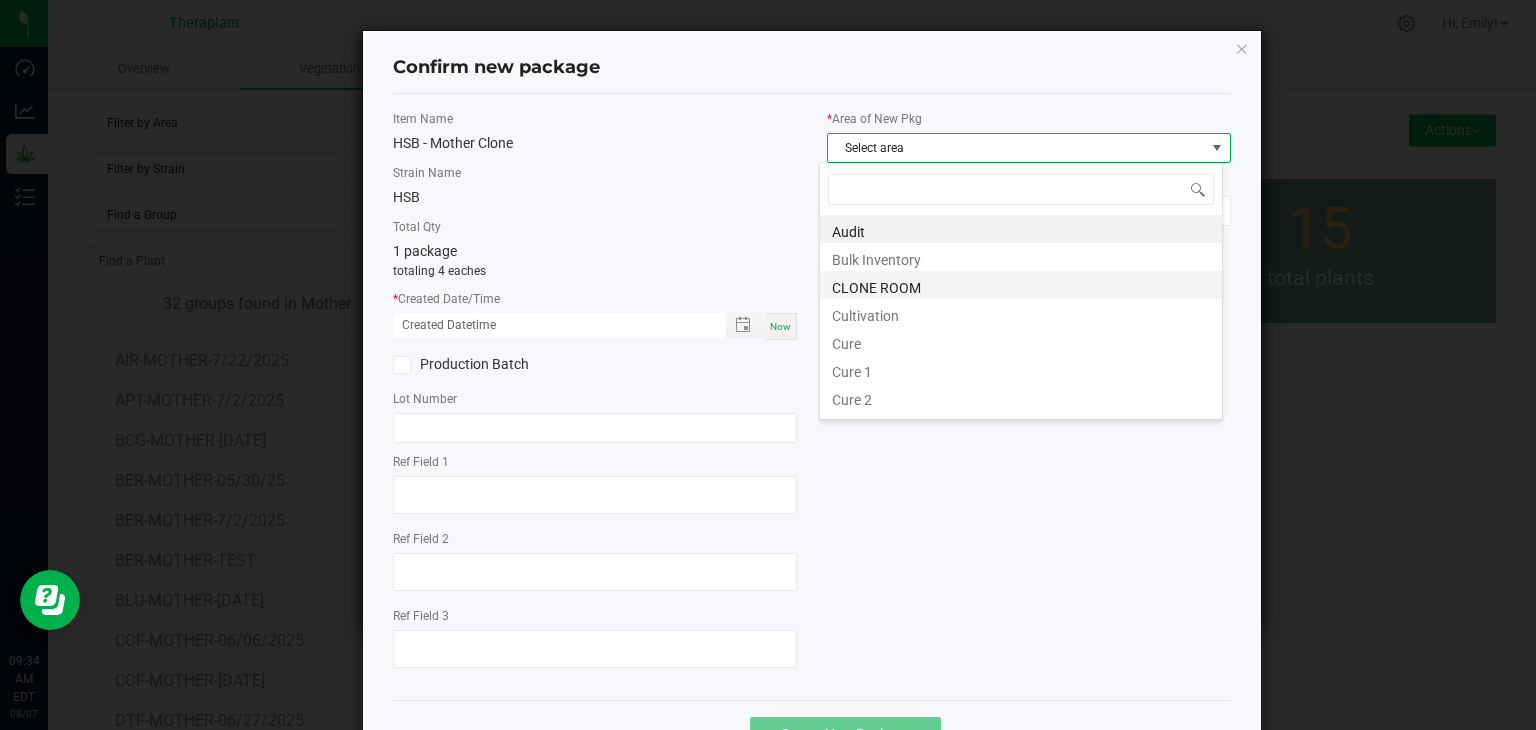 click on "CLONE ROOM" at bounding box center [1021, 285] 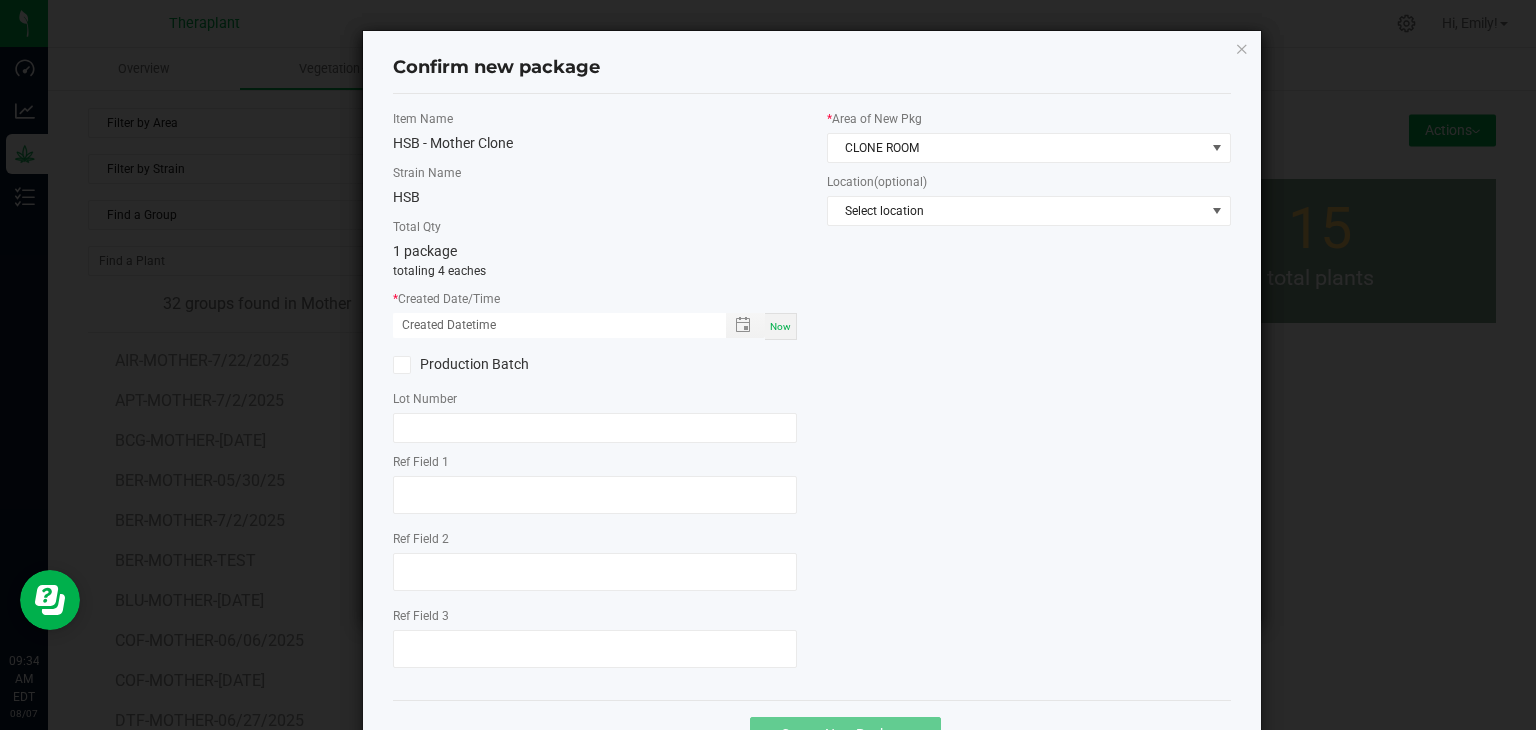 click on "Now" at bounding box center (781, 326) 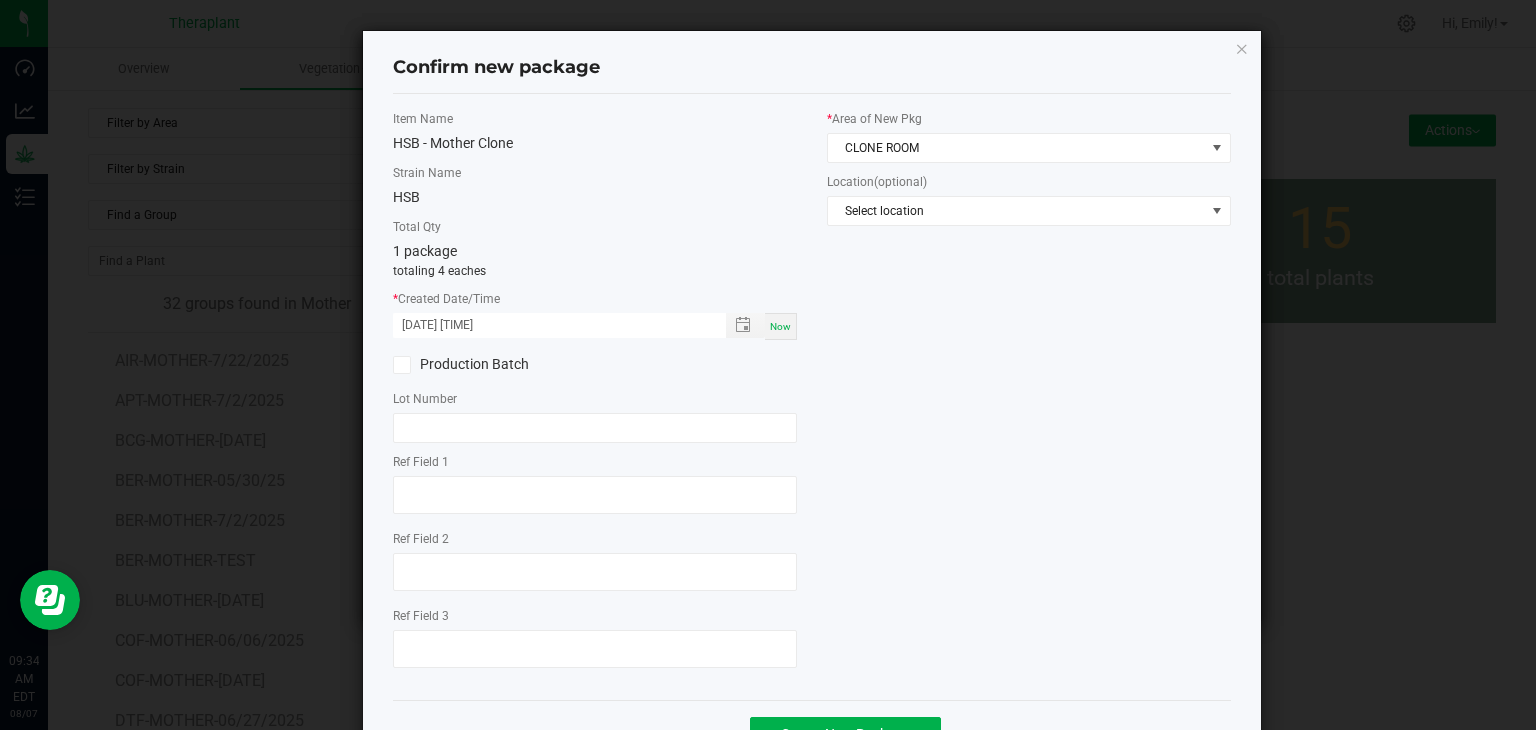 click 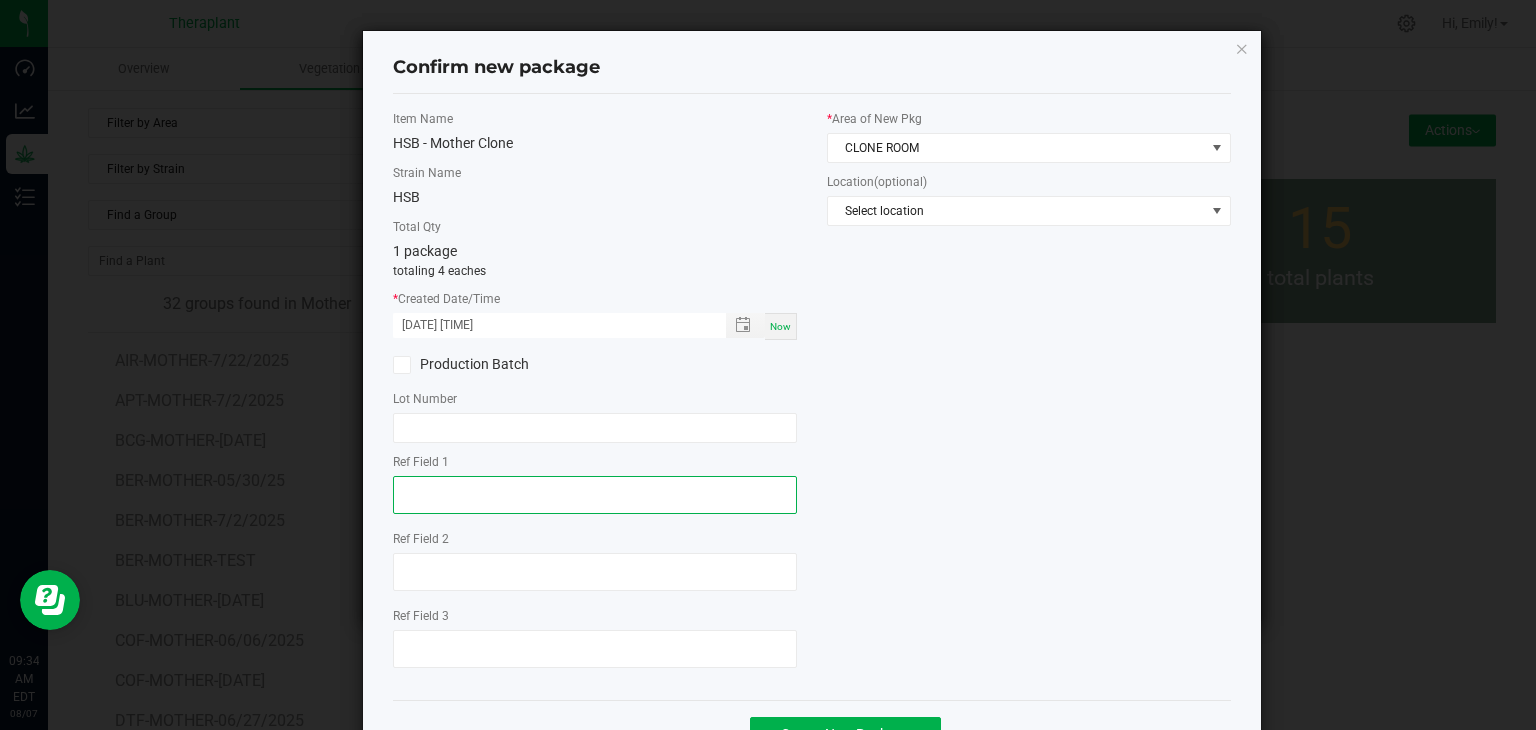 click 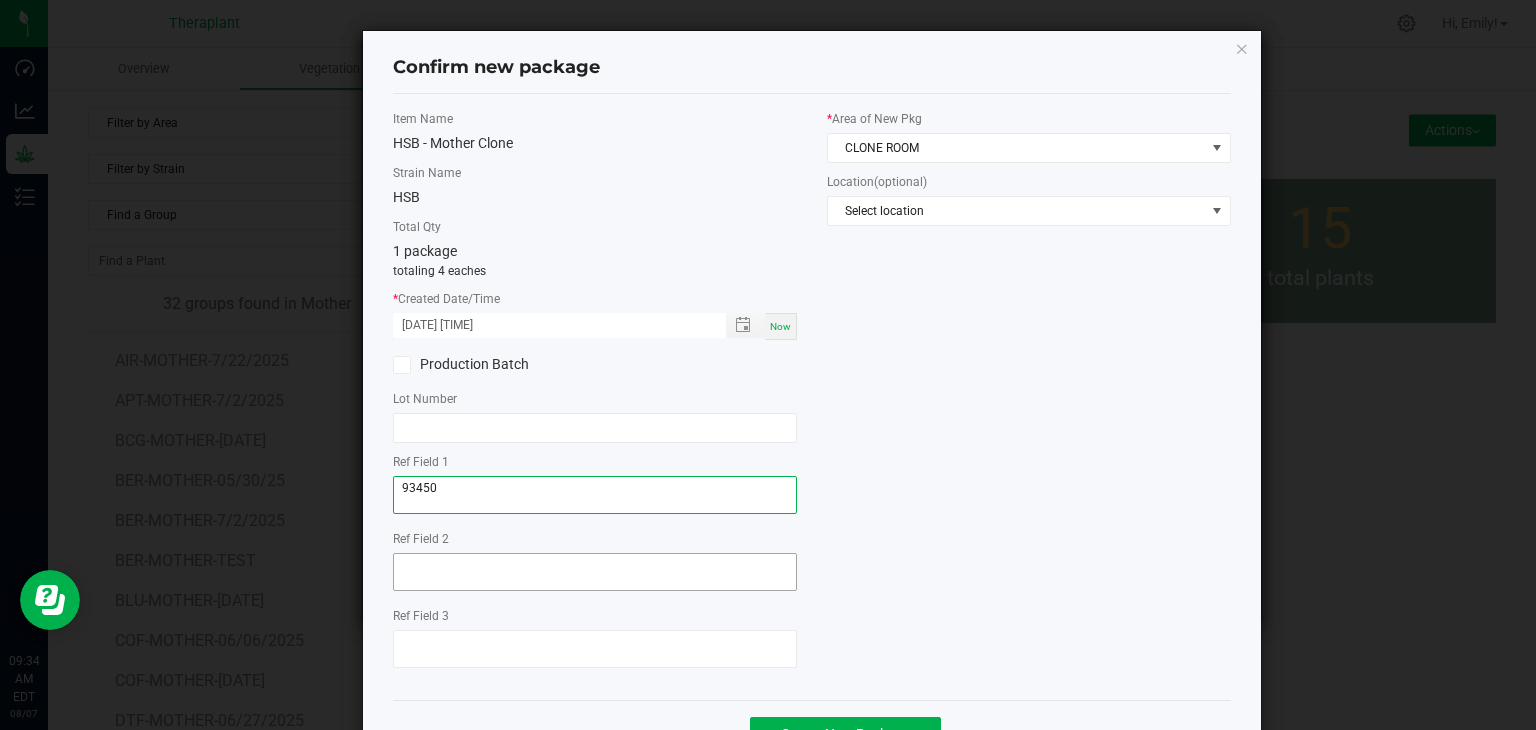 type on "93450" 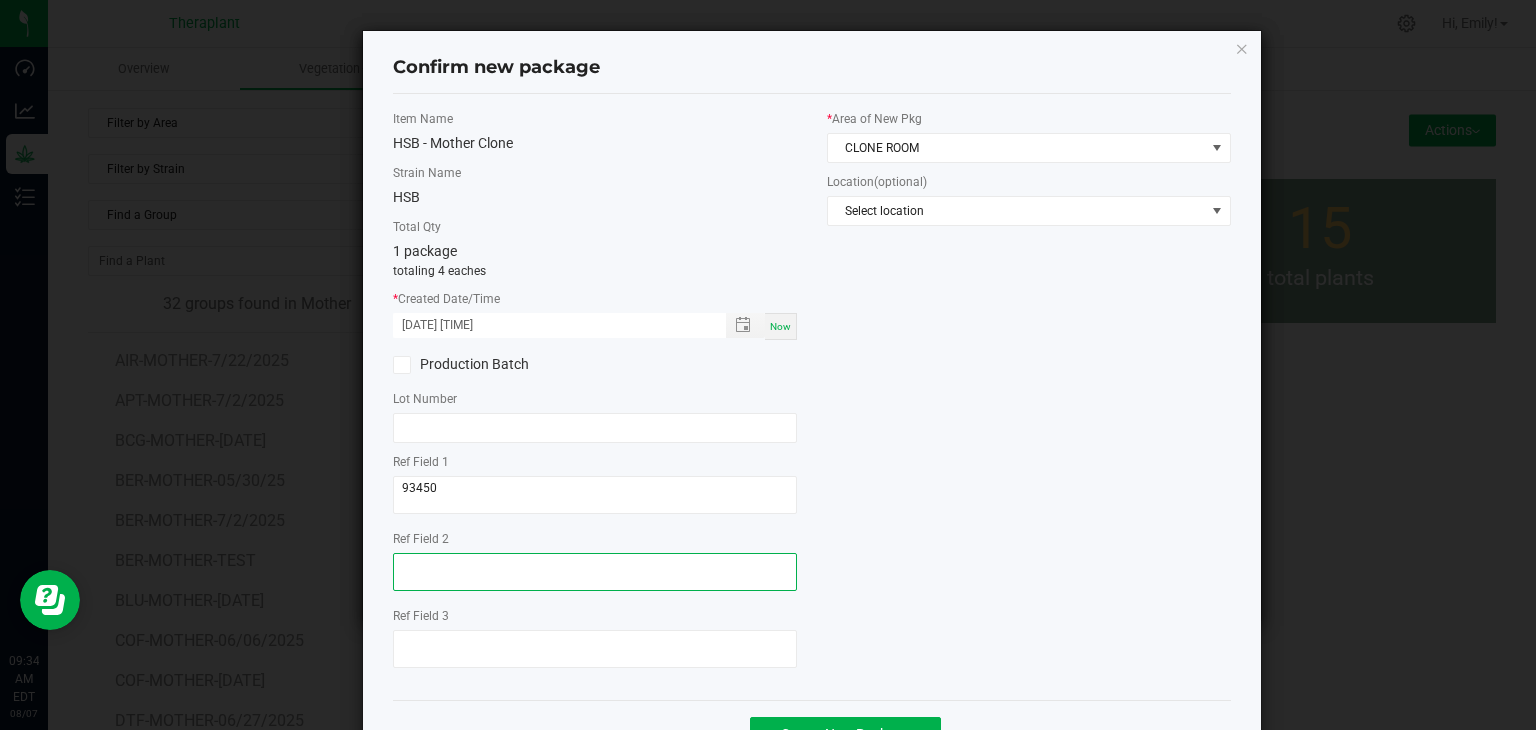 click at bounding box center [595, 572] 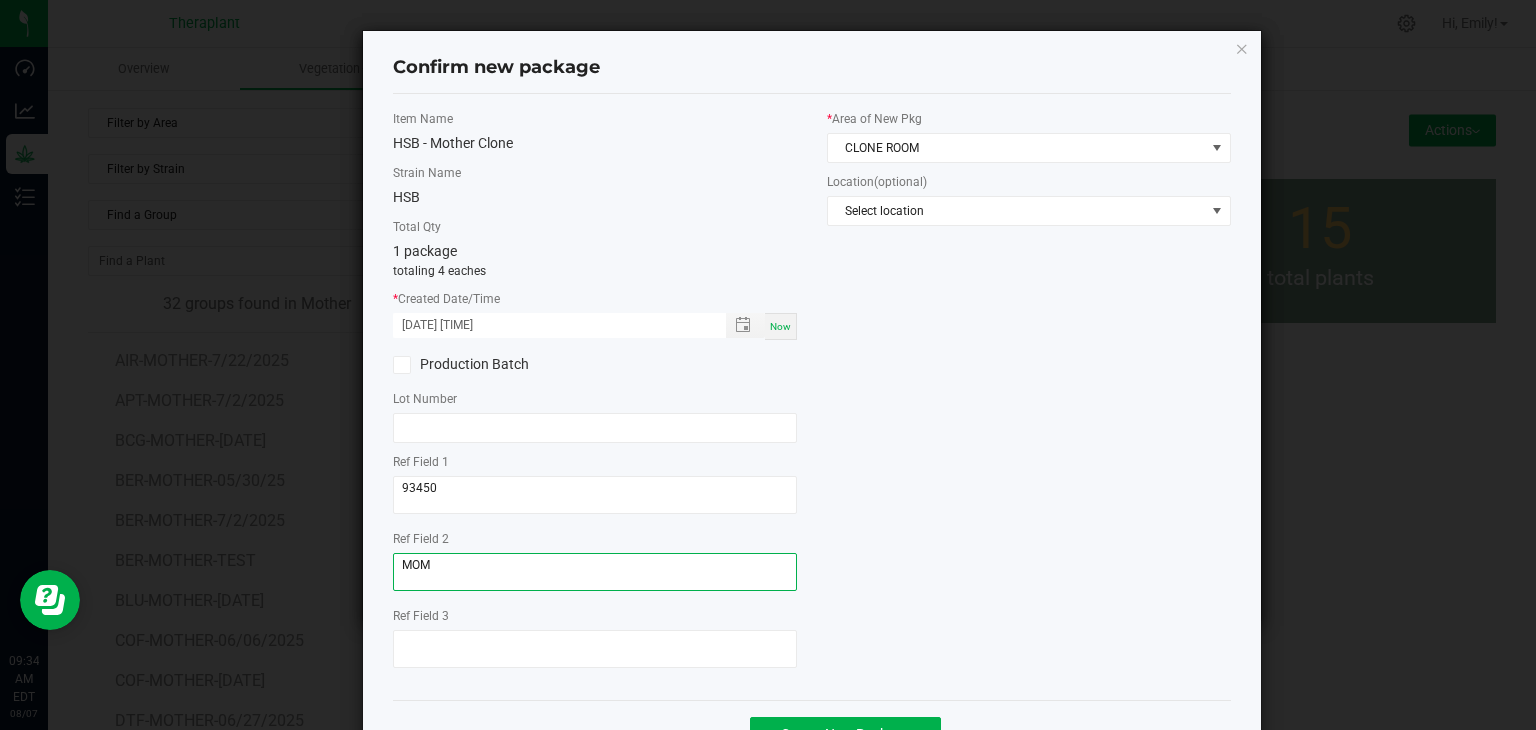 scroll, scrollTop: 69, scrollLeft: 0, axis: vertical 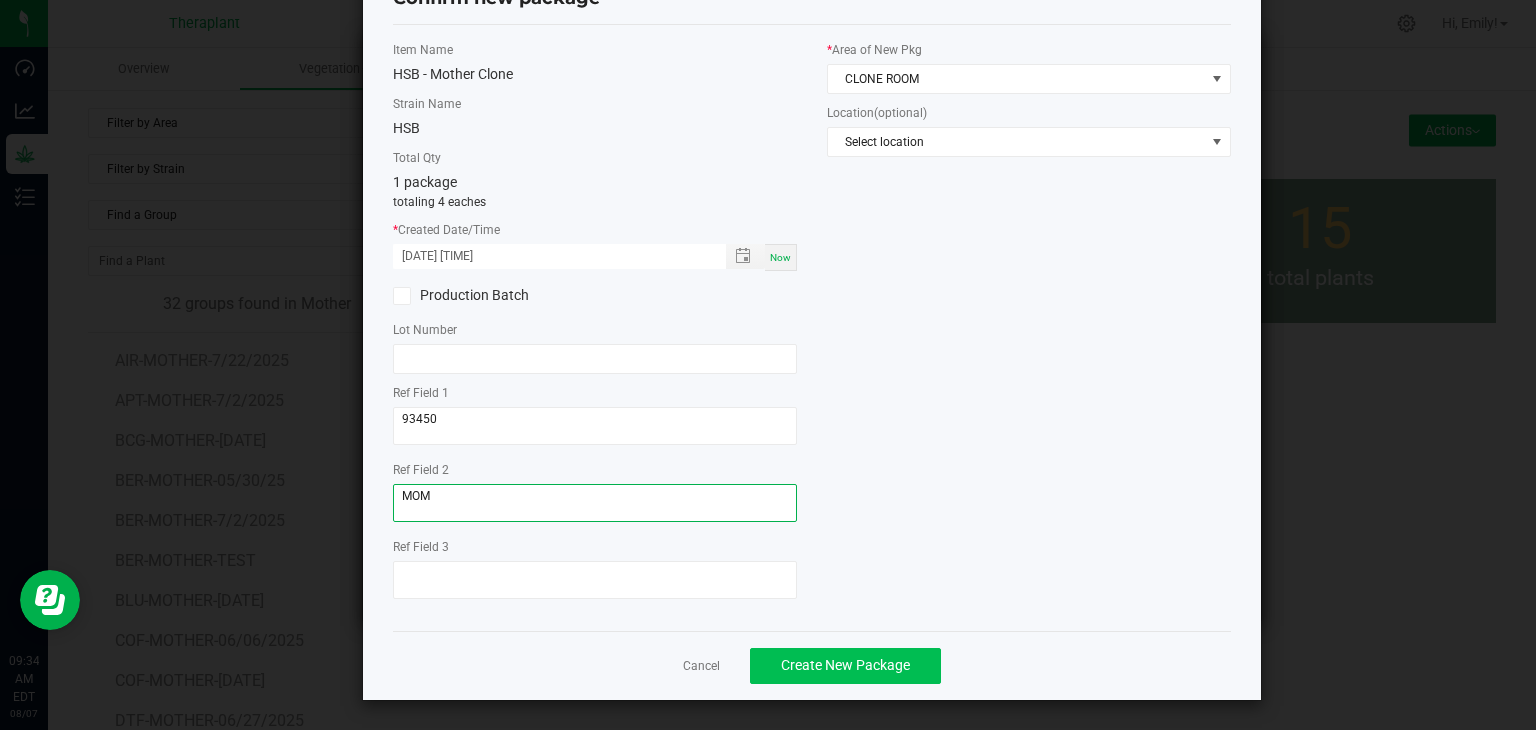 type on "MOM" 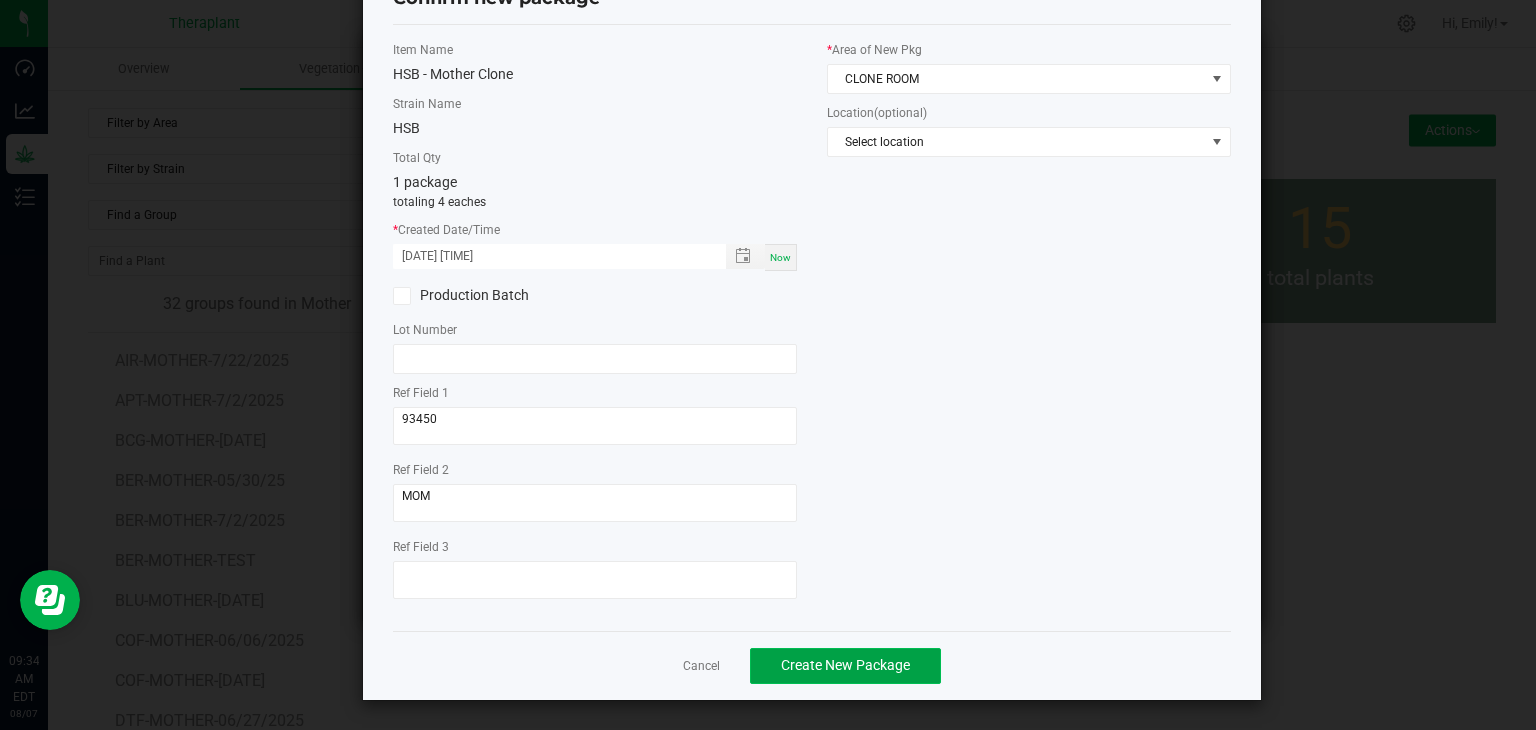 click on "Create New Package" 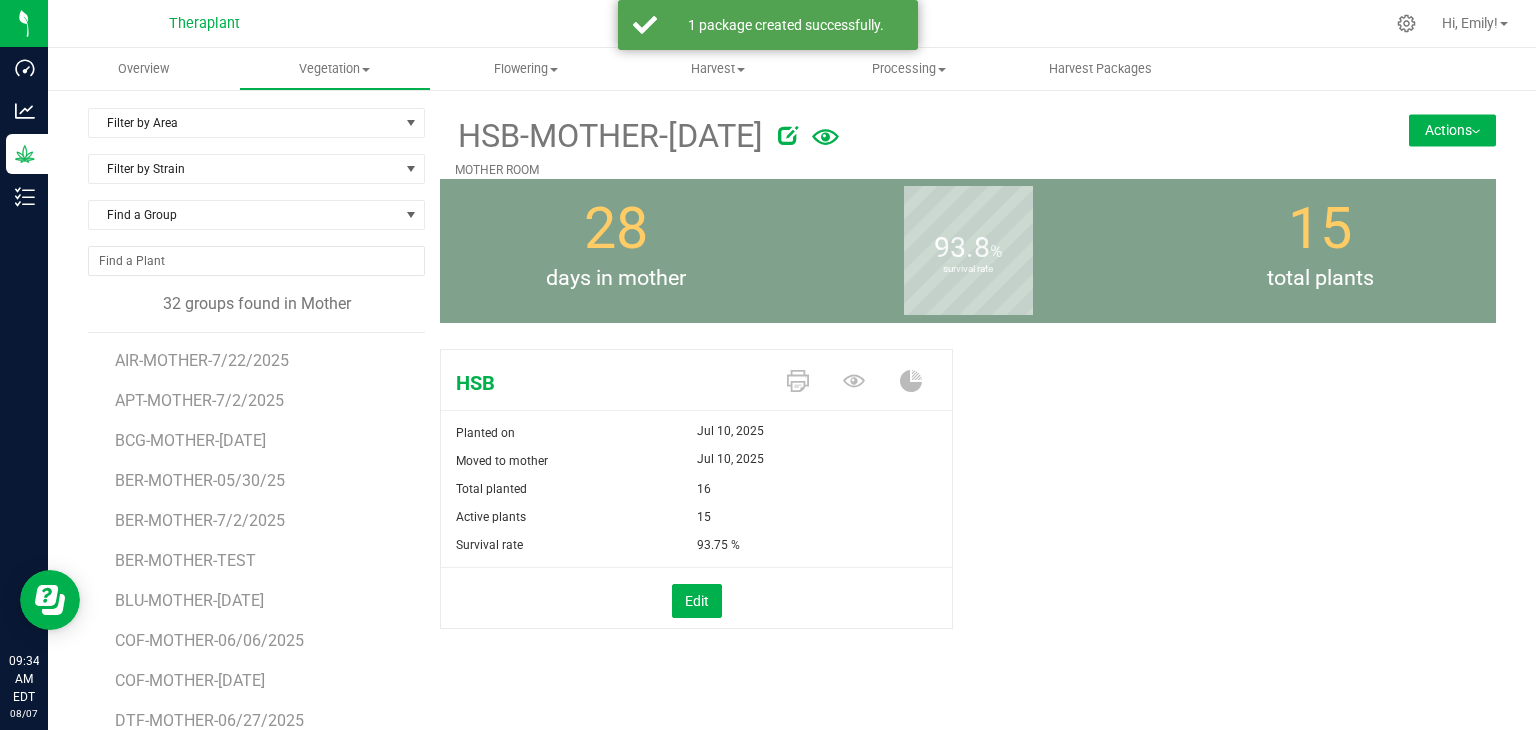 click on "Actions" at bounding box center (1452, 130) 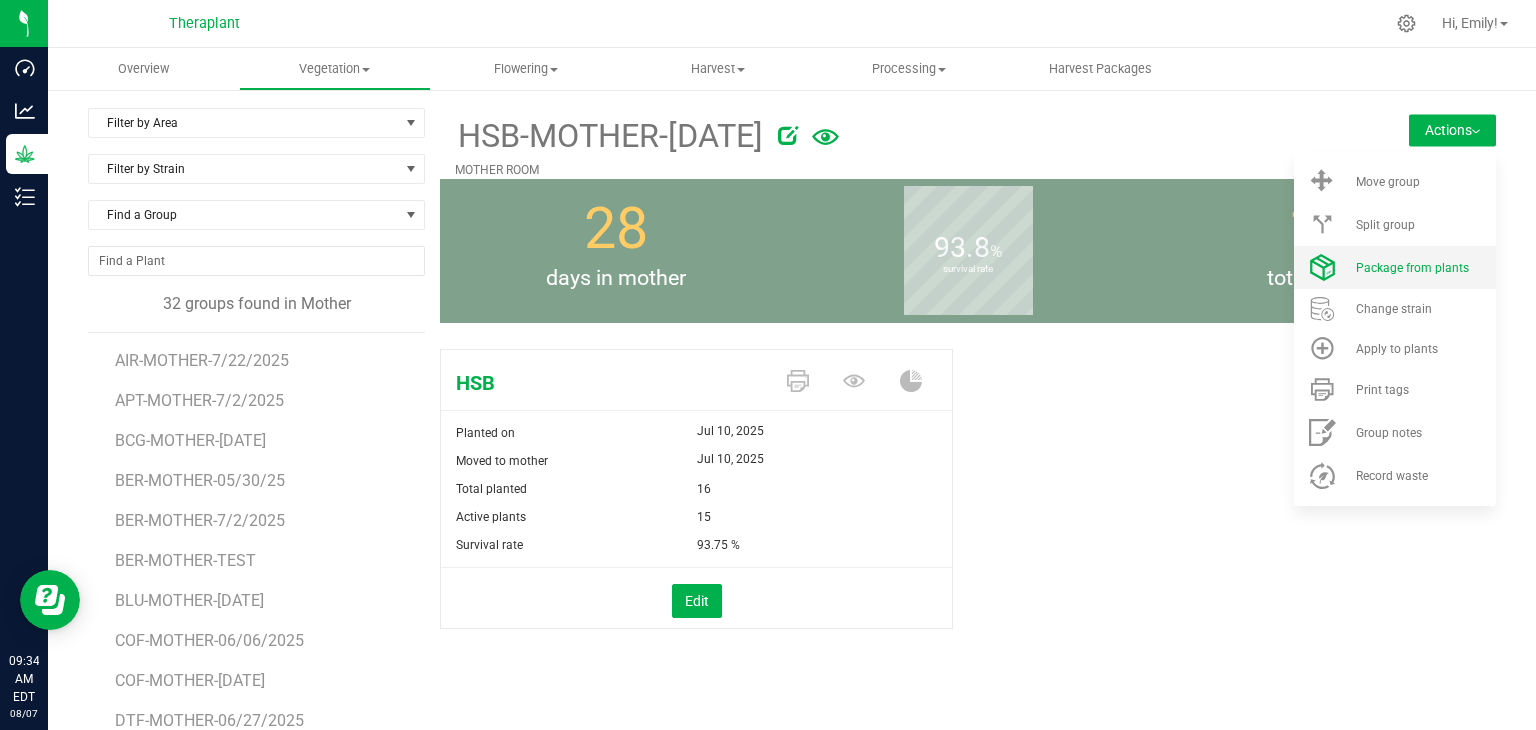 click on "Package from plants" at bounding box center (1412, 268) 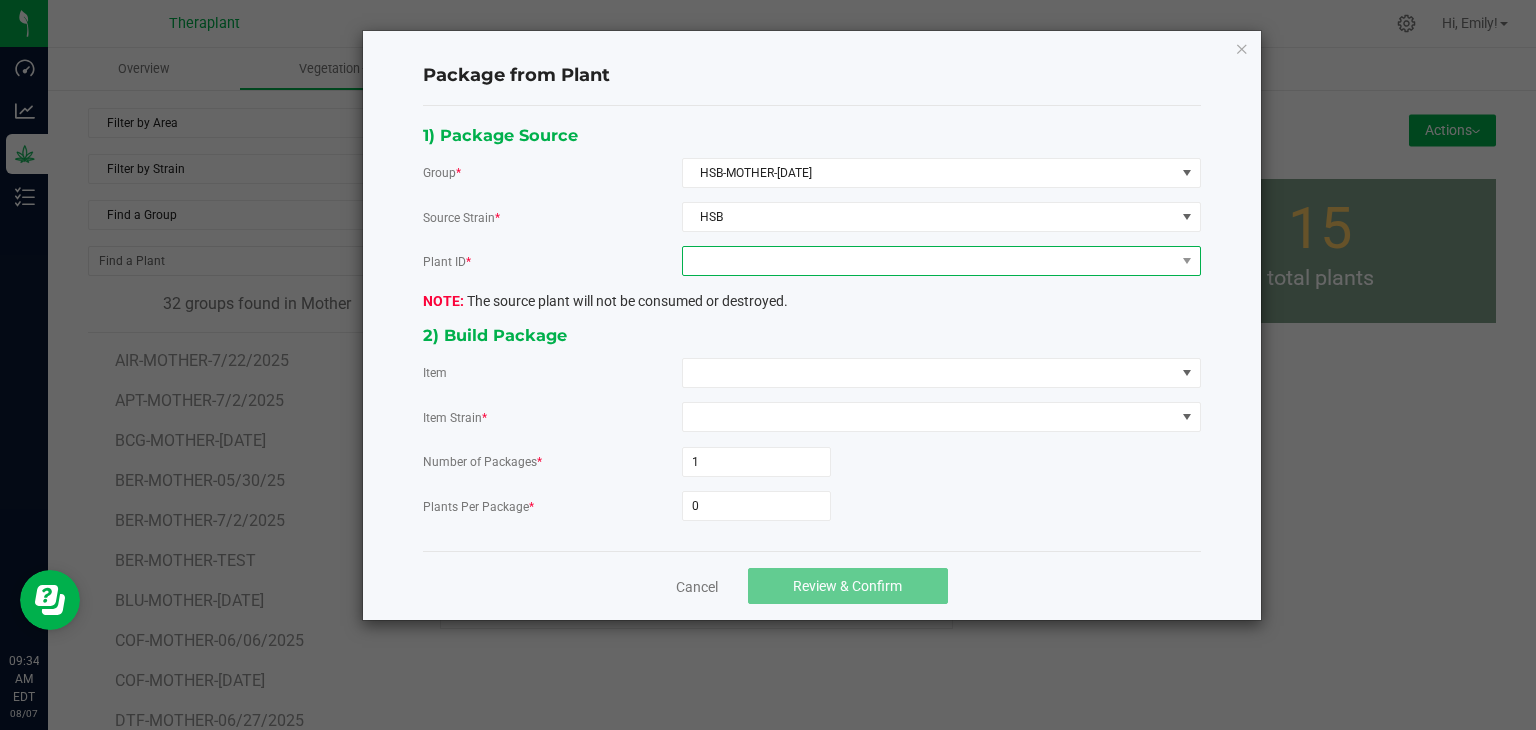 click at bounding box center (929, 261) 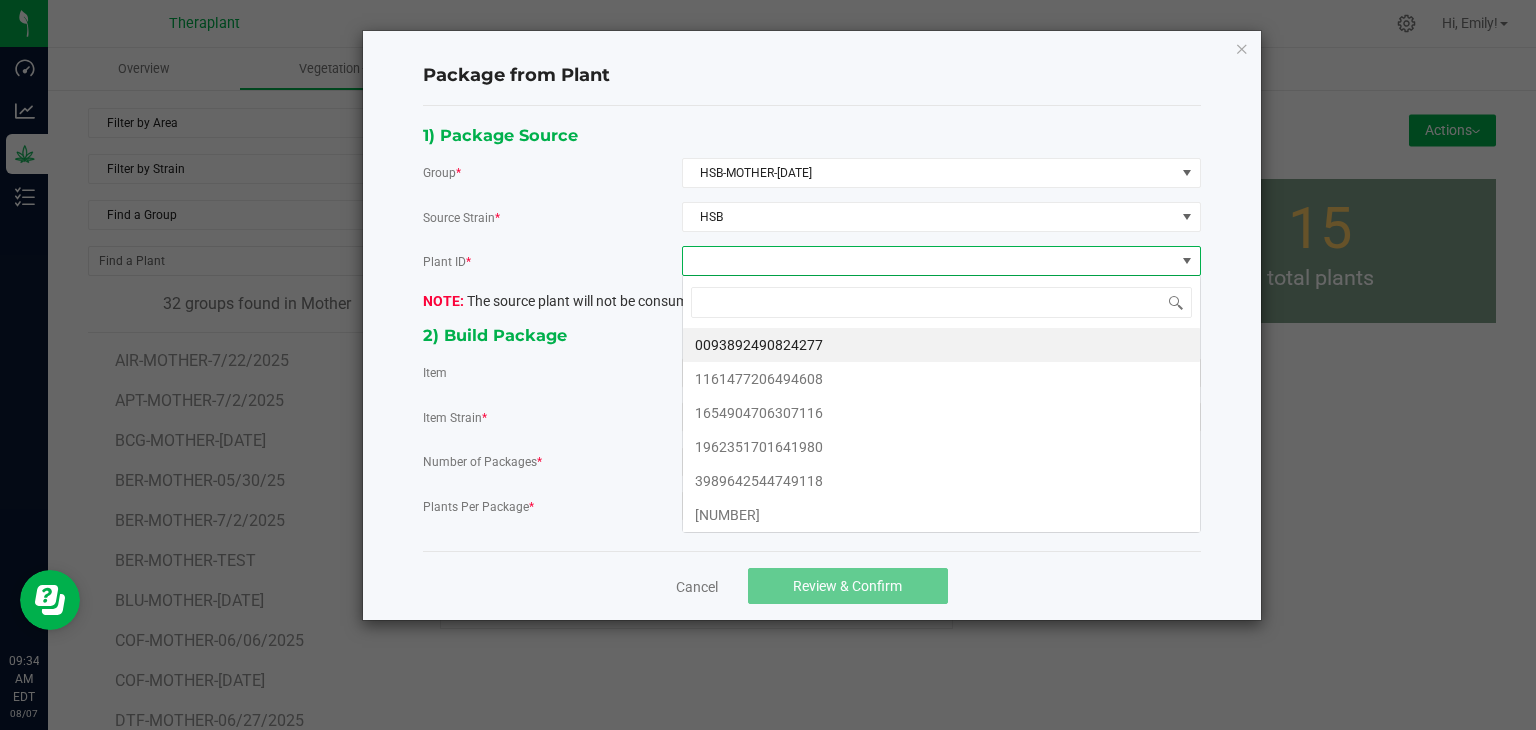 scroll, scrollTop: 99970, scrollLeft: 99480, axis: both 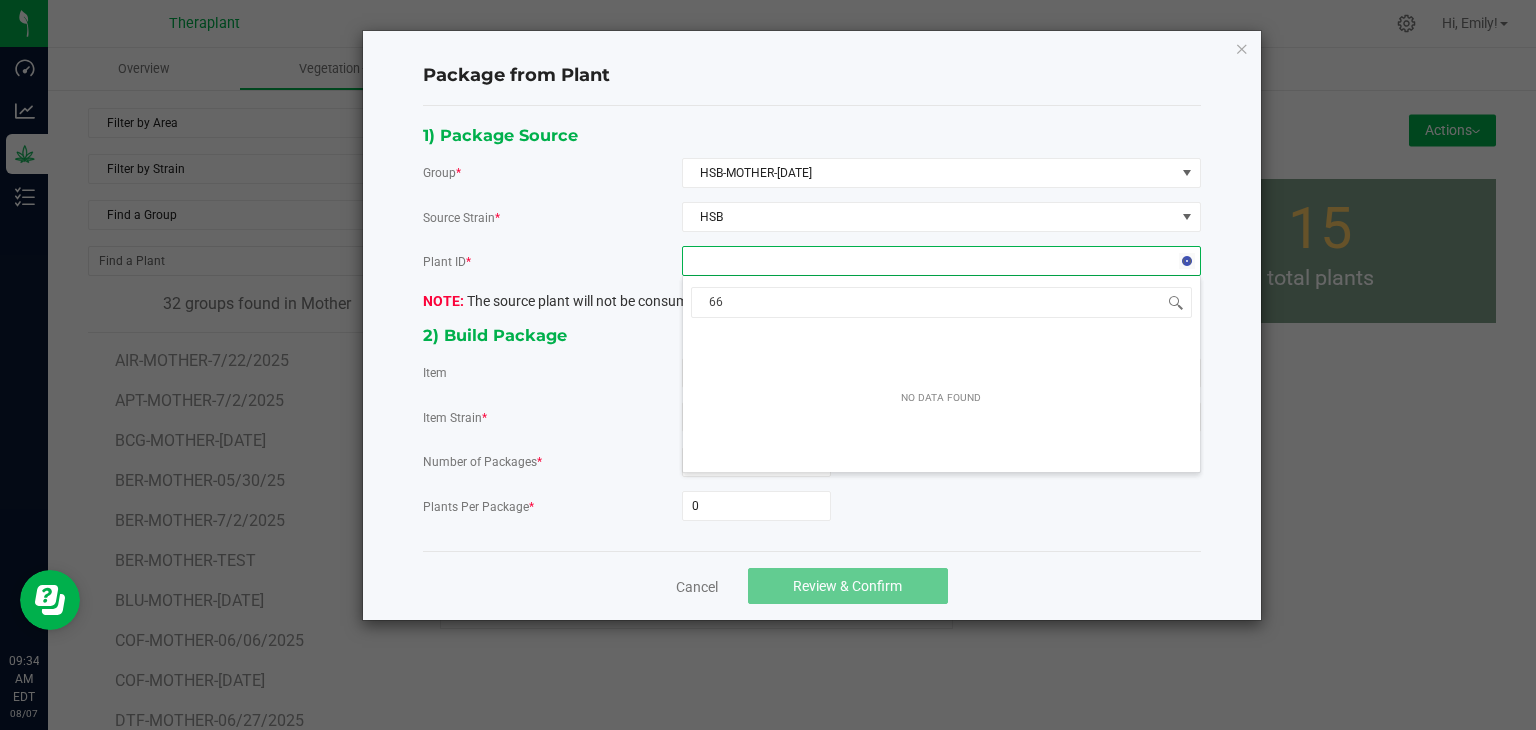 type on "6" 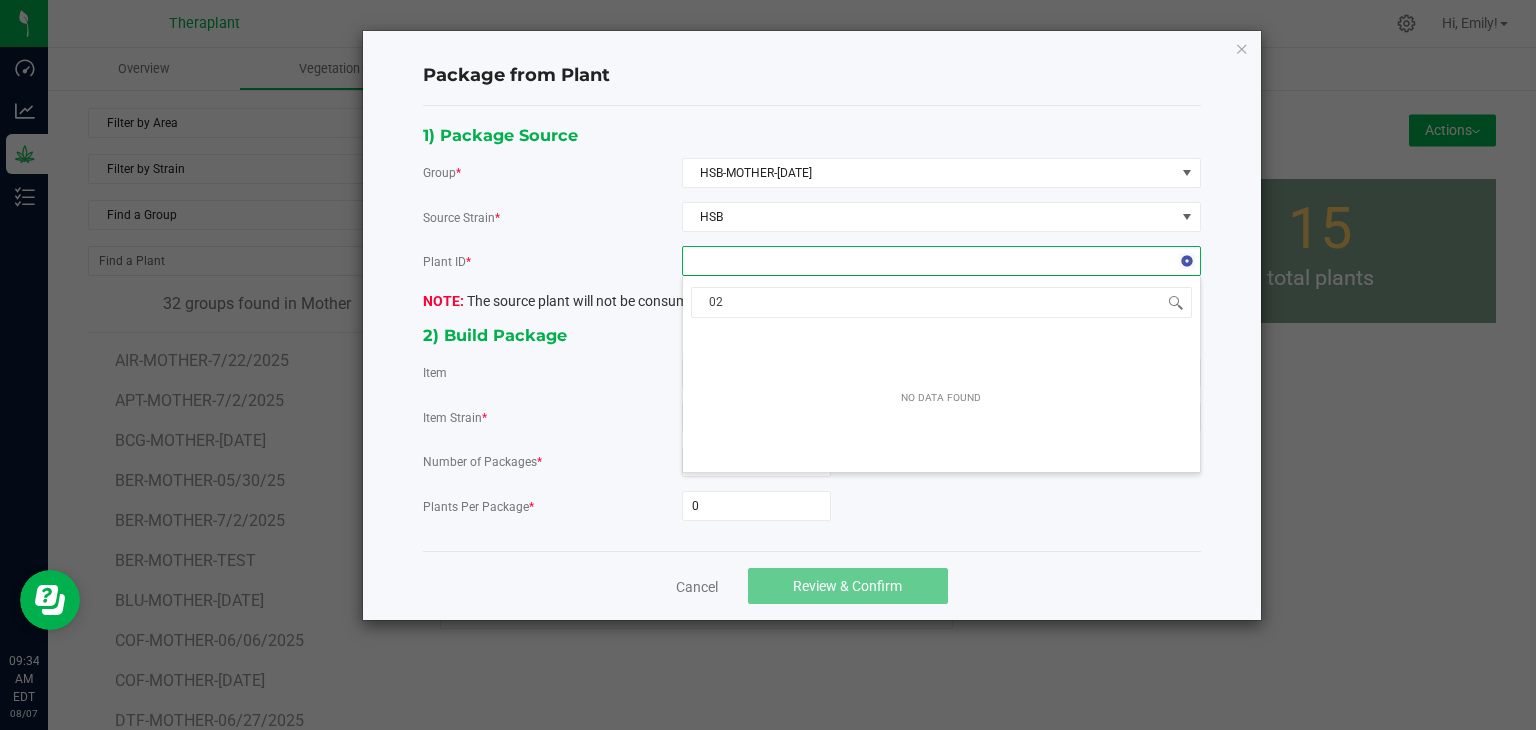 type on "0" 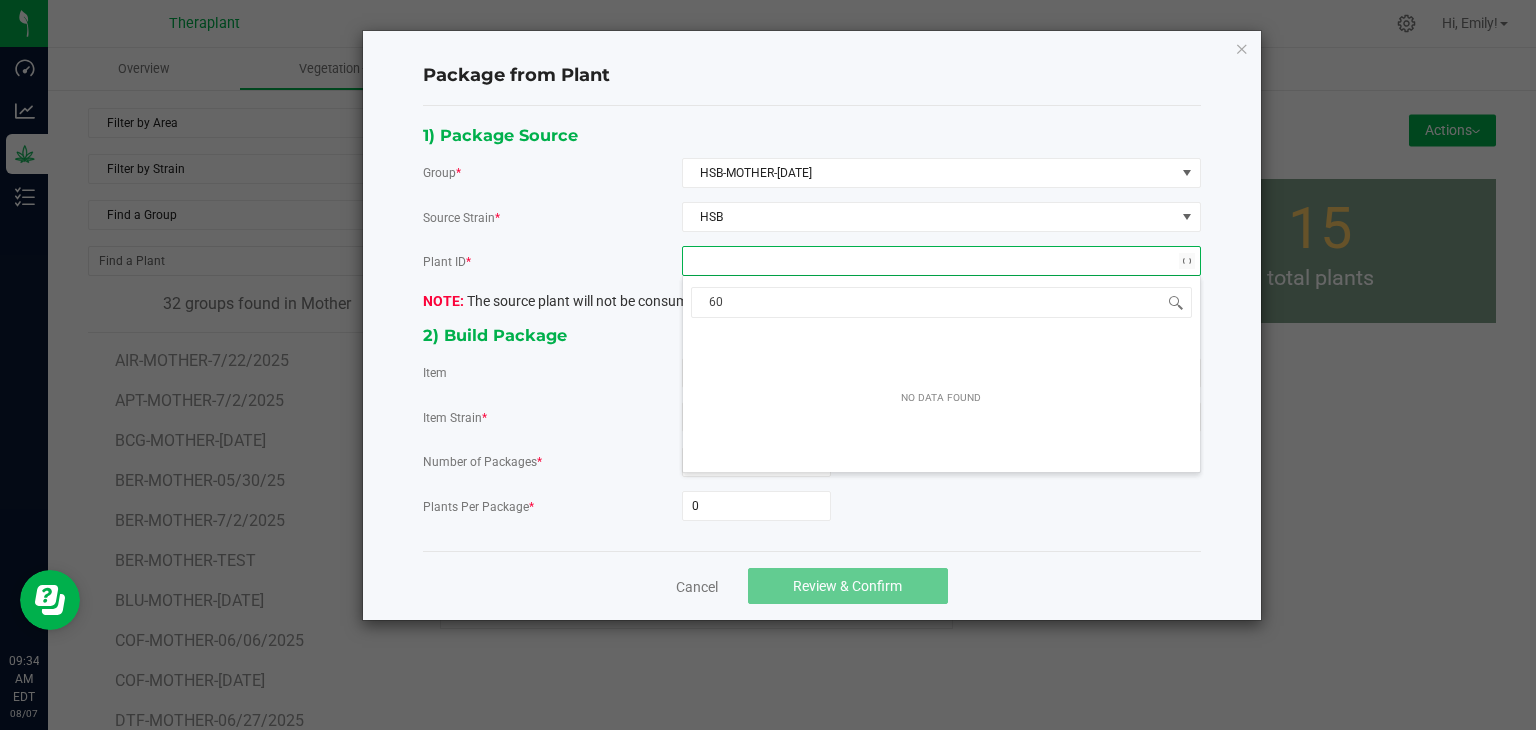type on "6" 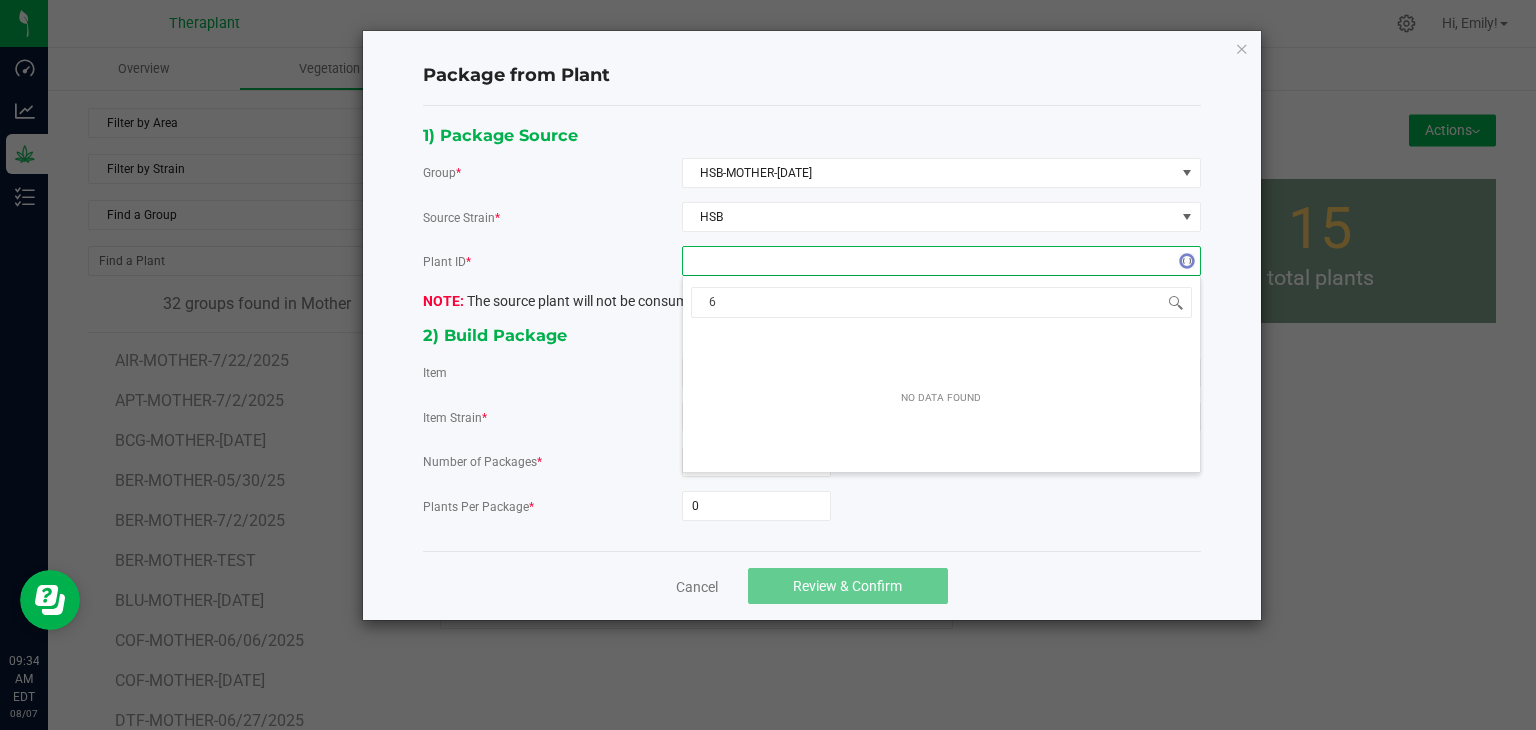 type 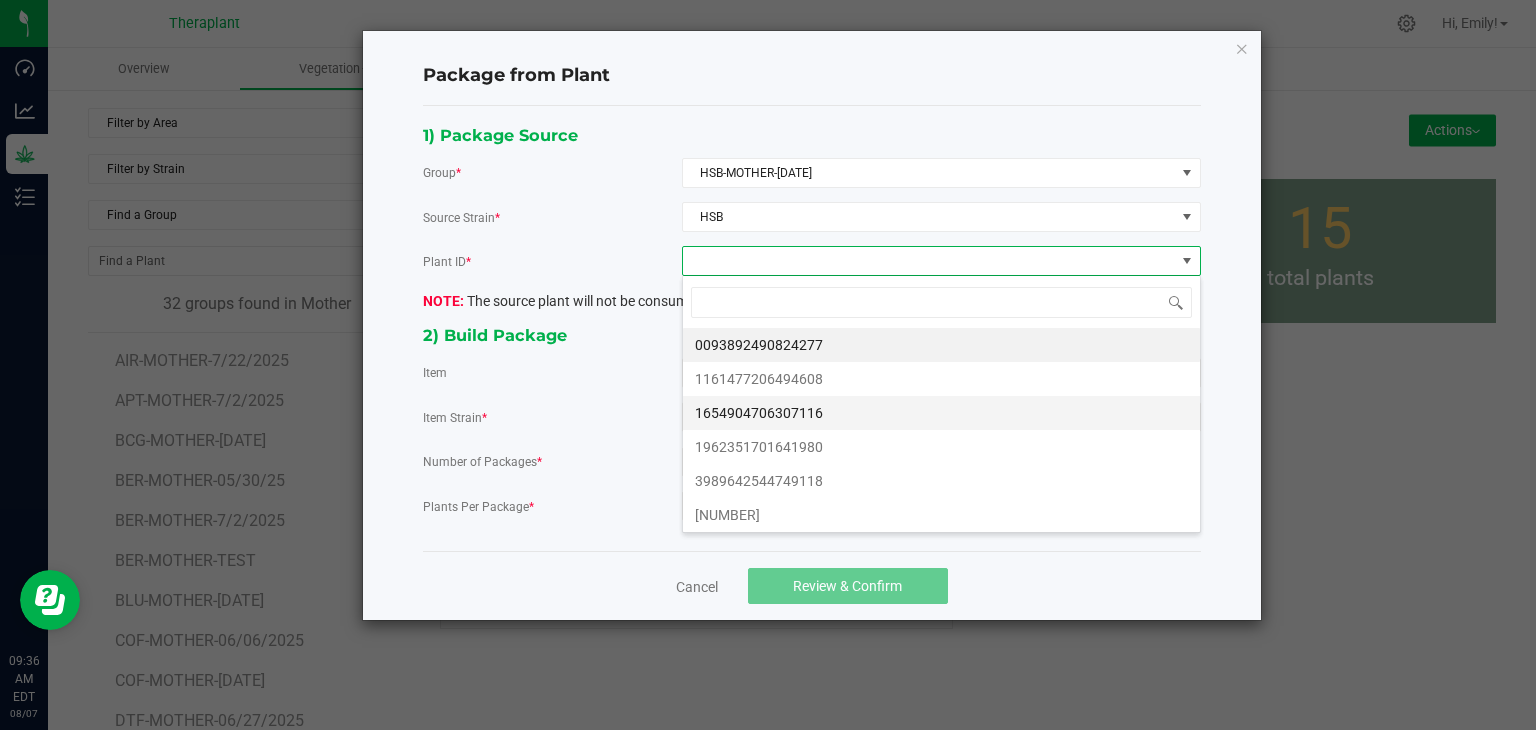 scroll, scrollTop: 100, scrollLeft: 0, axis: vertical 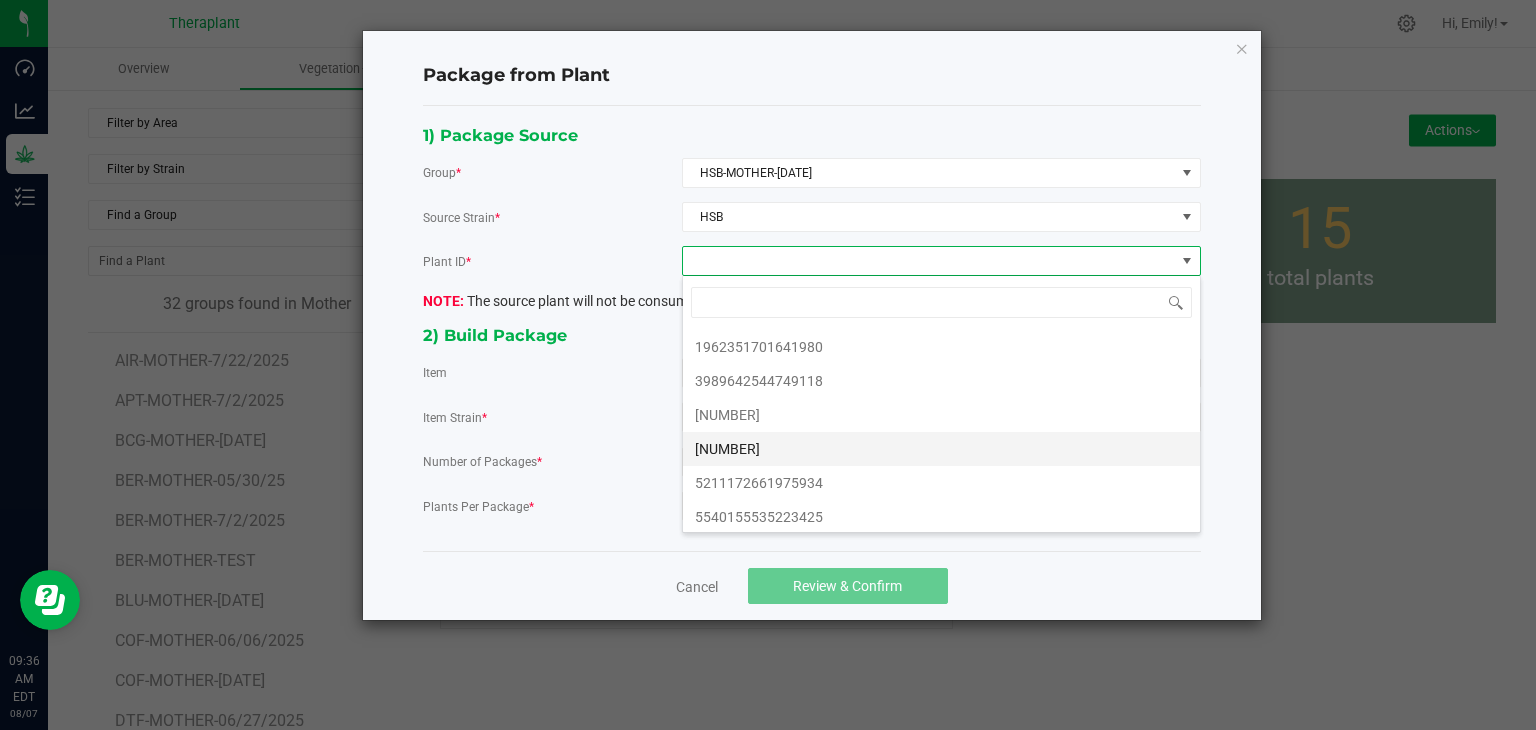 click on "[NUMBER]" at bounding box center (941, 449) 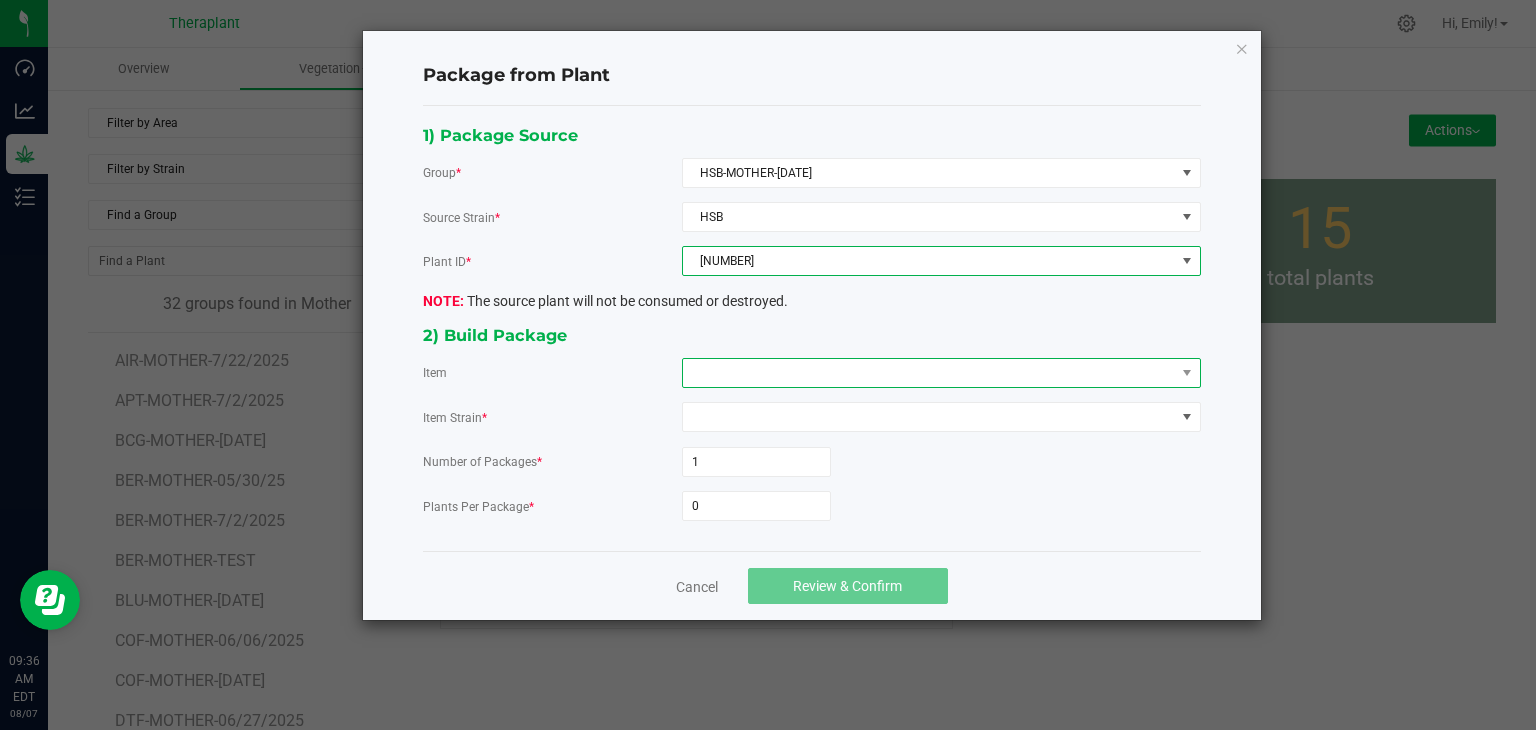 click at bounding box center [929, 373] 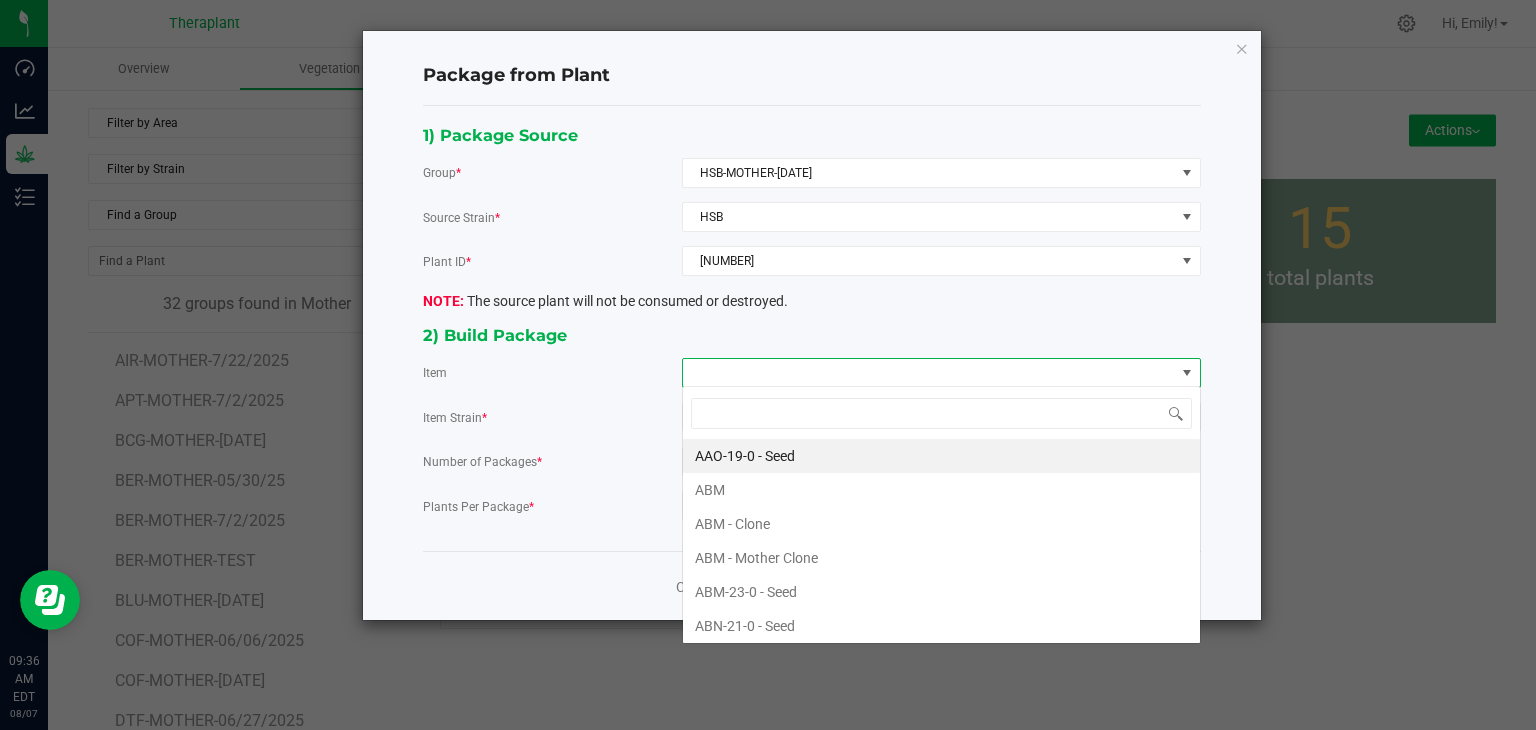scroll, scrollTop: 99970, scrollLeft: 99480, axis: both 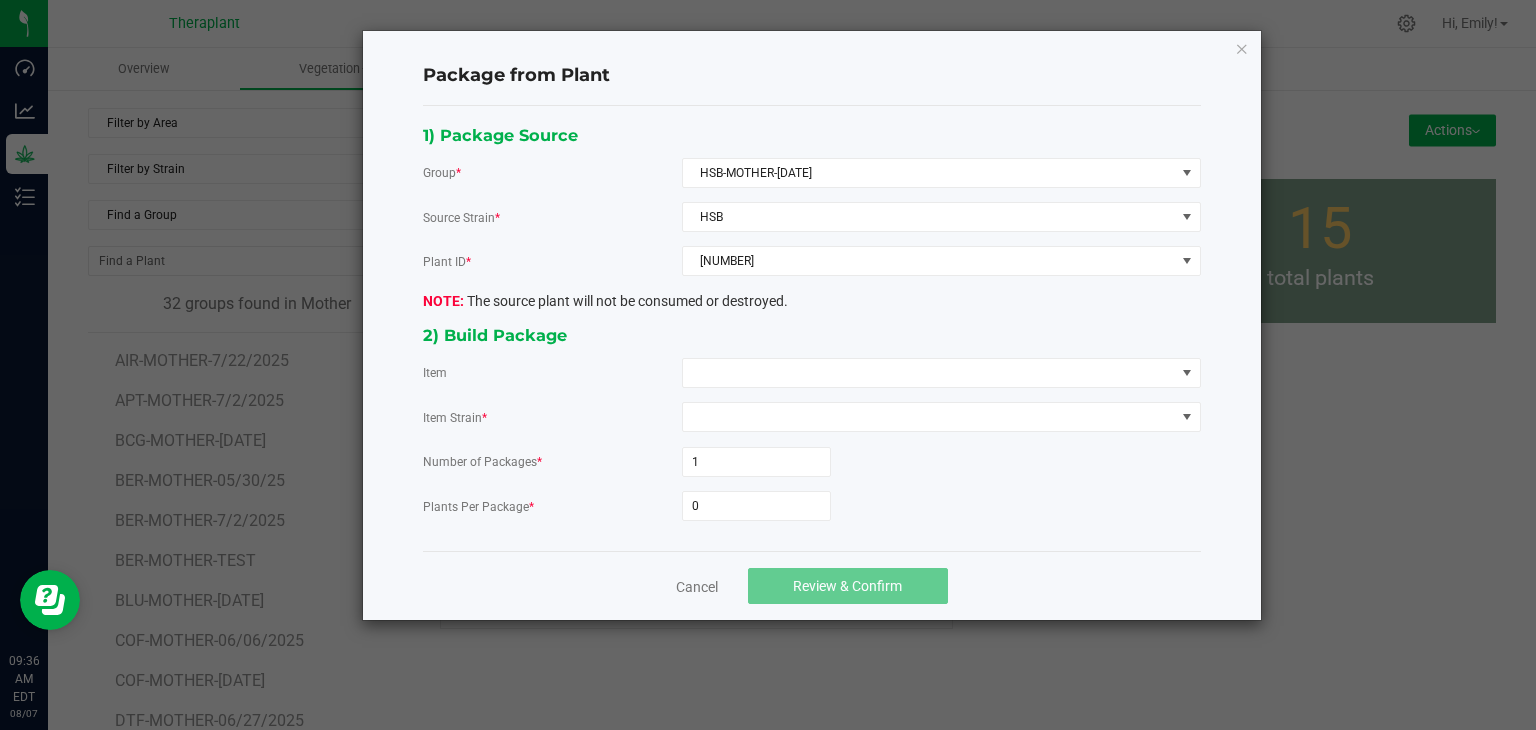 click on "2) Build Package" 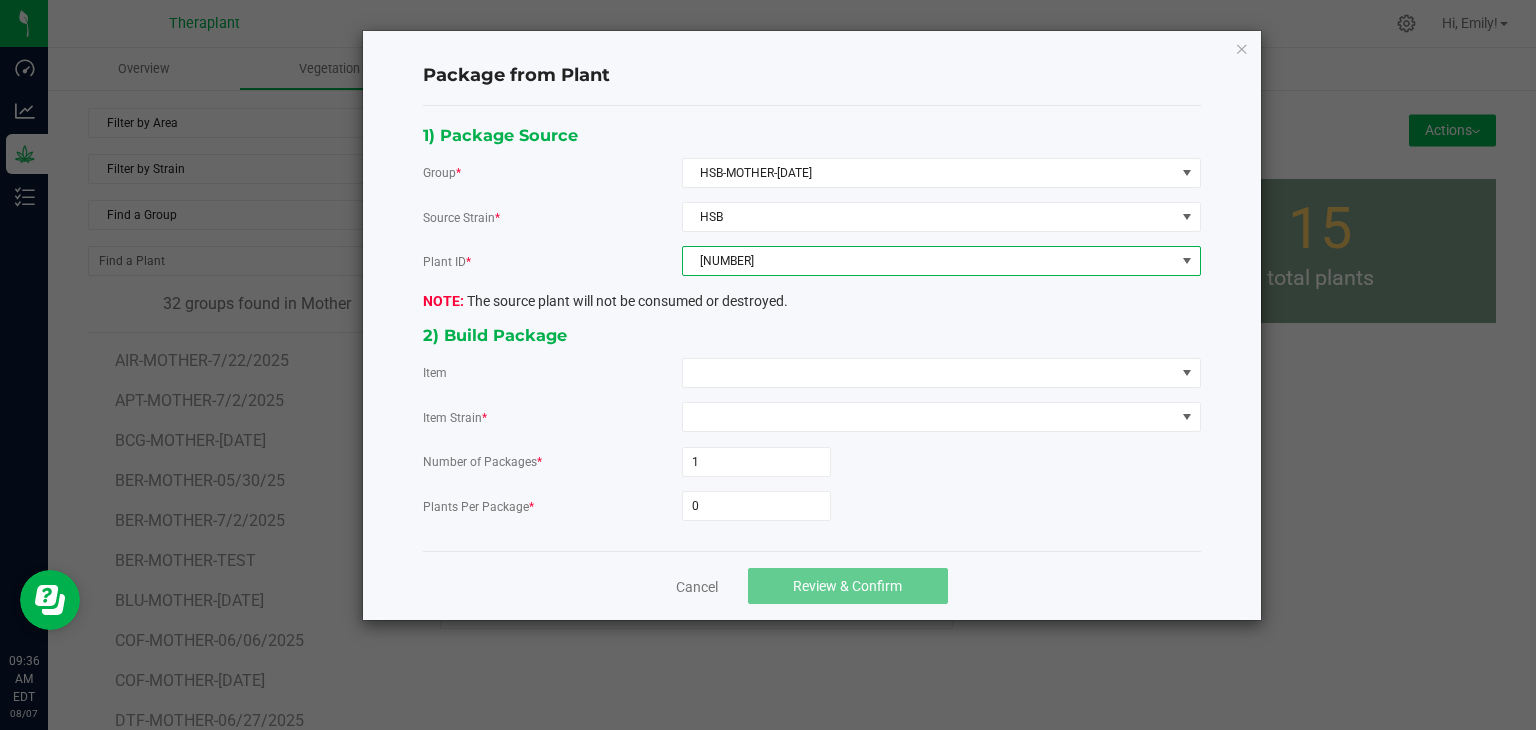 click on "[NUMBER]" at bounding box center (929, 261) 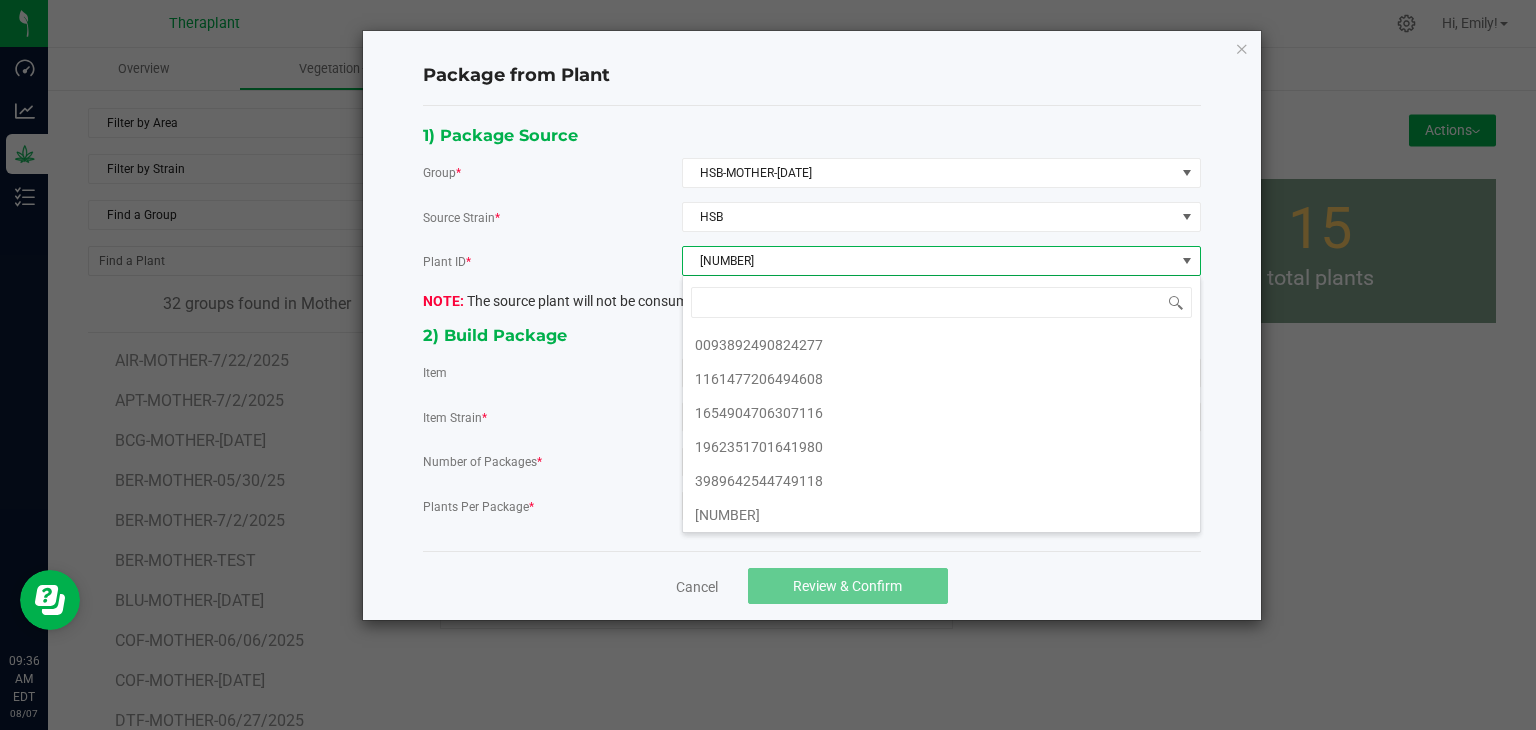 scroll, scrollTop: 36, scrollLeft: 0, axis: vertical 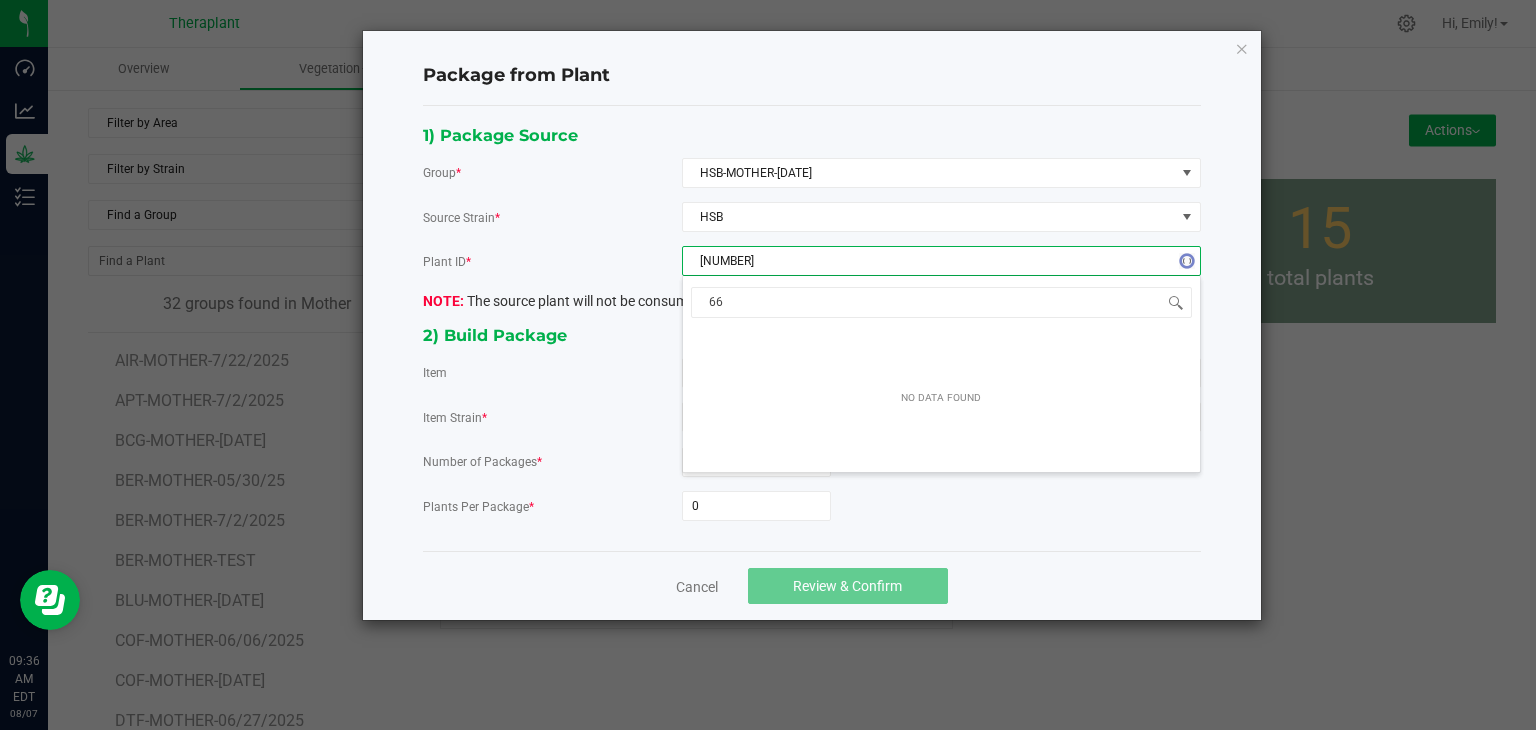 type on "6" 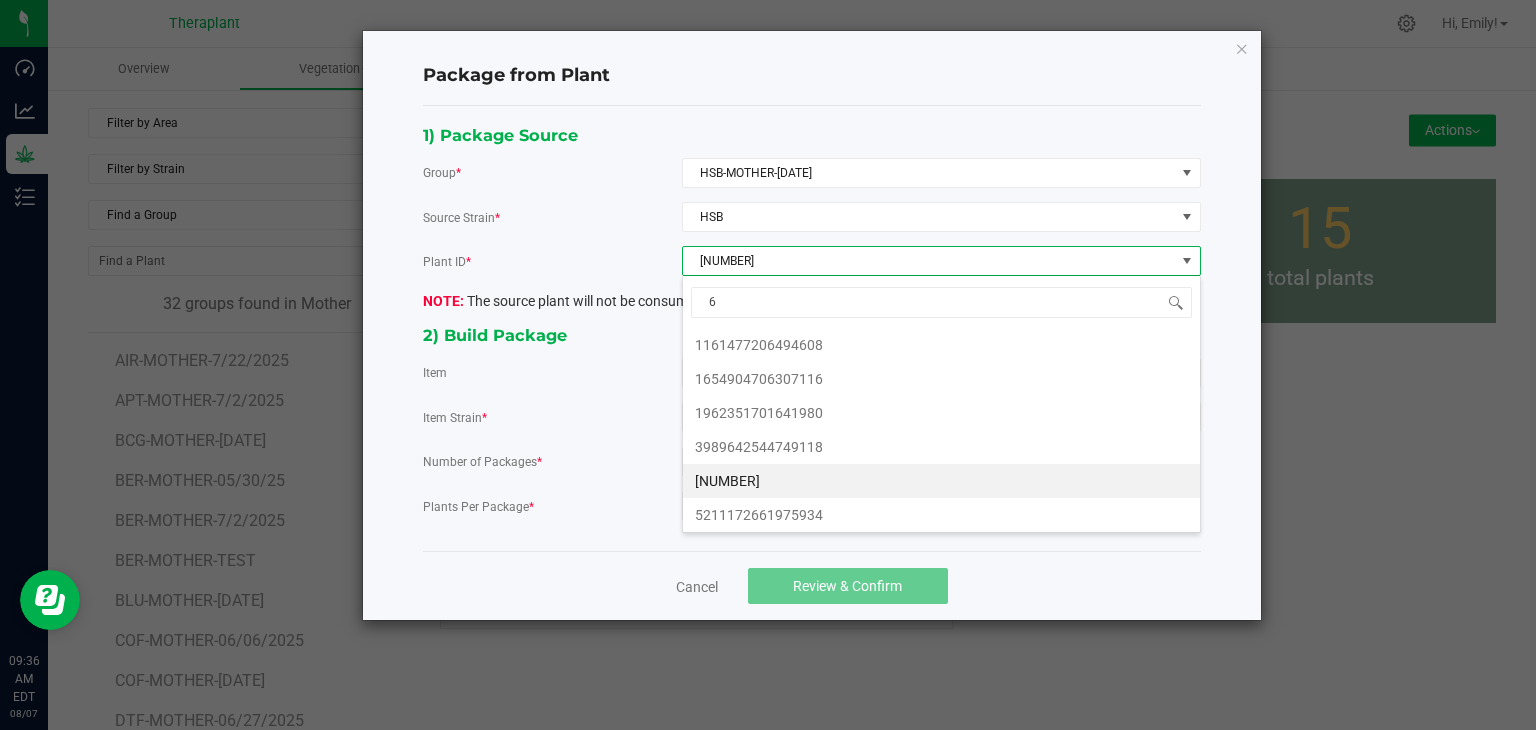 type 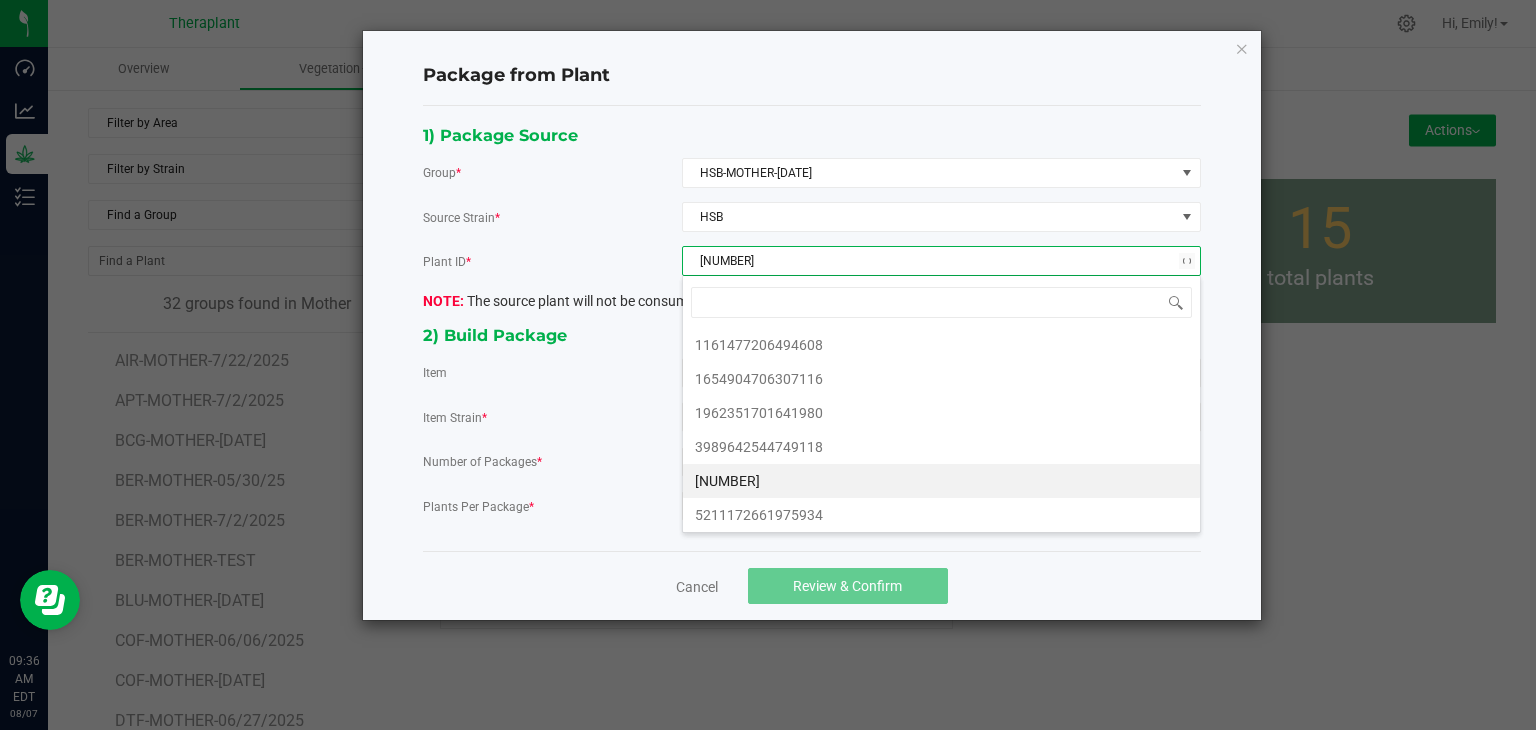scroll, scrollTop: 69, scrollLeft: 0, axis: vertical 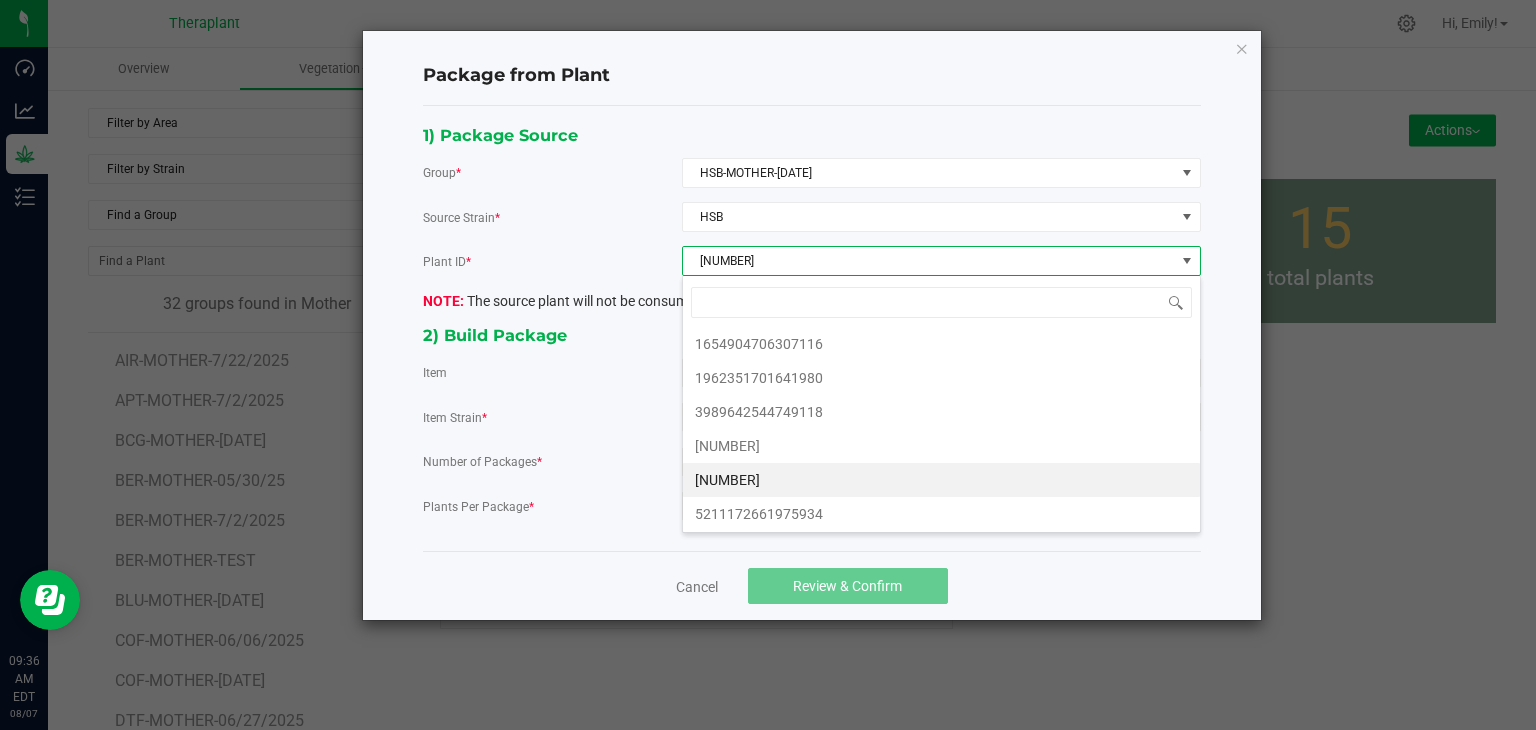 click on "[NUMBER]" at bounding box center [941, 480] 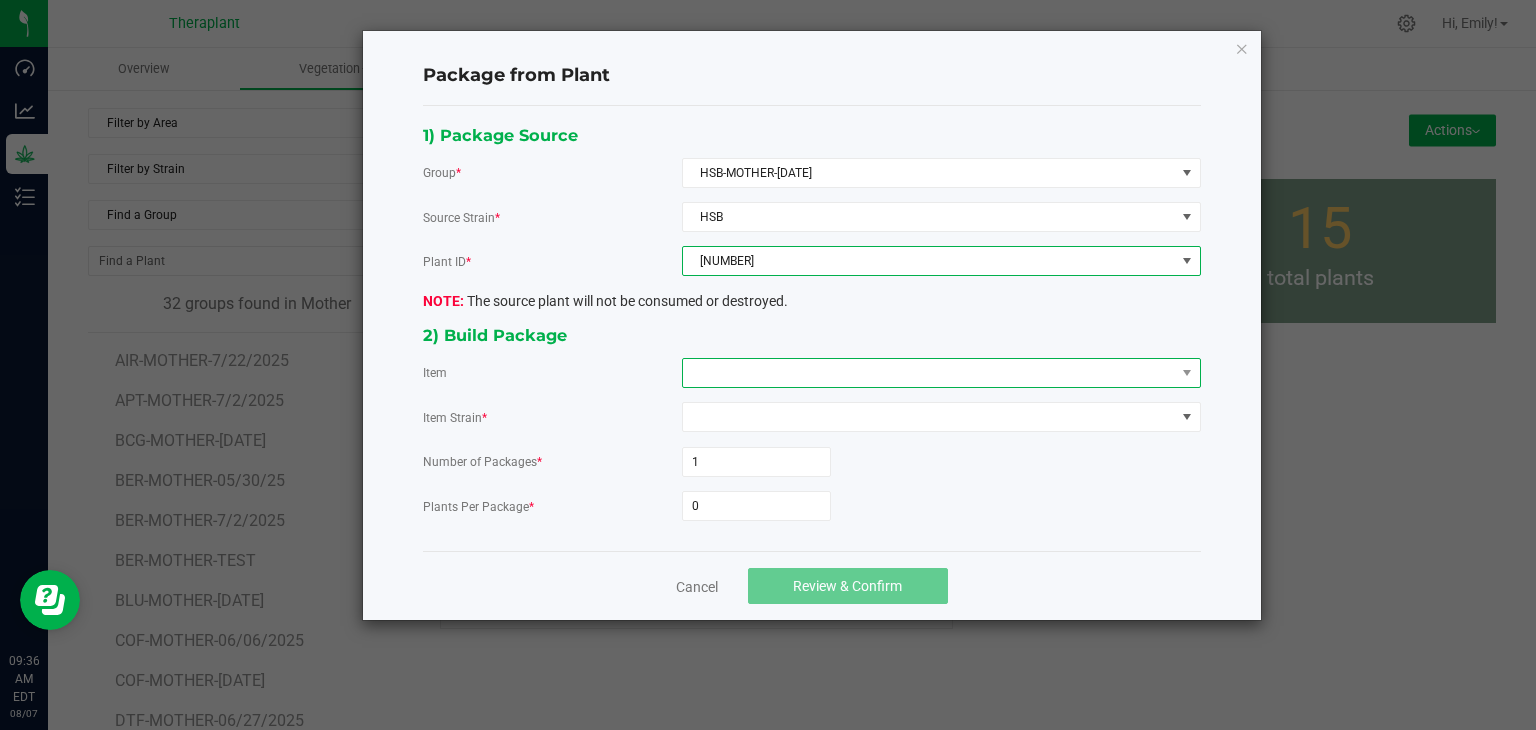 click at bounding box center [929, 373] 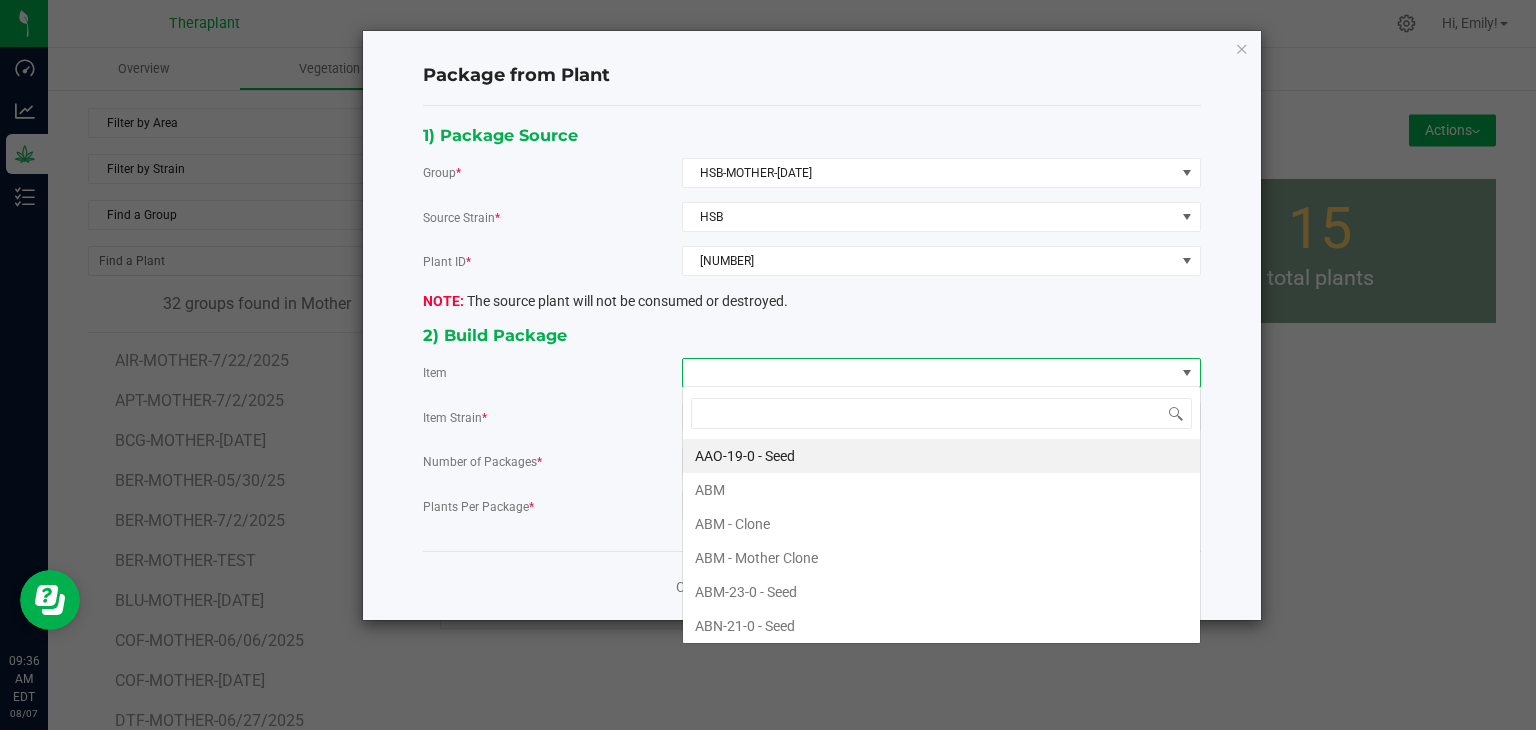scroll, scrollTop: 99970, scrollLeft: 99480, axis: both 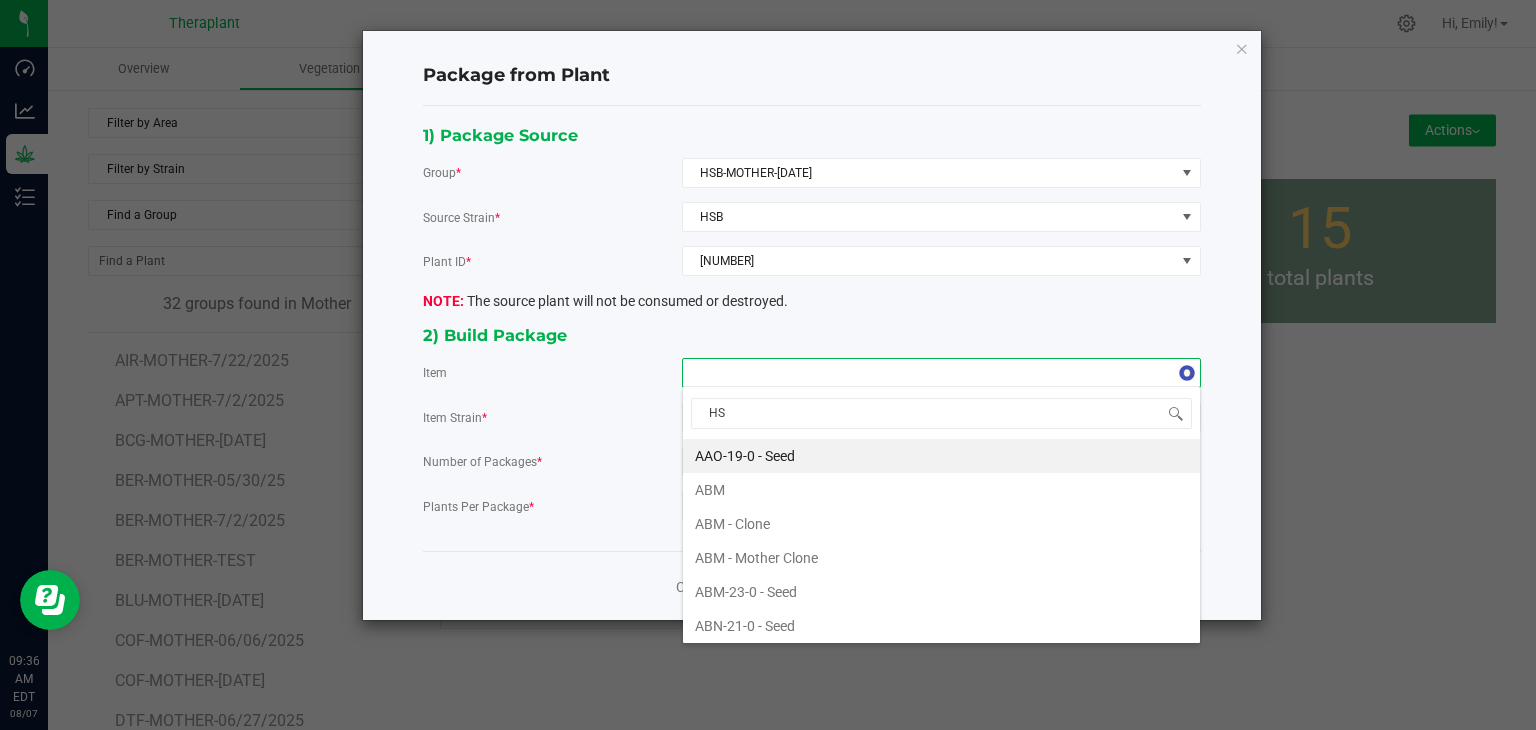 type on "HSB" 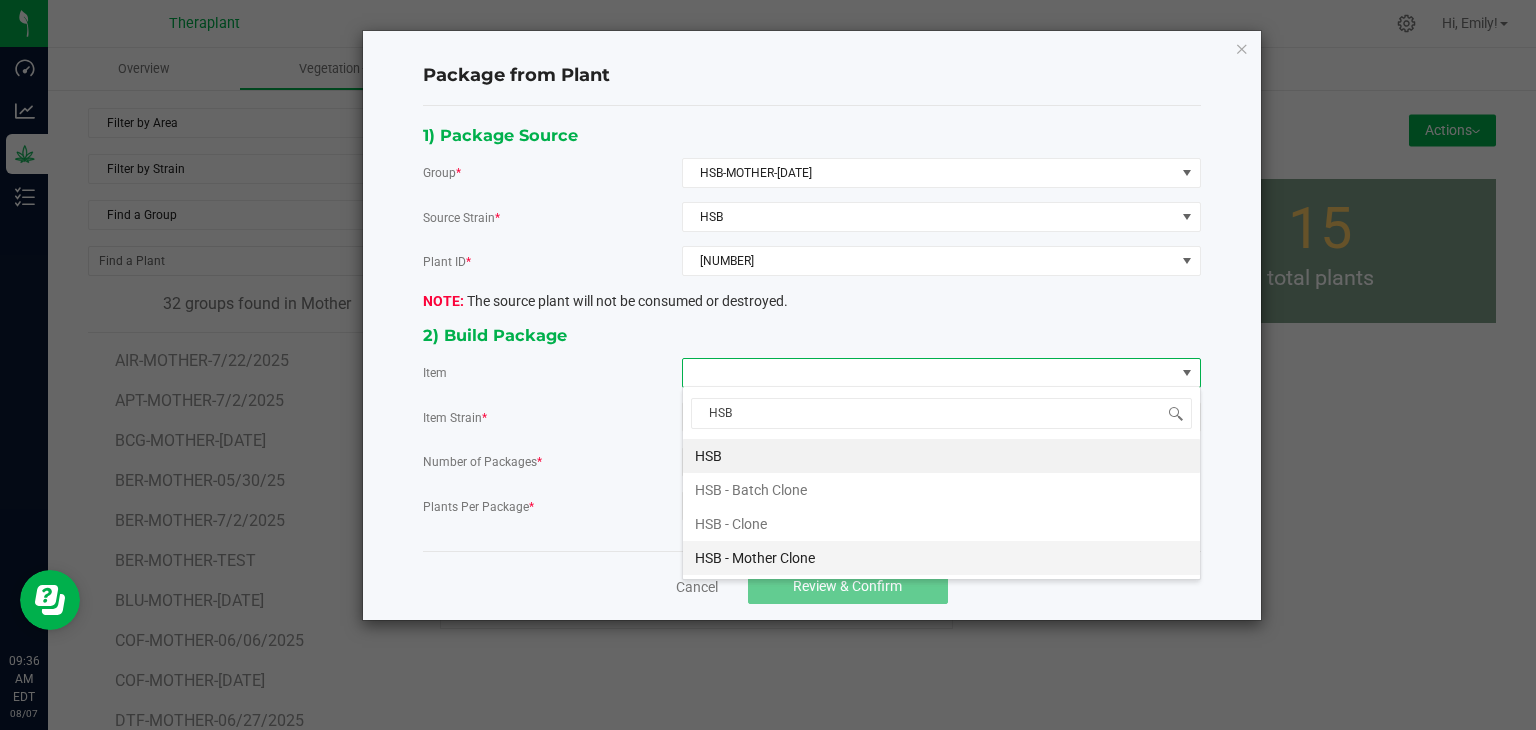 click on "HSB - Mother Clone" at bounding box center [941, 558] 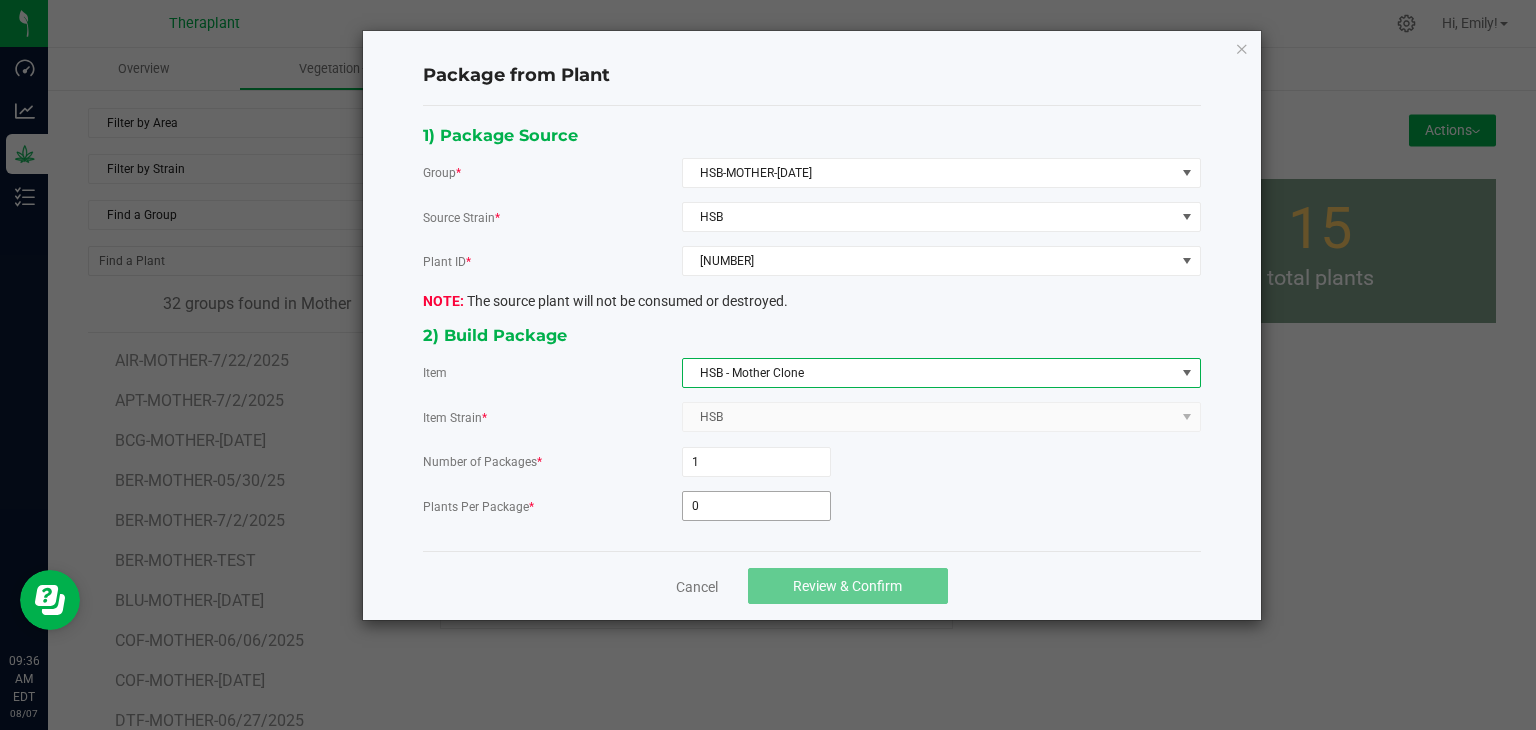 click on "0" at bounding box center (756, 506) 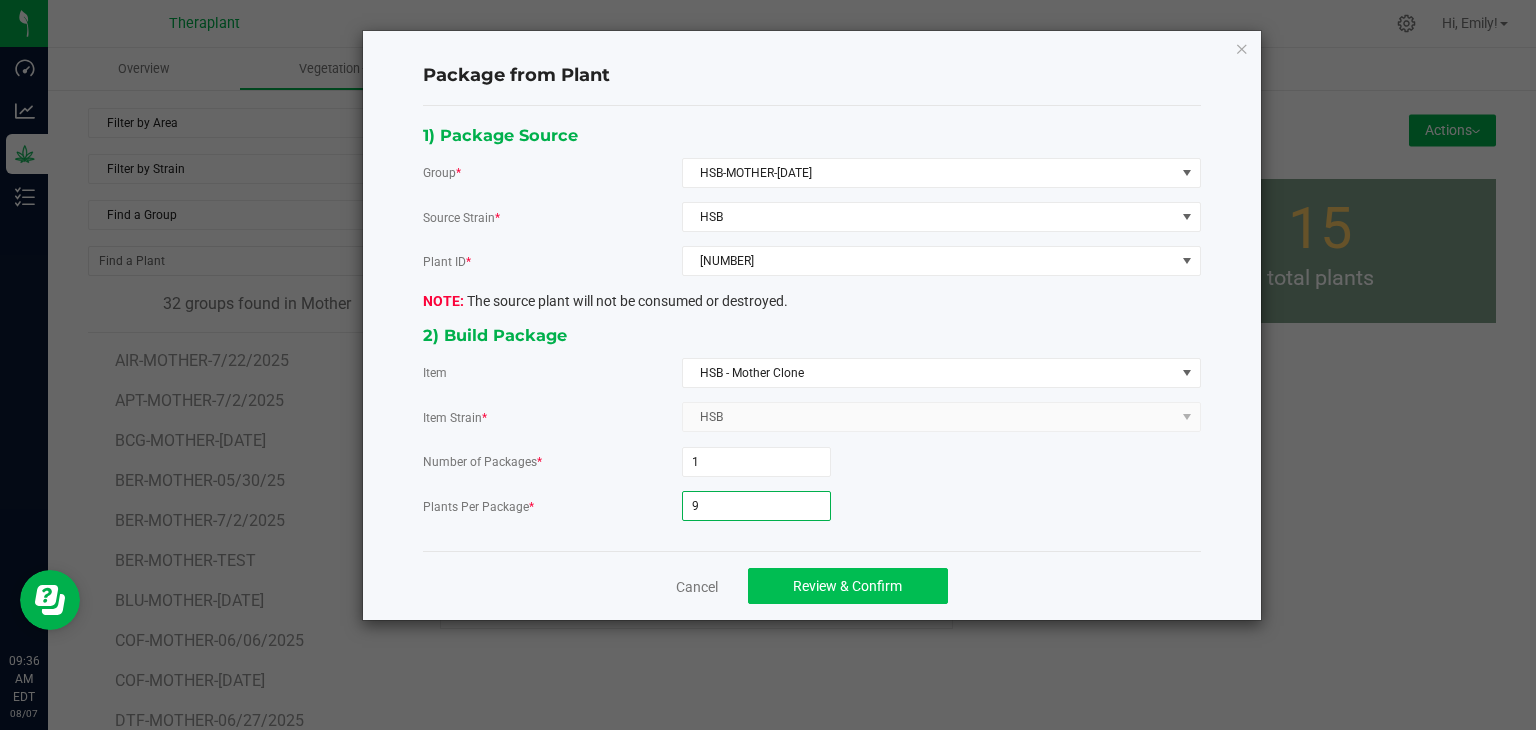 type on "9" 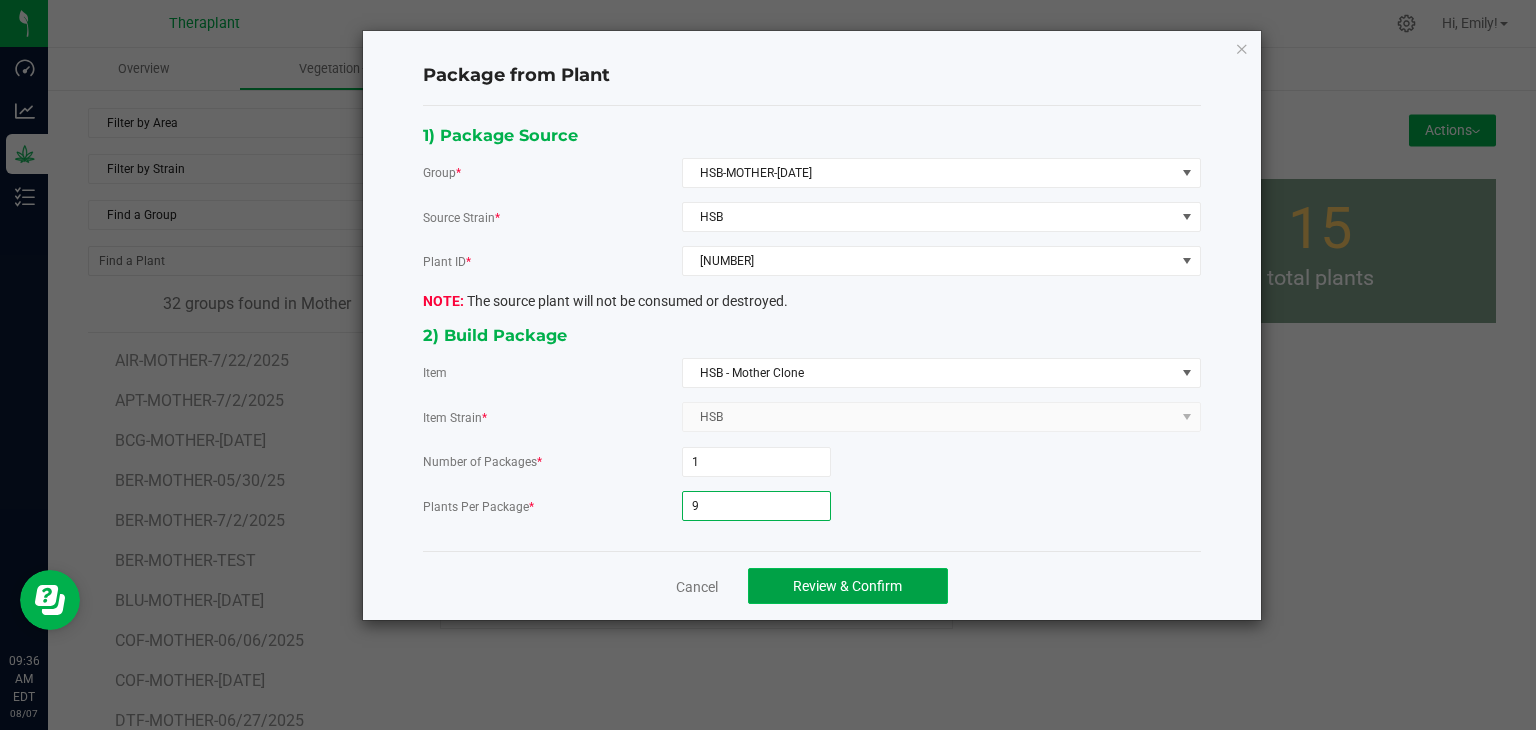 click on "Review & Confirm" 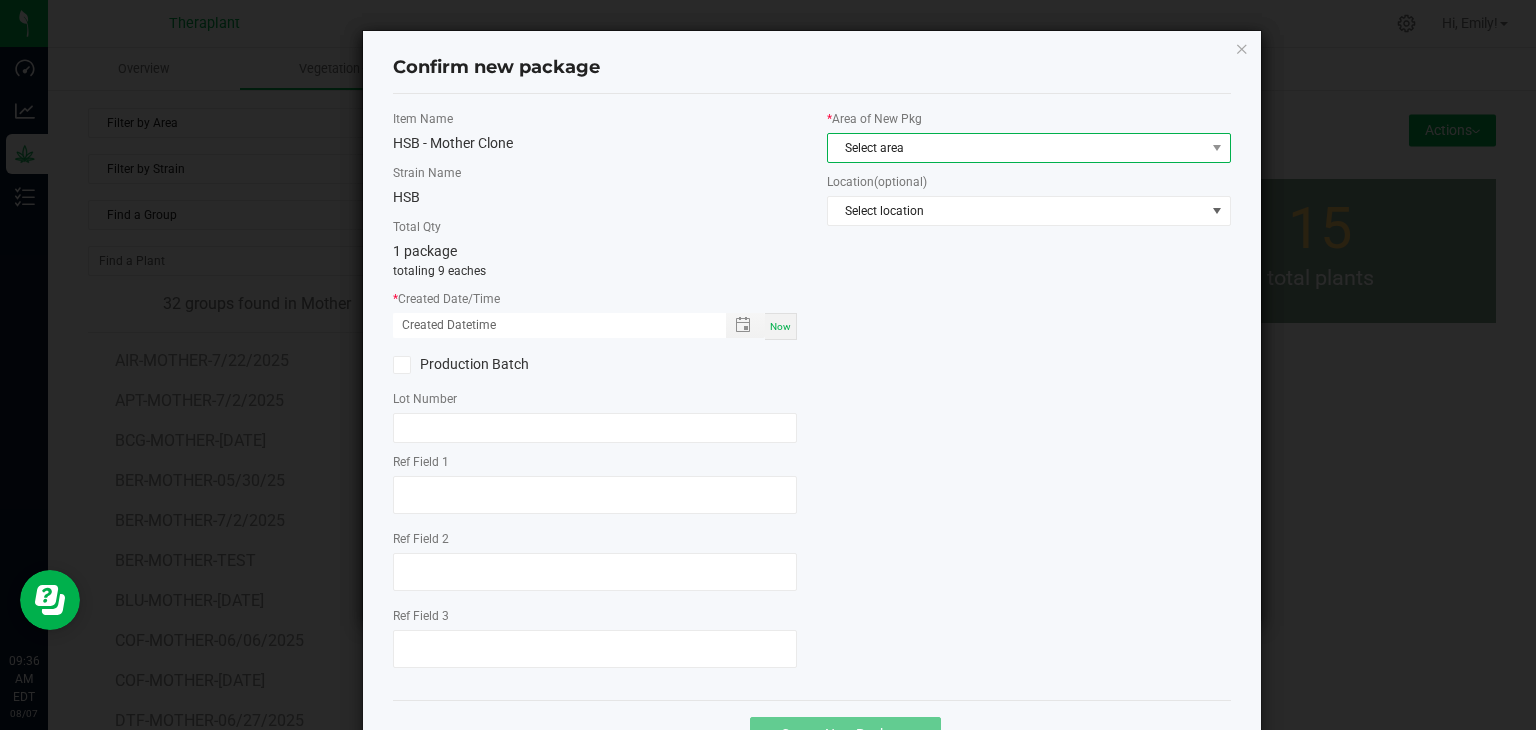 click on "Select area" at bounding box center [1016, 148] 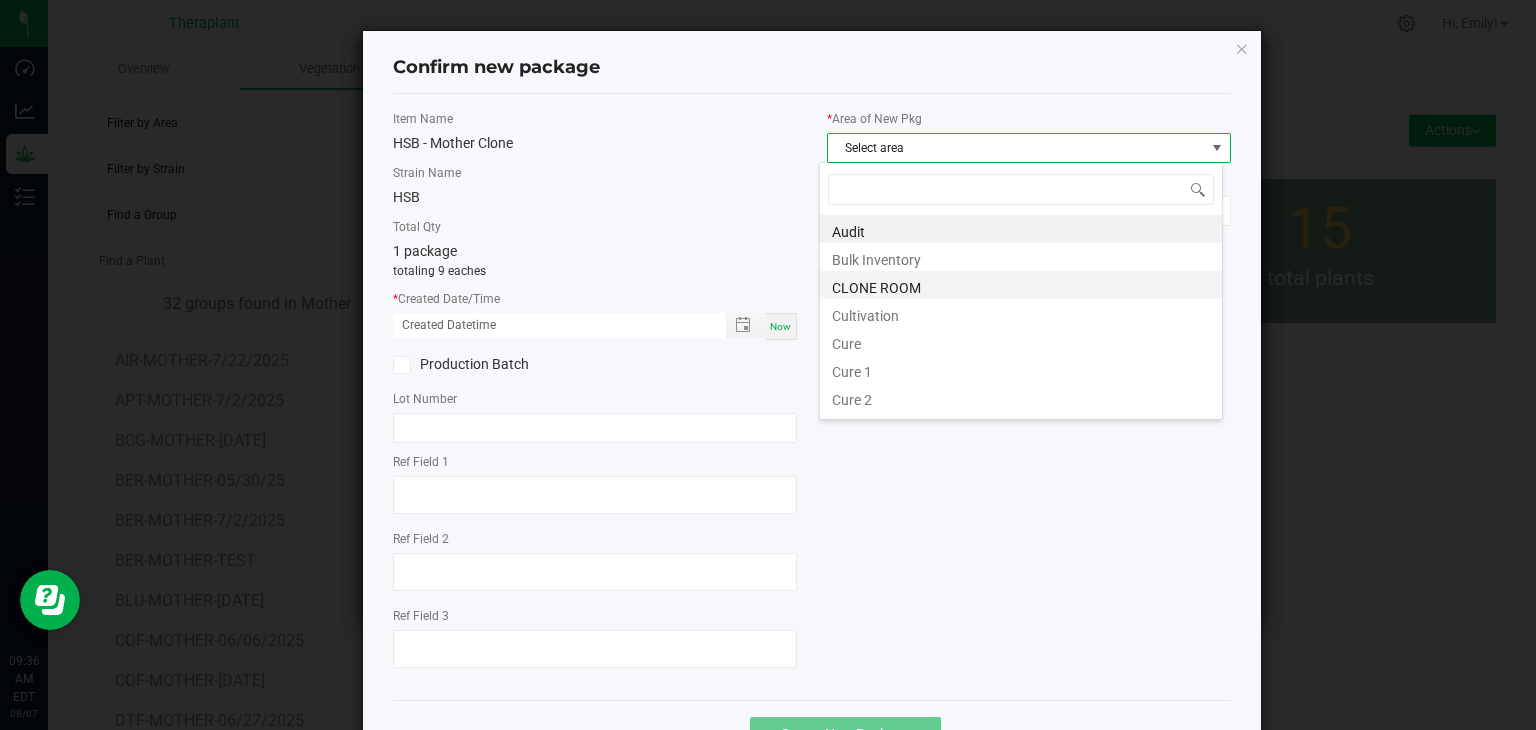 scroll, scrollTop: 99970, scrollLeft: 99596, axis: both 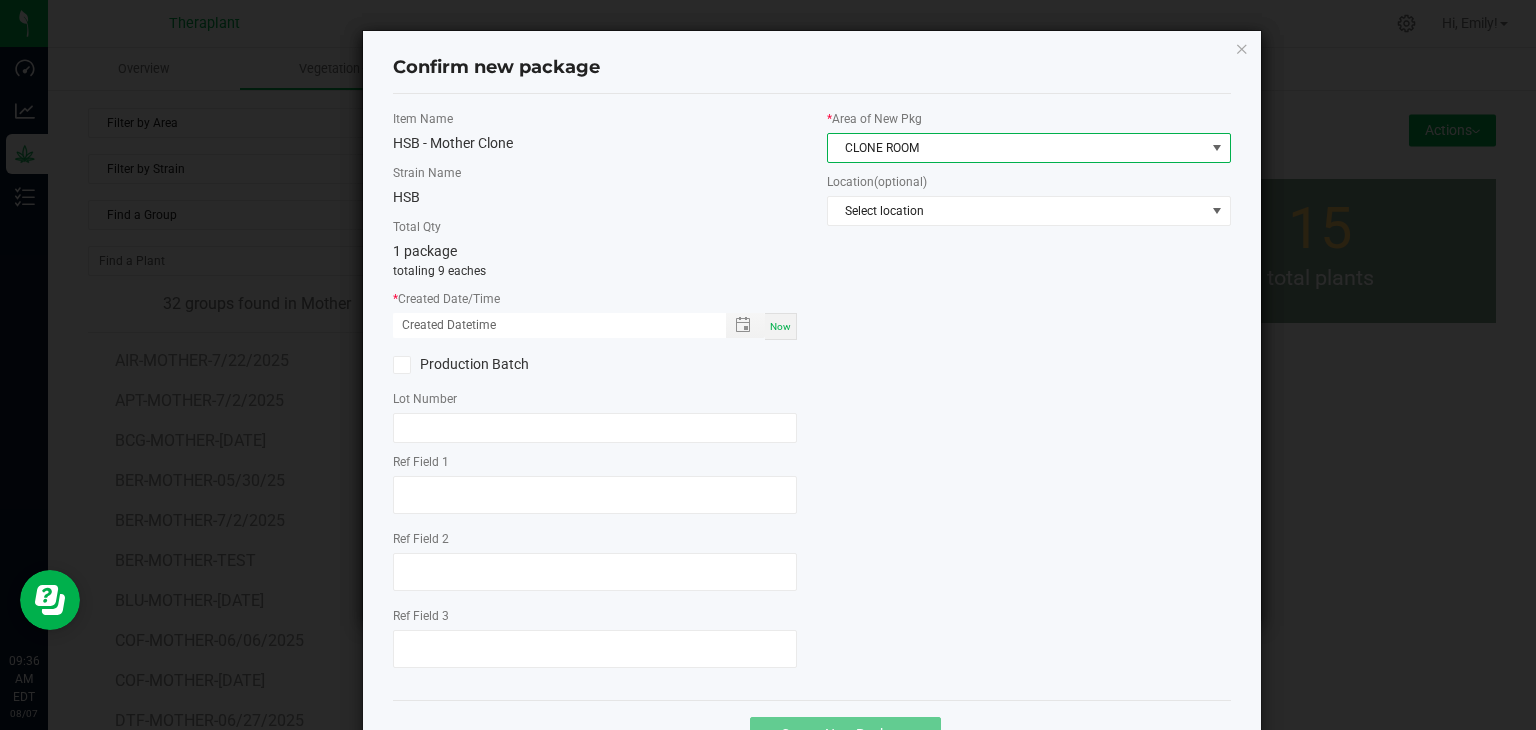 click on "Now" at bounding box center (780, 326) 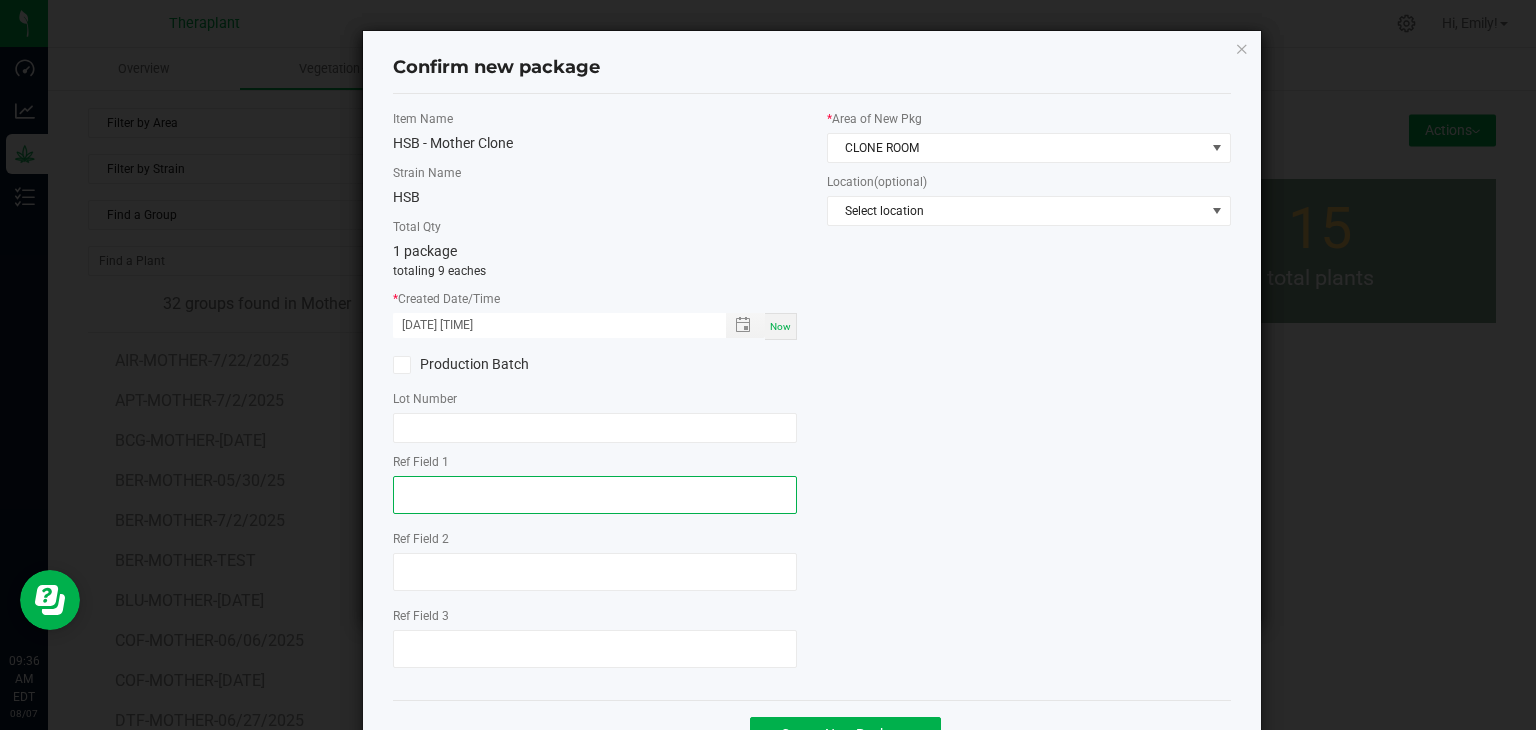 click 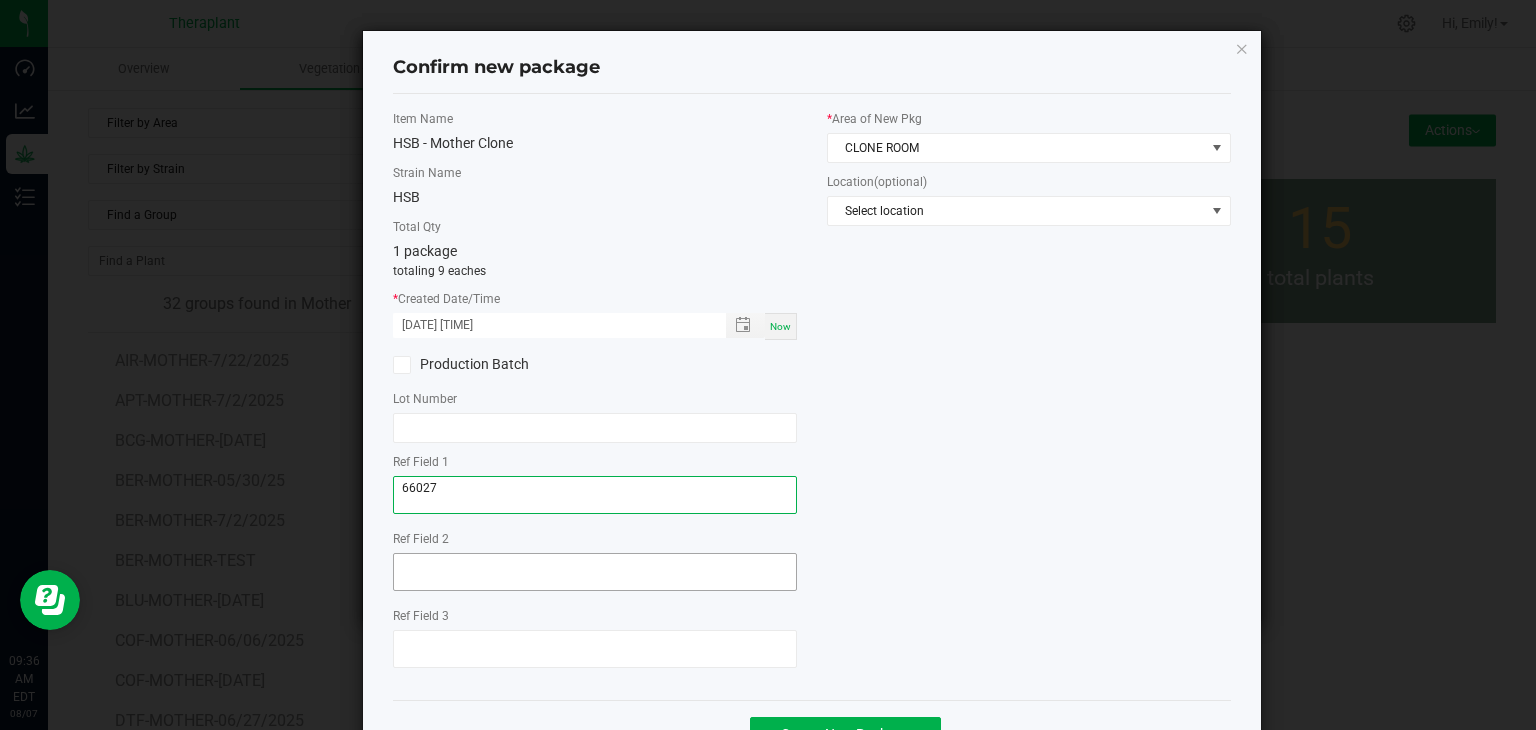 type on "66027" 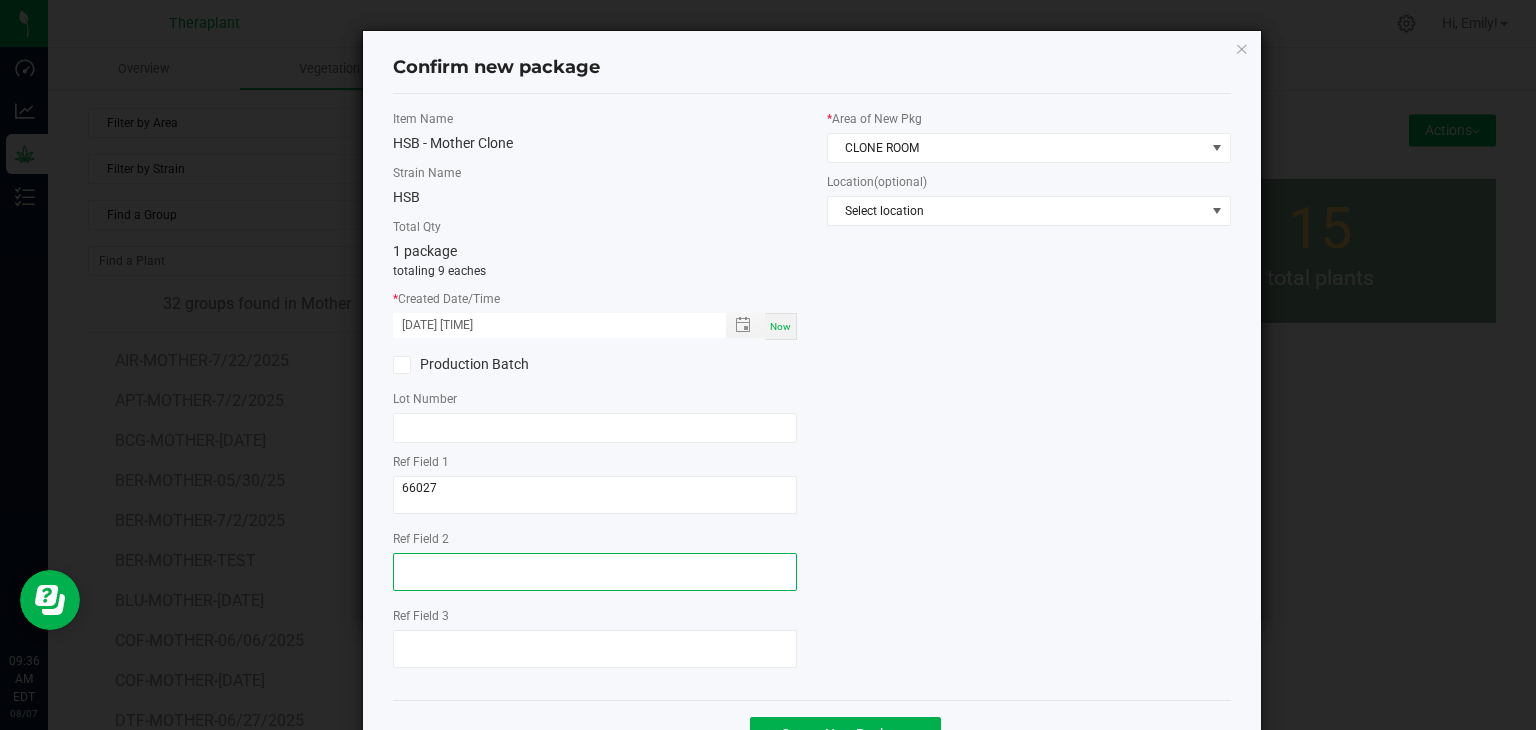 click at bounding box center (595, 572) 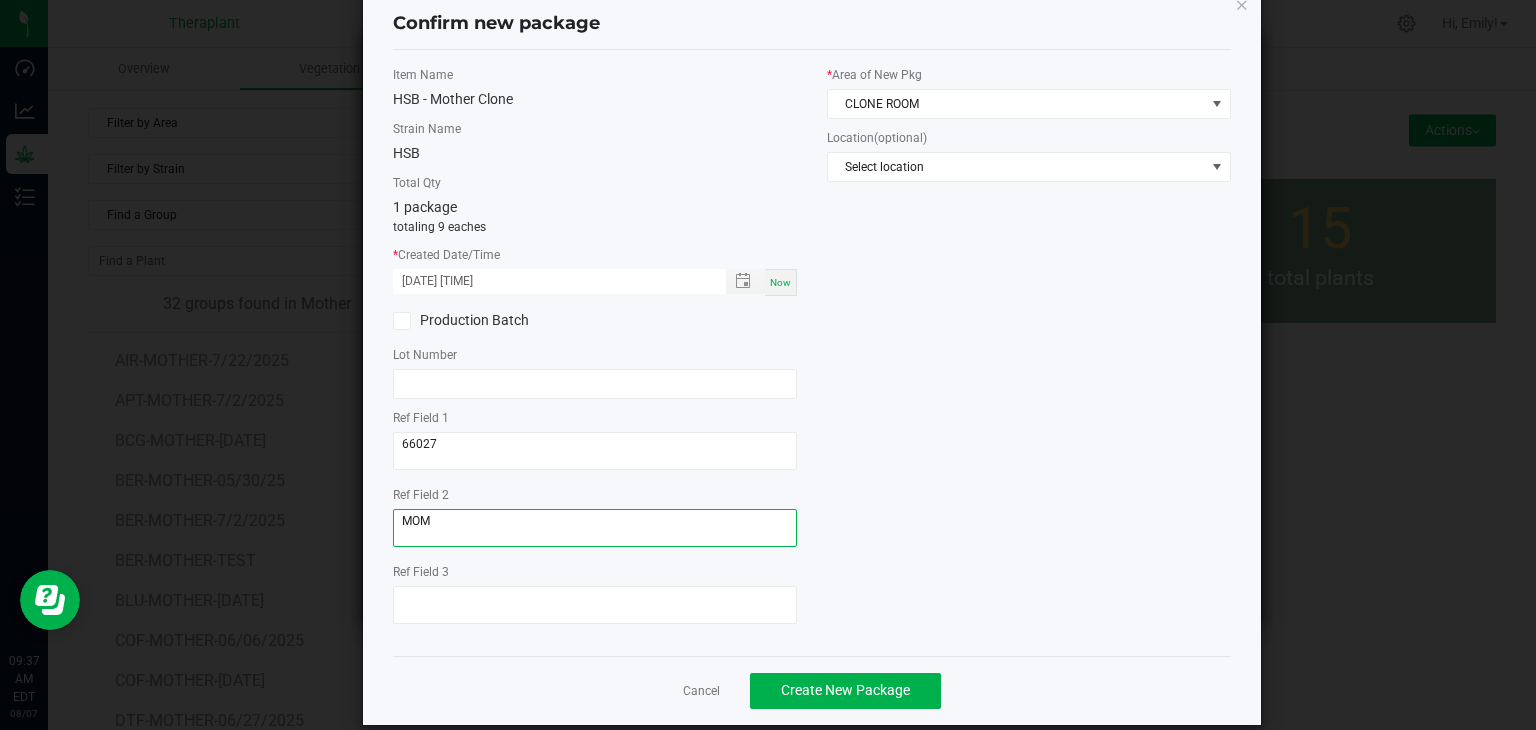 scroll, scrollTop: 69, scrollLeft: 0, axis: vertical 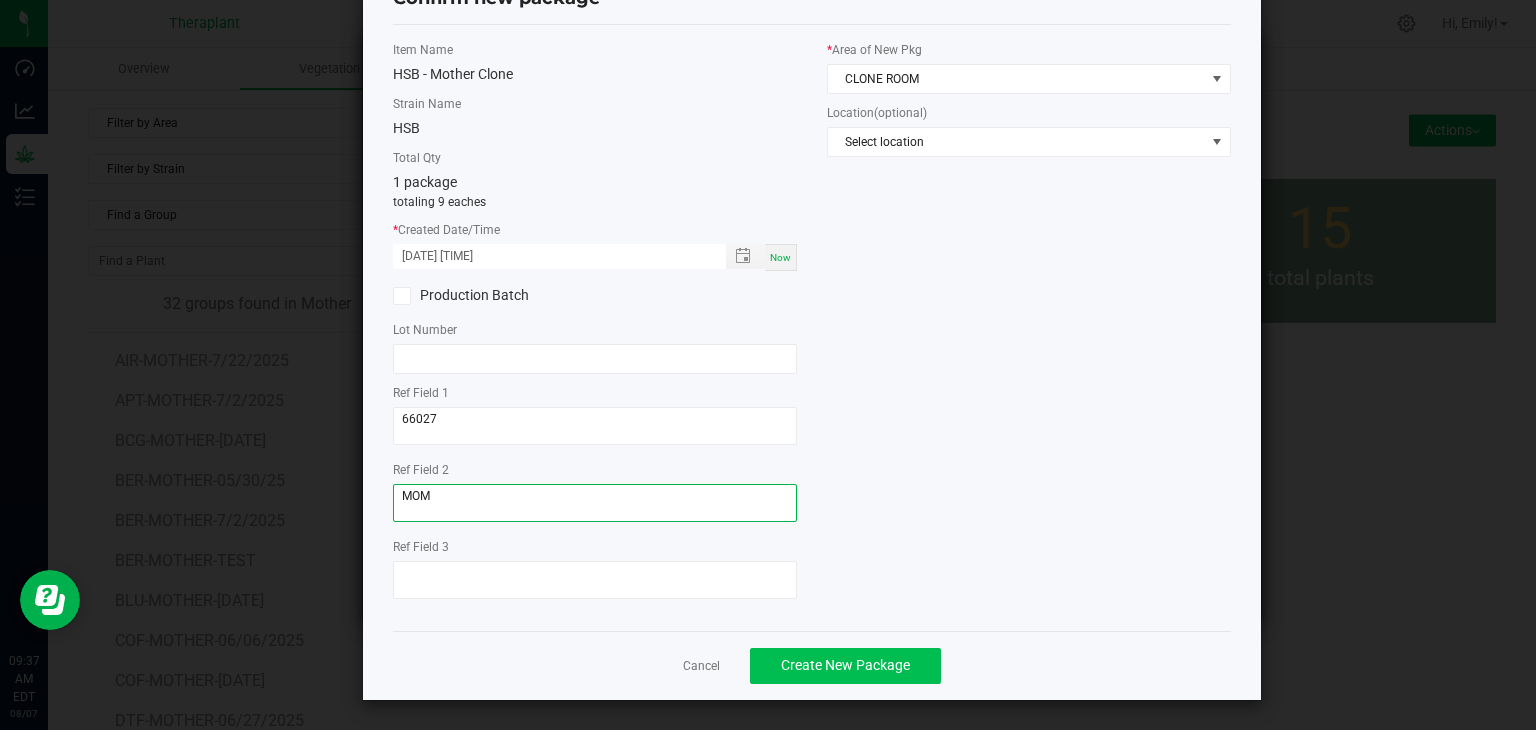 type on "MOM" 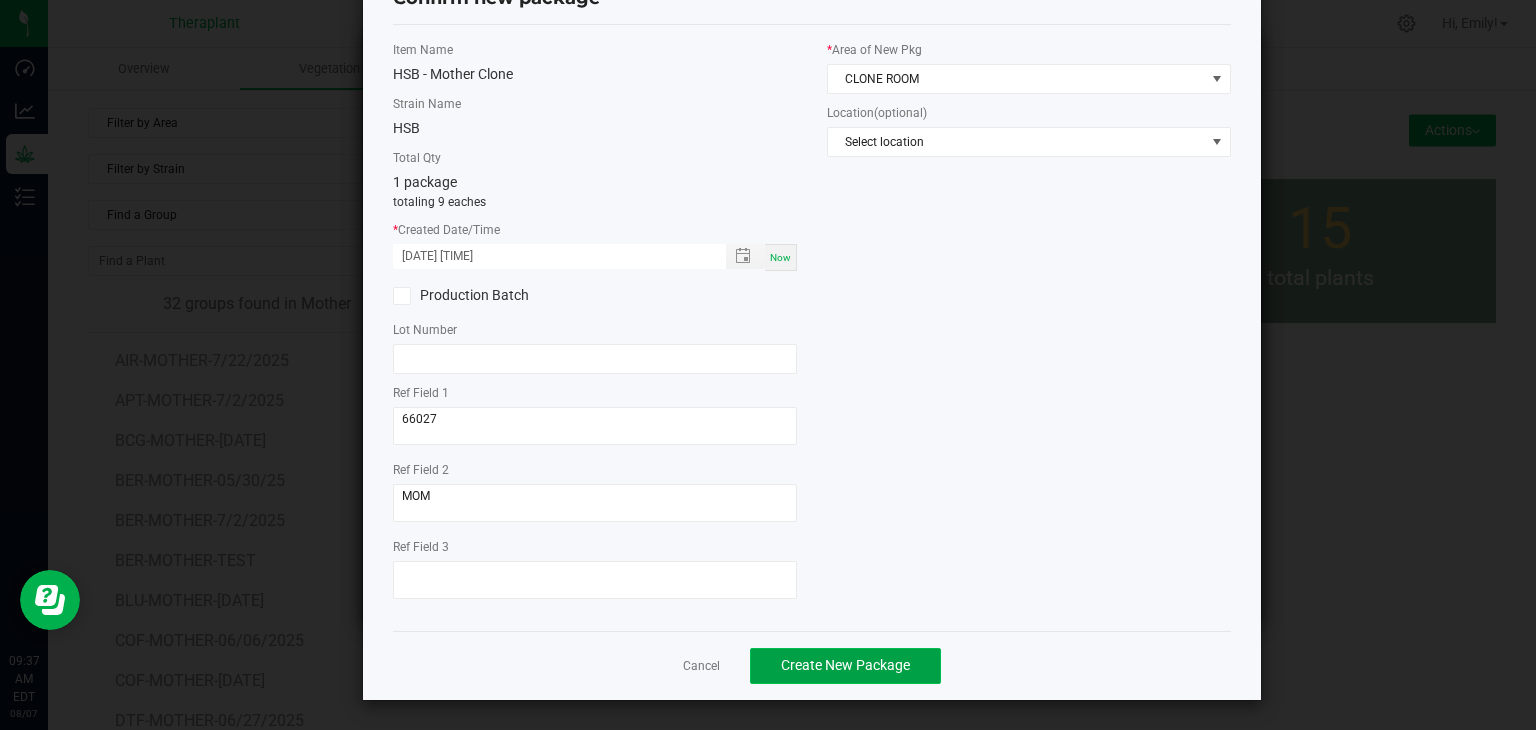 click on "Create New Package" 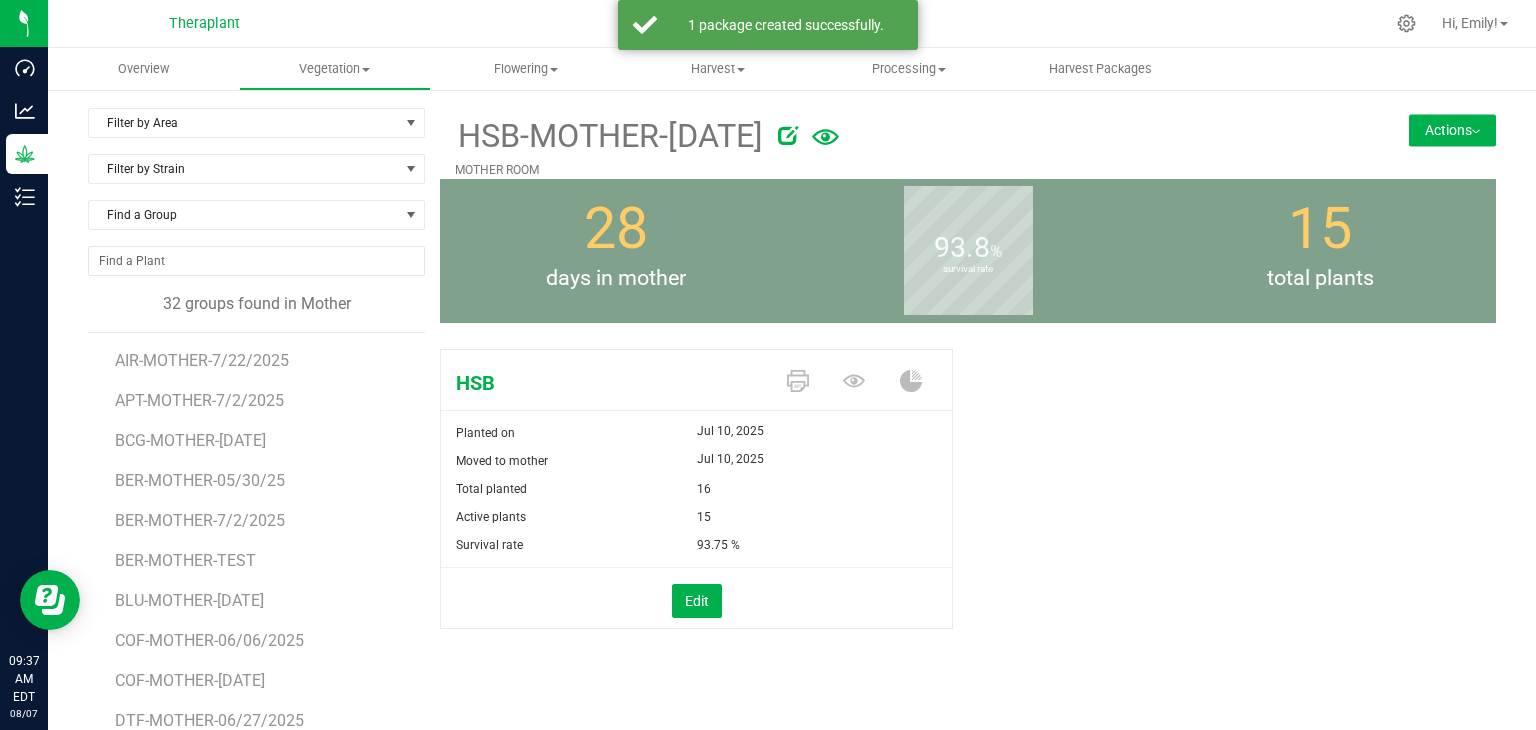 click at bounding box center (1476, 132) 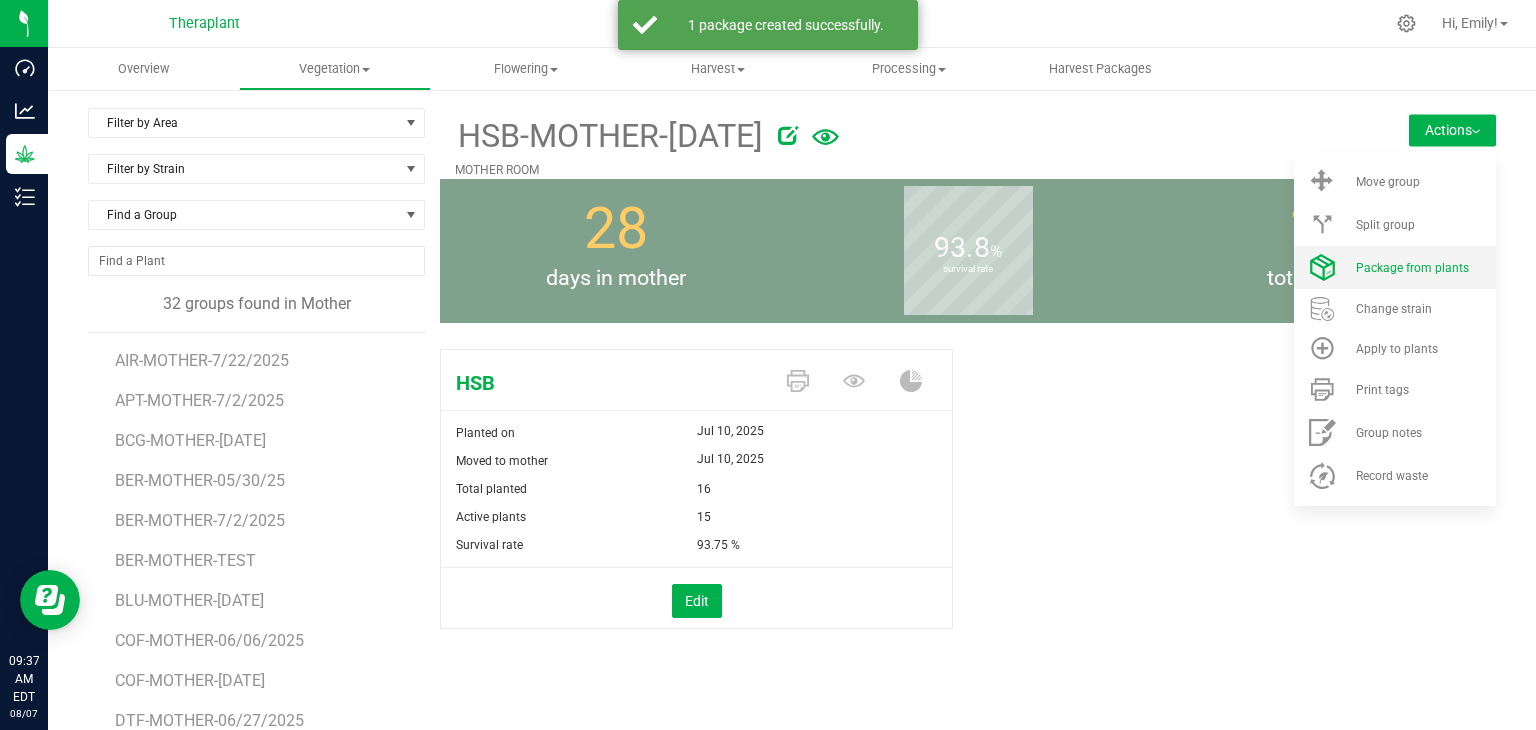 click on "Package from plants" at bounding box center (1412, 268) 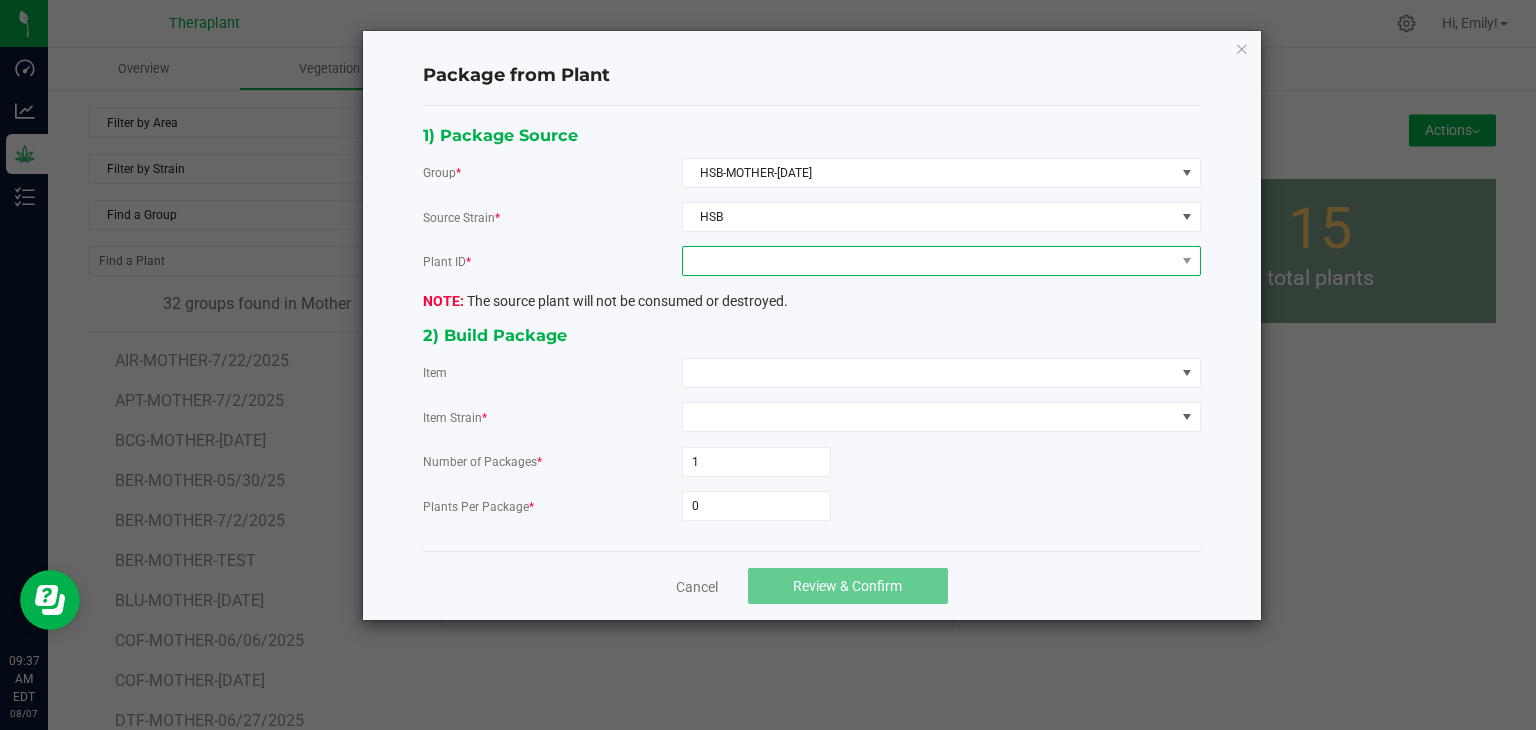 click at bounding box center (929, 261) 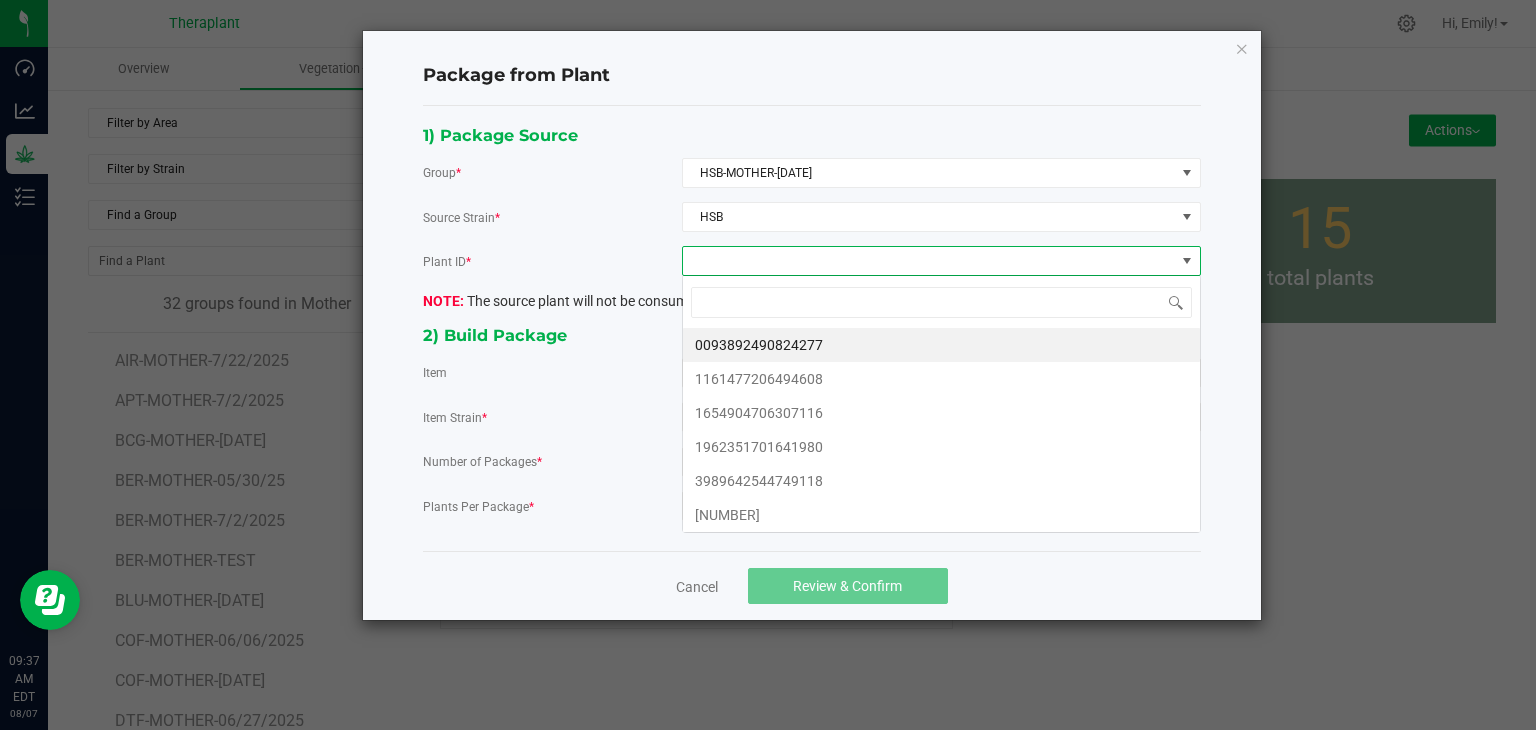 scroll, scrollTop: 99970, scrollLeft: 99480, axis: both 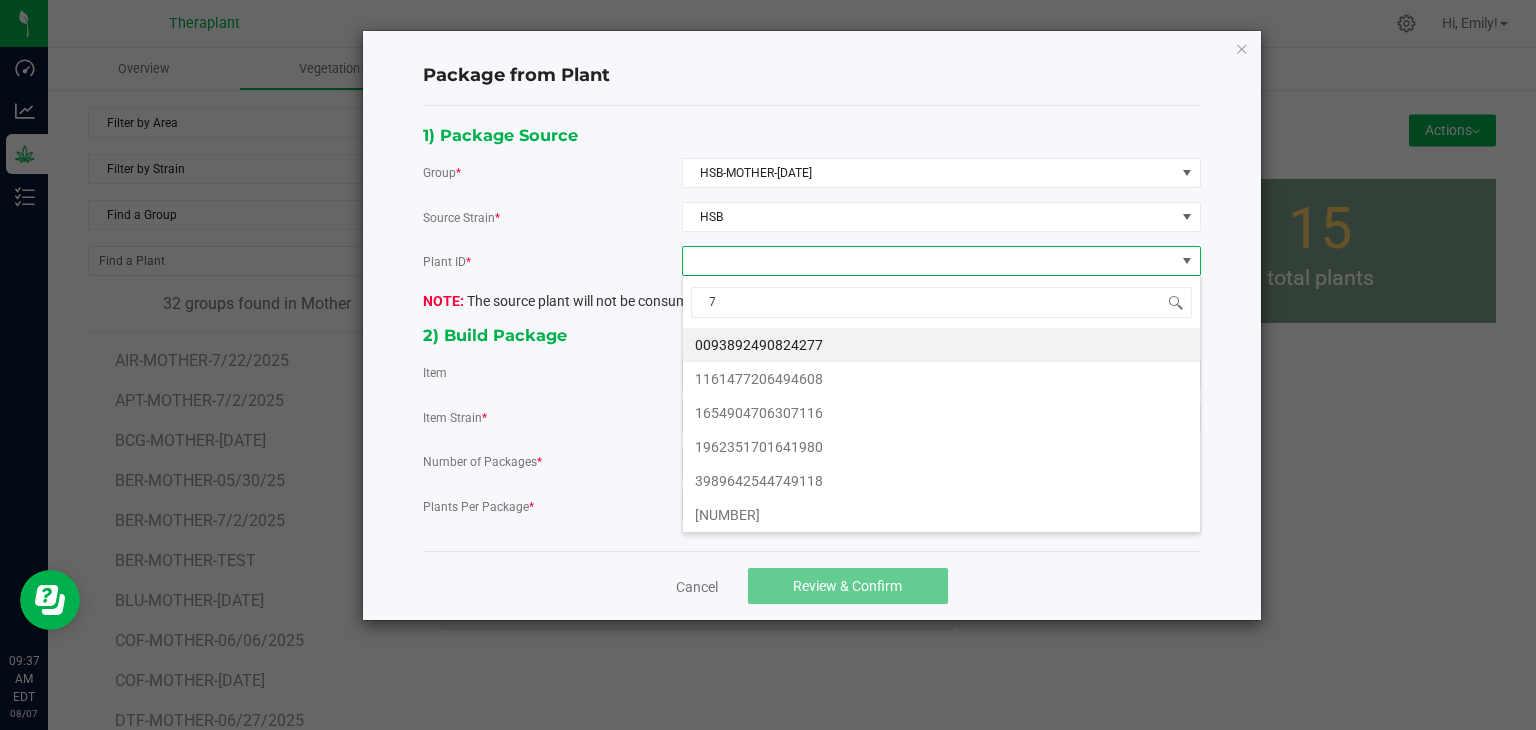 type on "78" 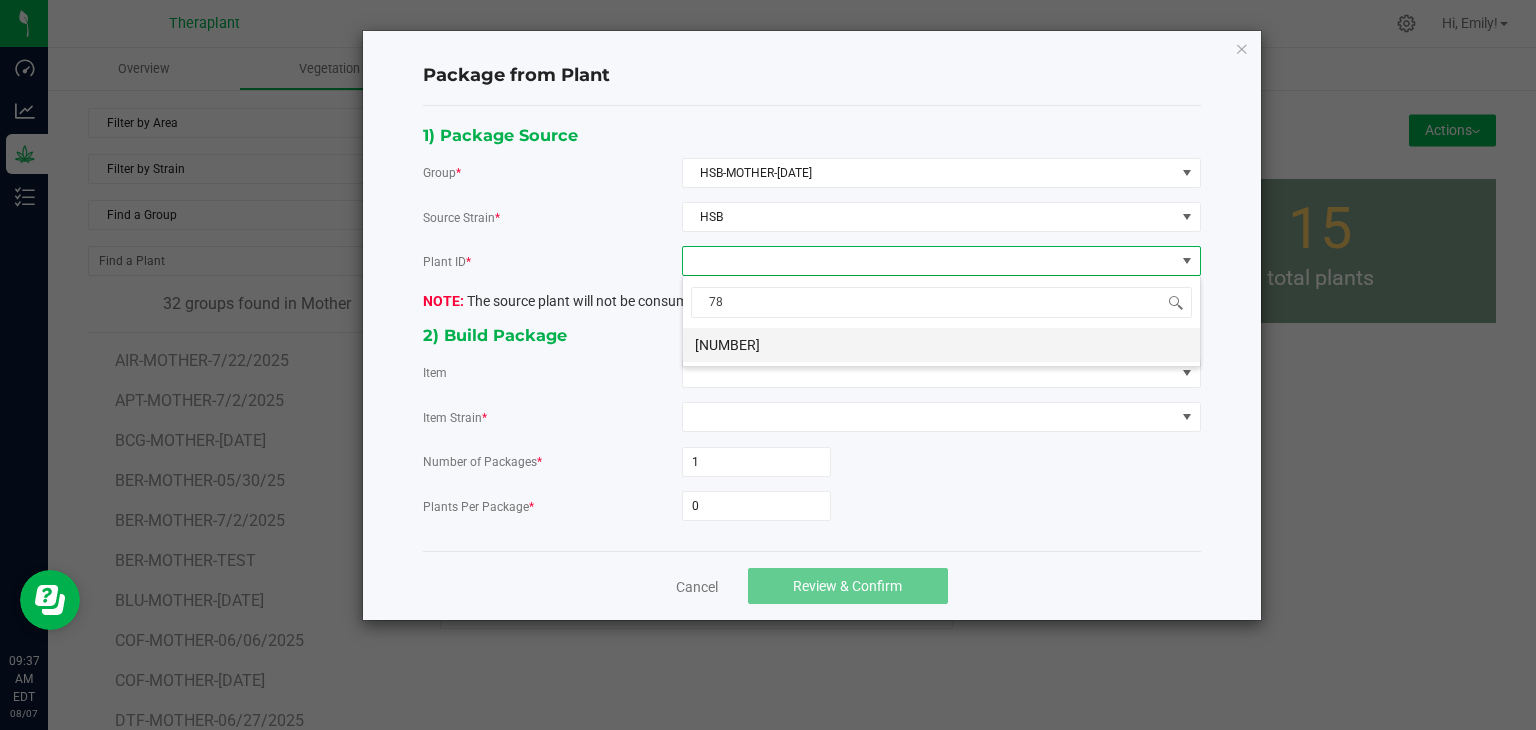 click on "[NUMBER]" at bounding box center (941, 345) 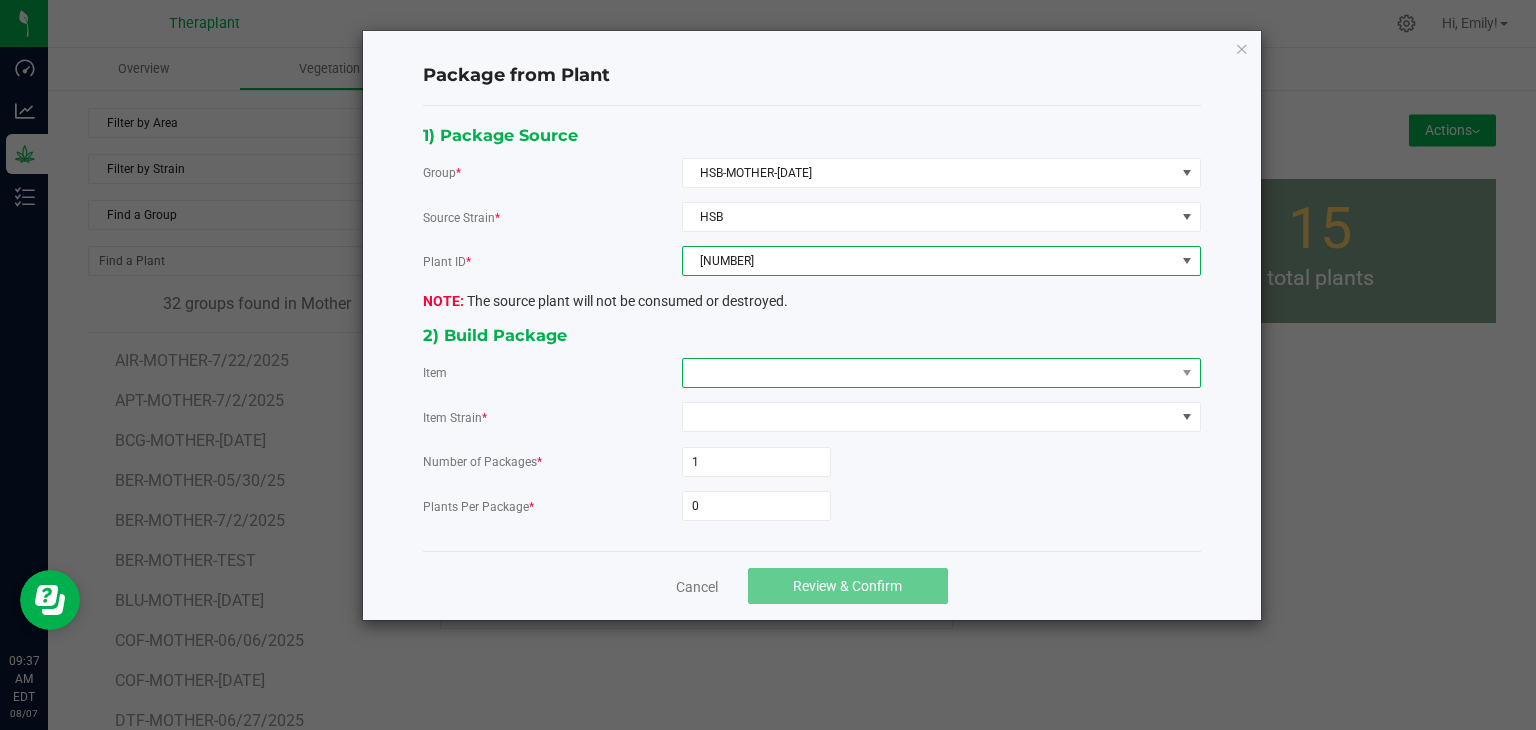 click at bounding box center [929, 373] 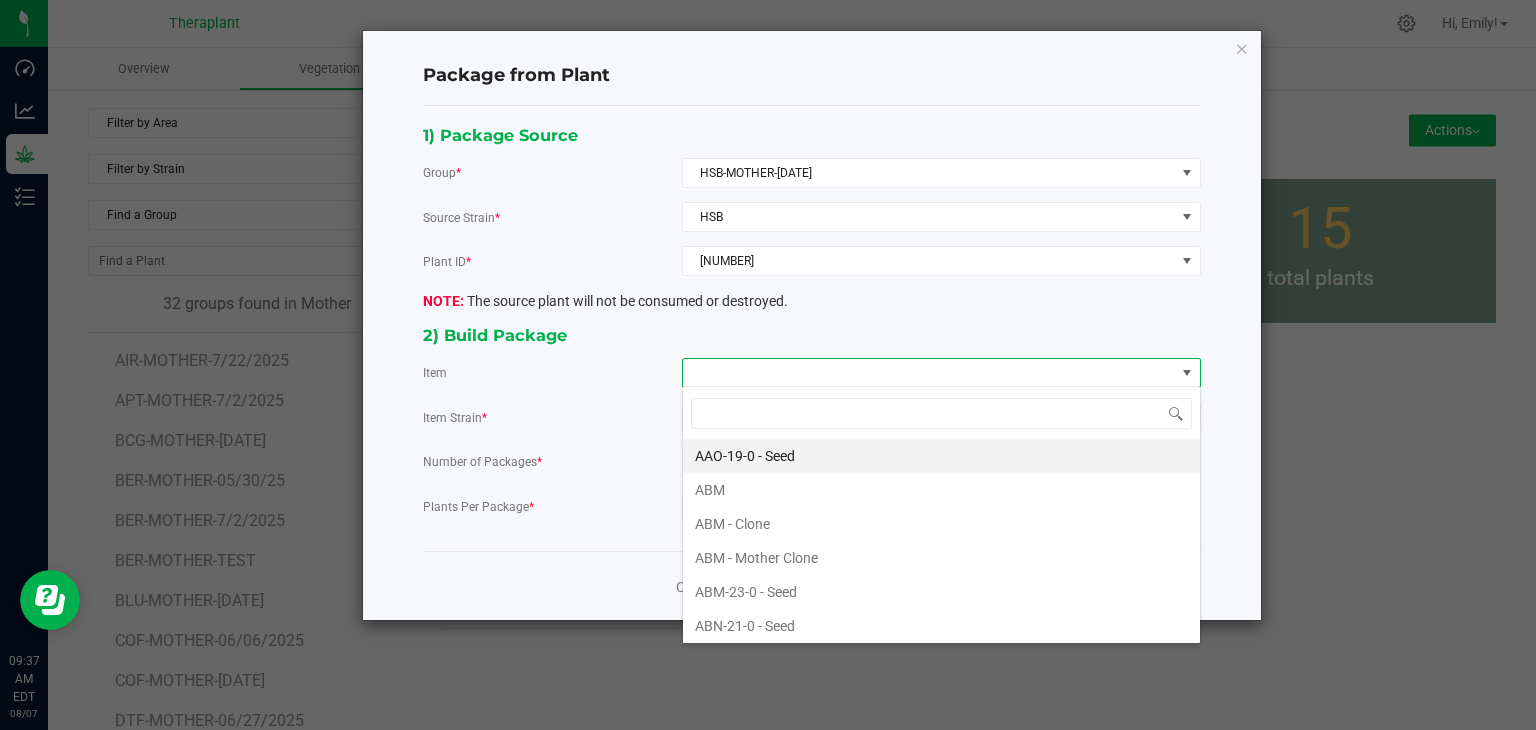 scroll, scrollTop: 99970, scrollLeft: 99480, axis: both 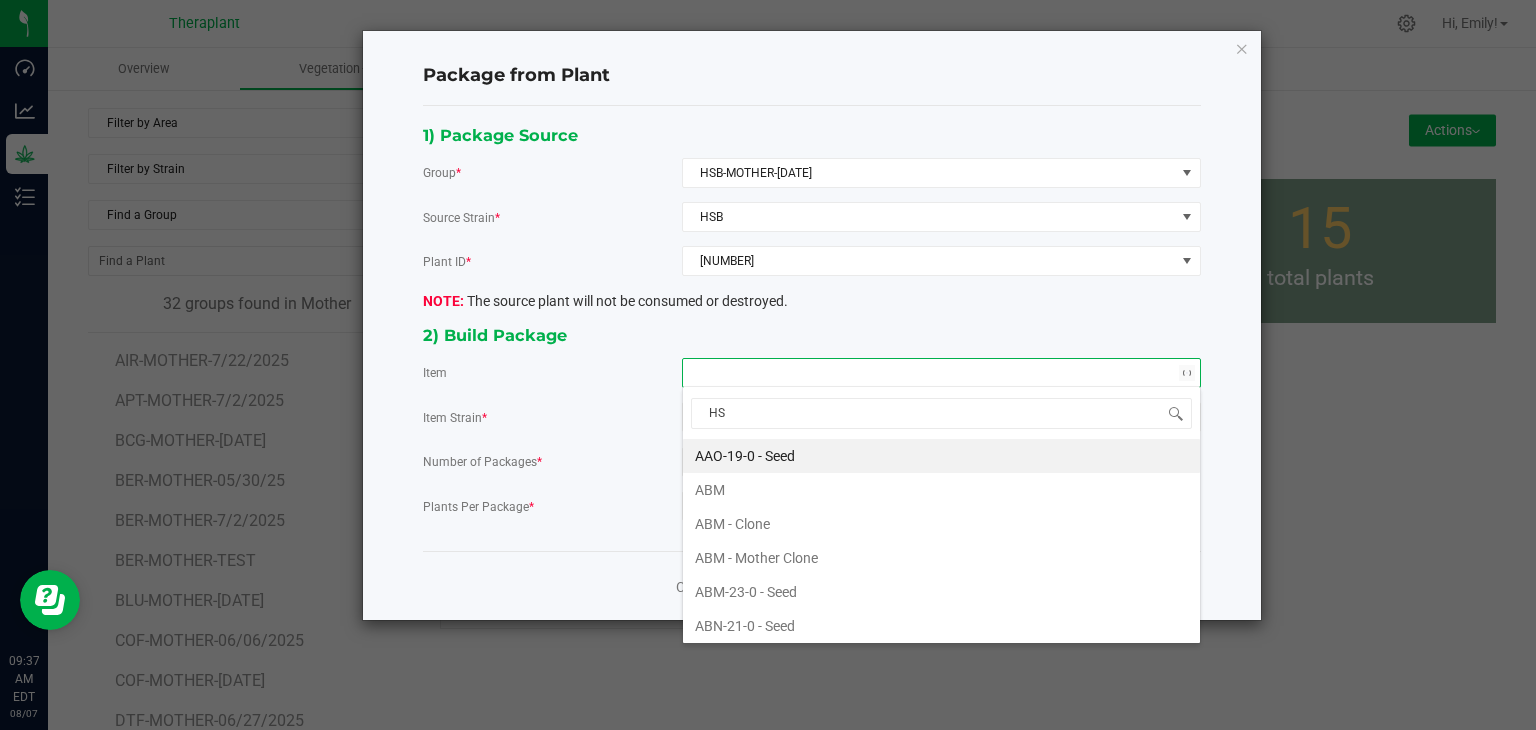 type on "HSB" 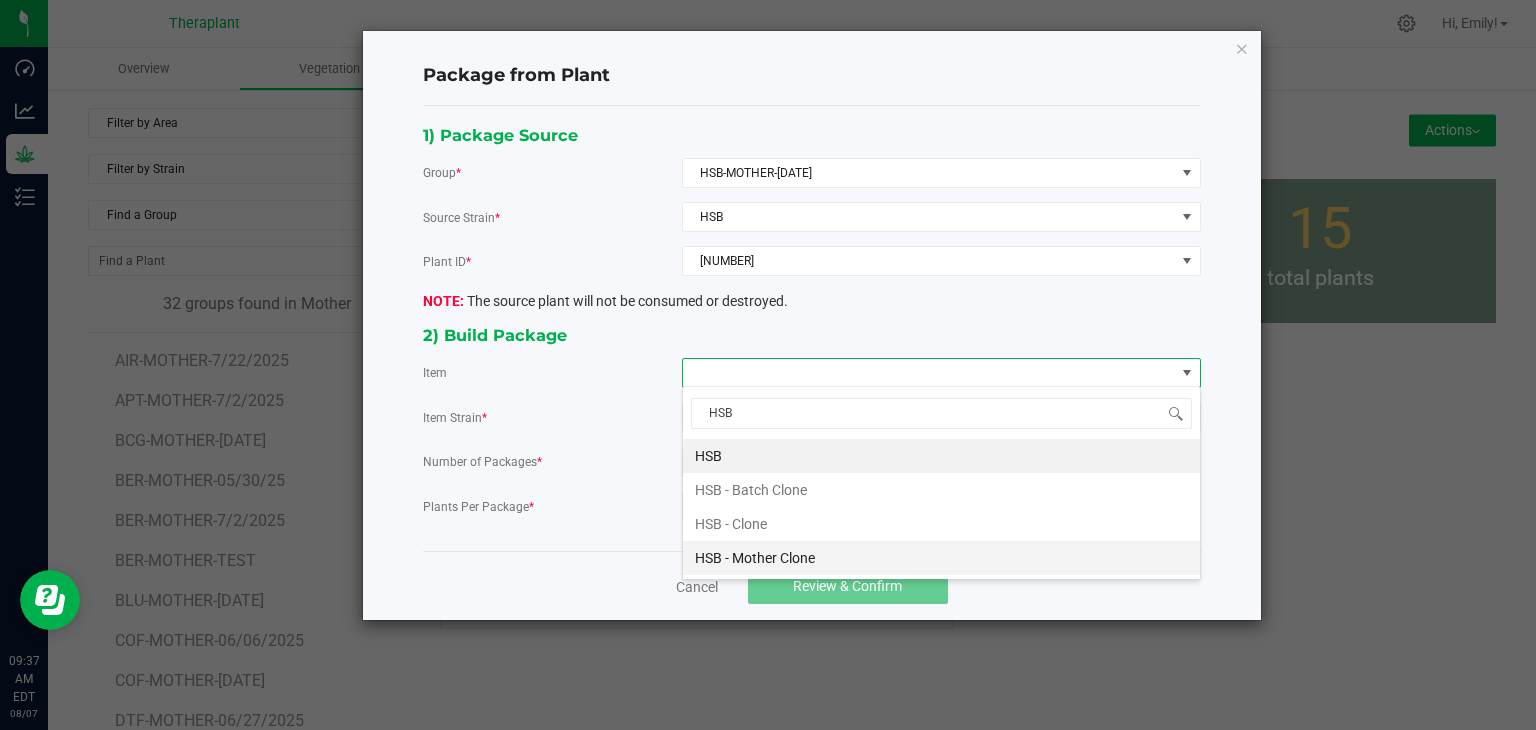 click on "HSB - Mother Clone" at bounding box center [941, 558] 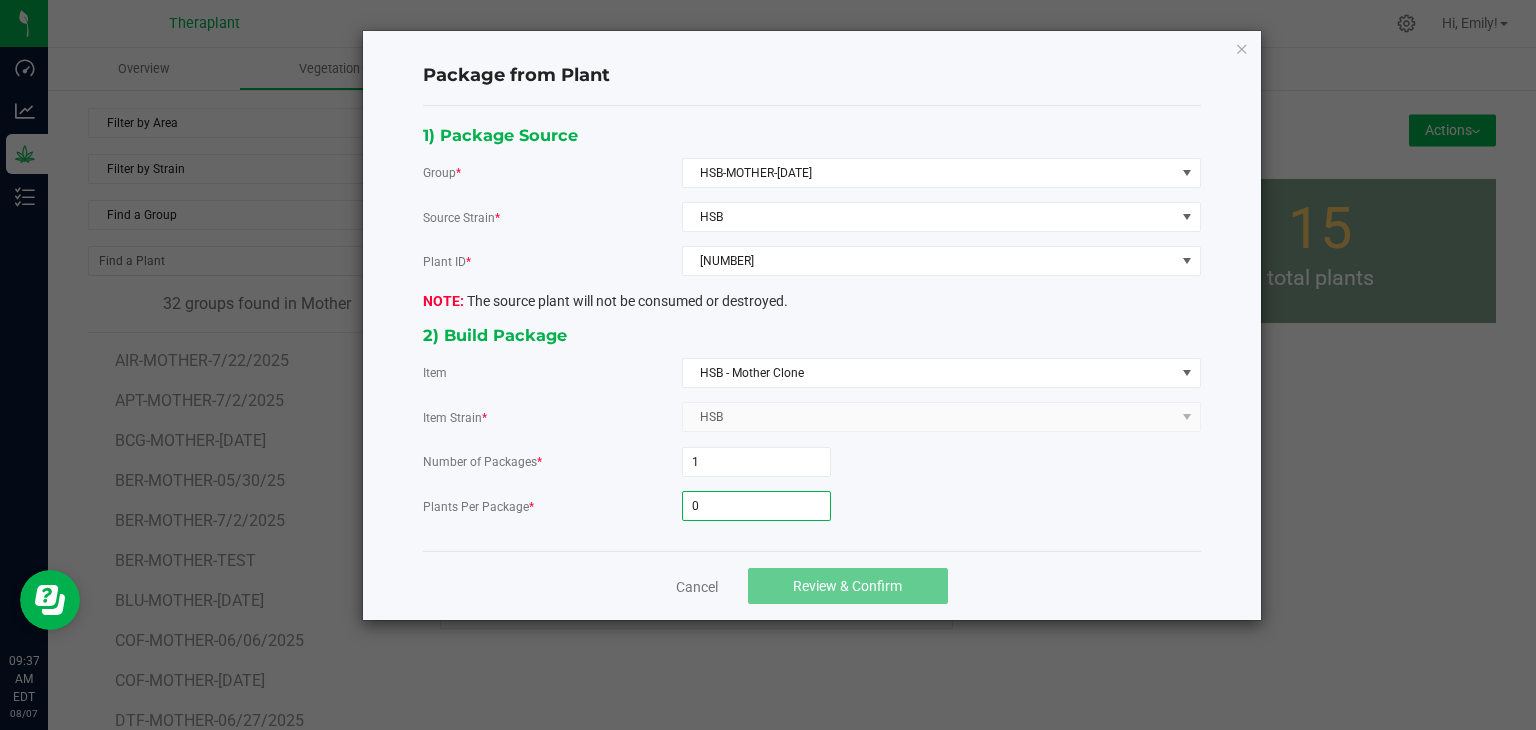 click on "0" at bounding box center [756, 506] 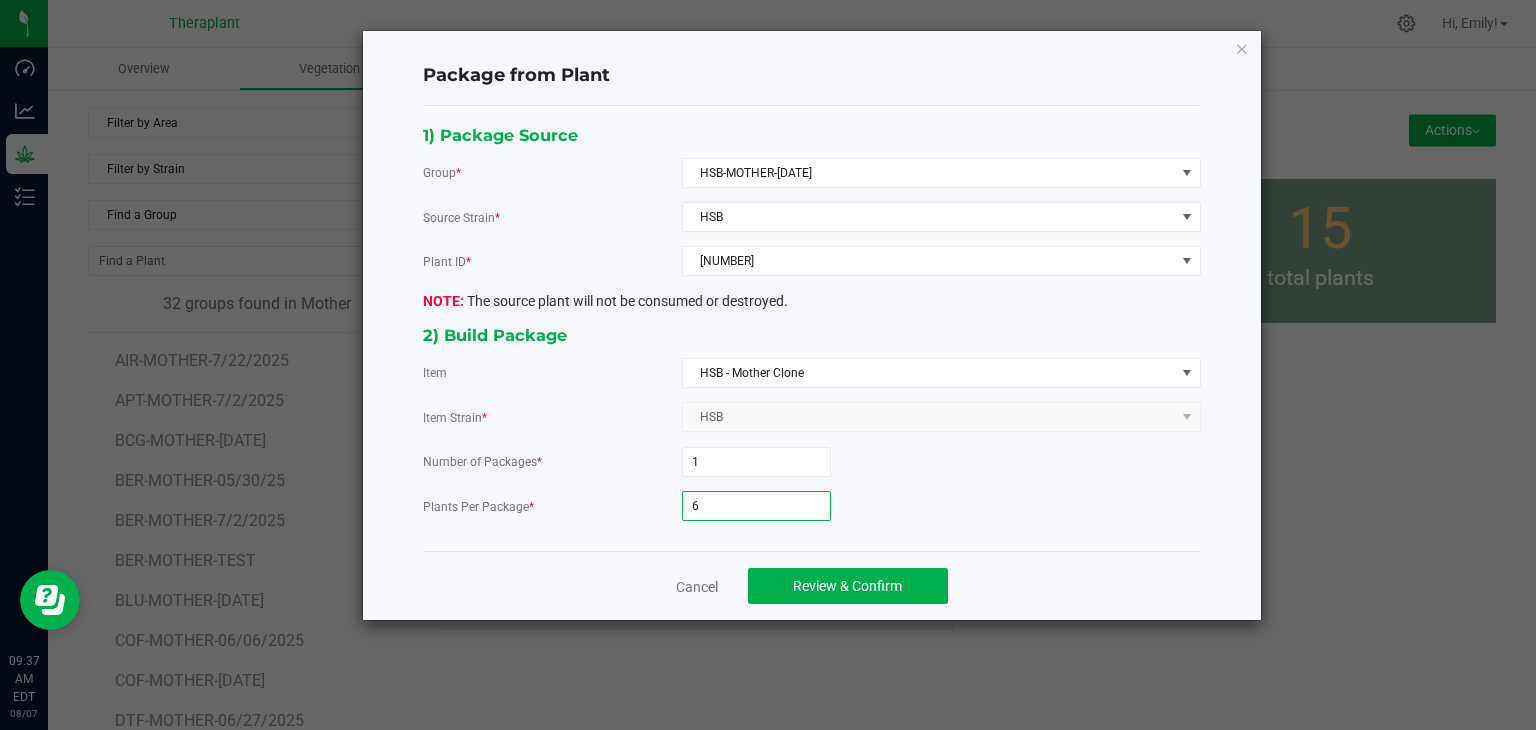 type on "6" 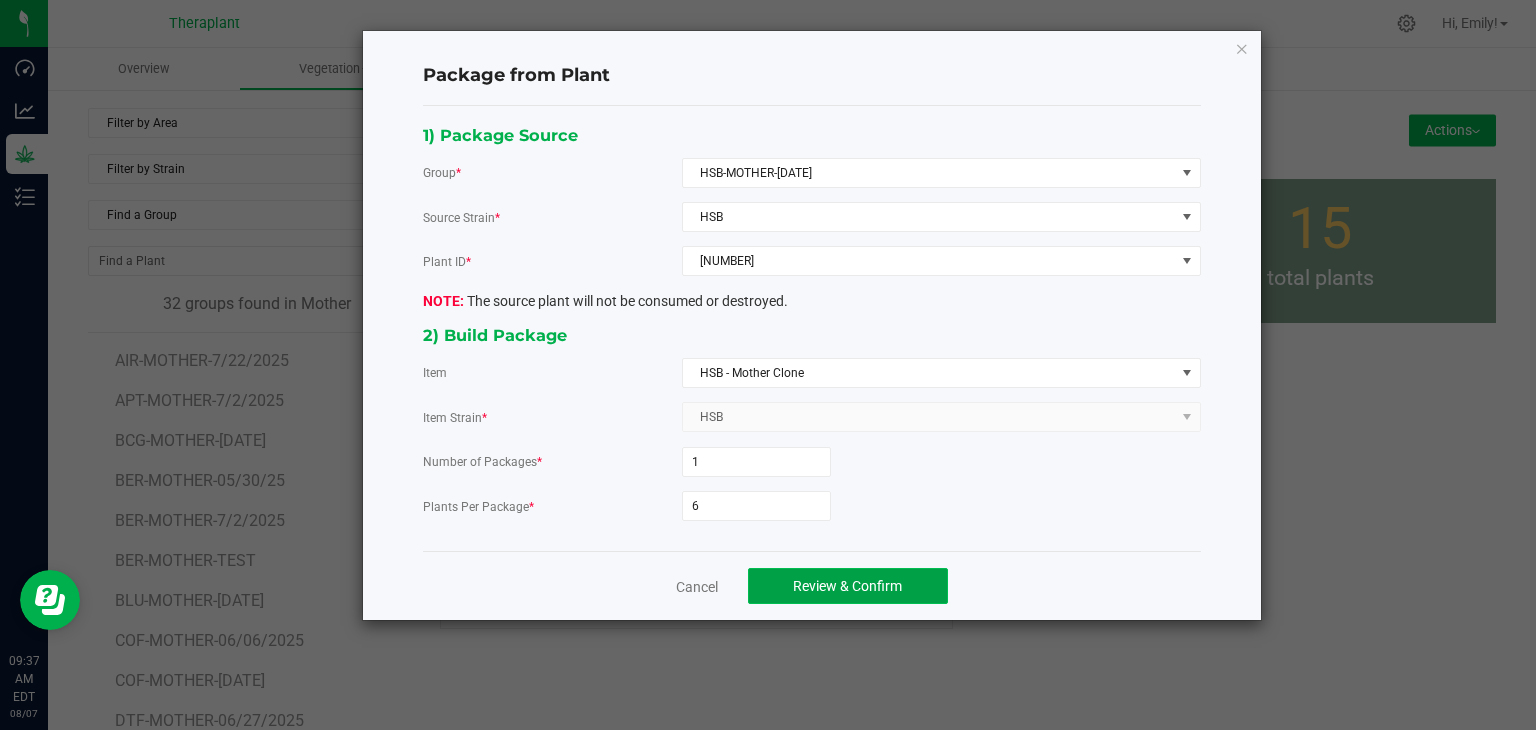 click on "Review & Confirm" 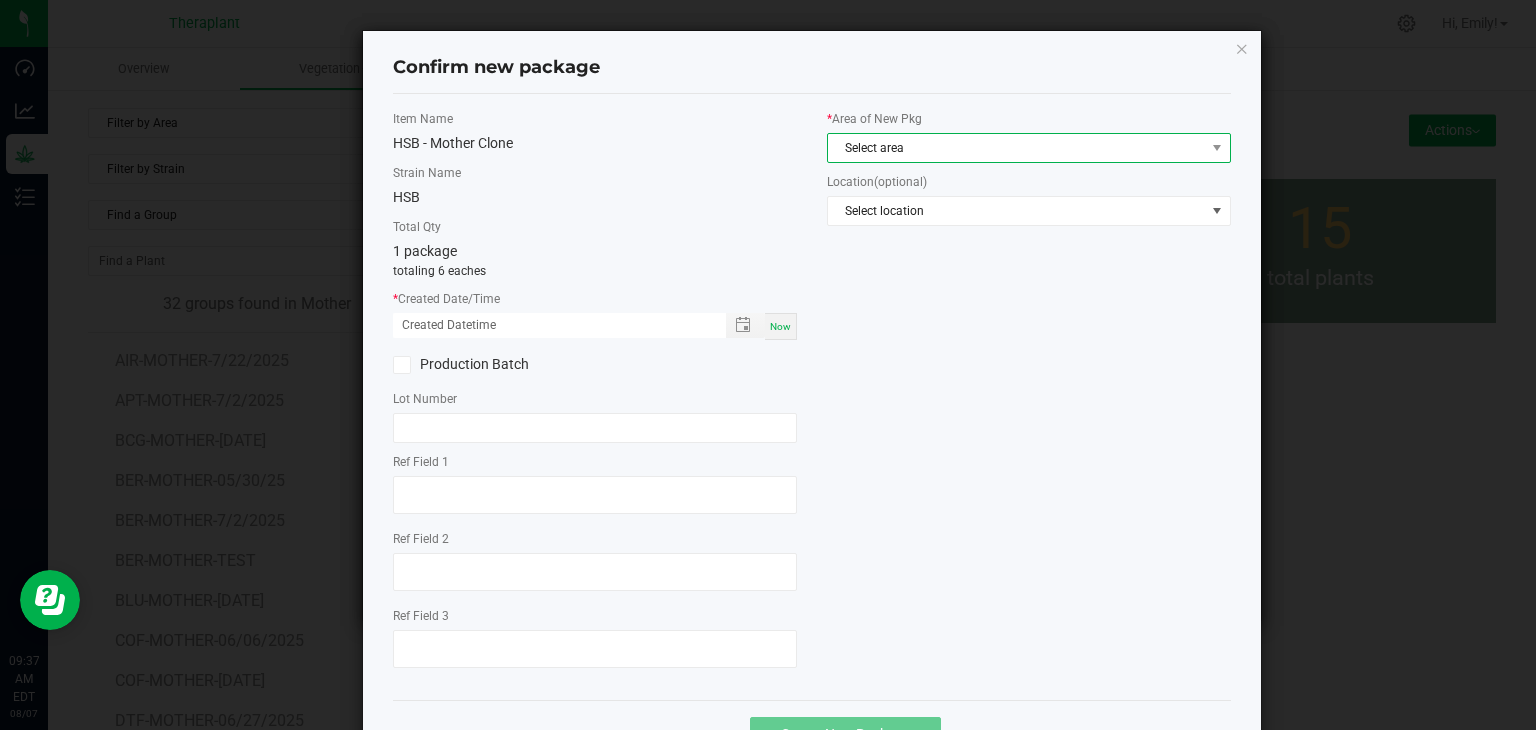 click on "Select area" at bounding box center (1016, 148) 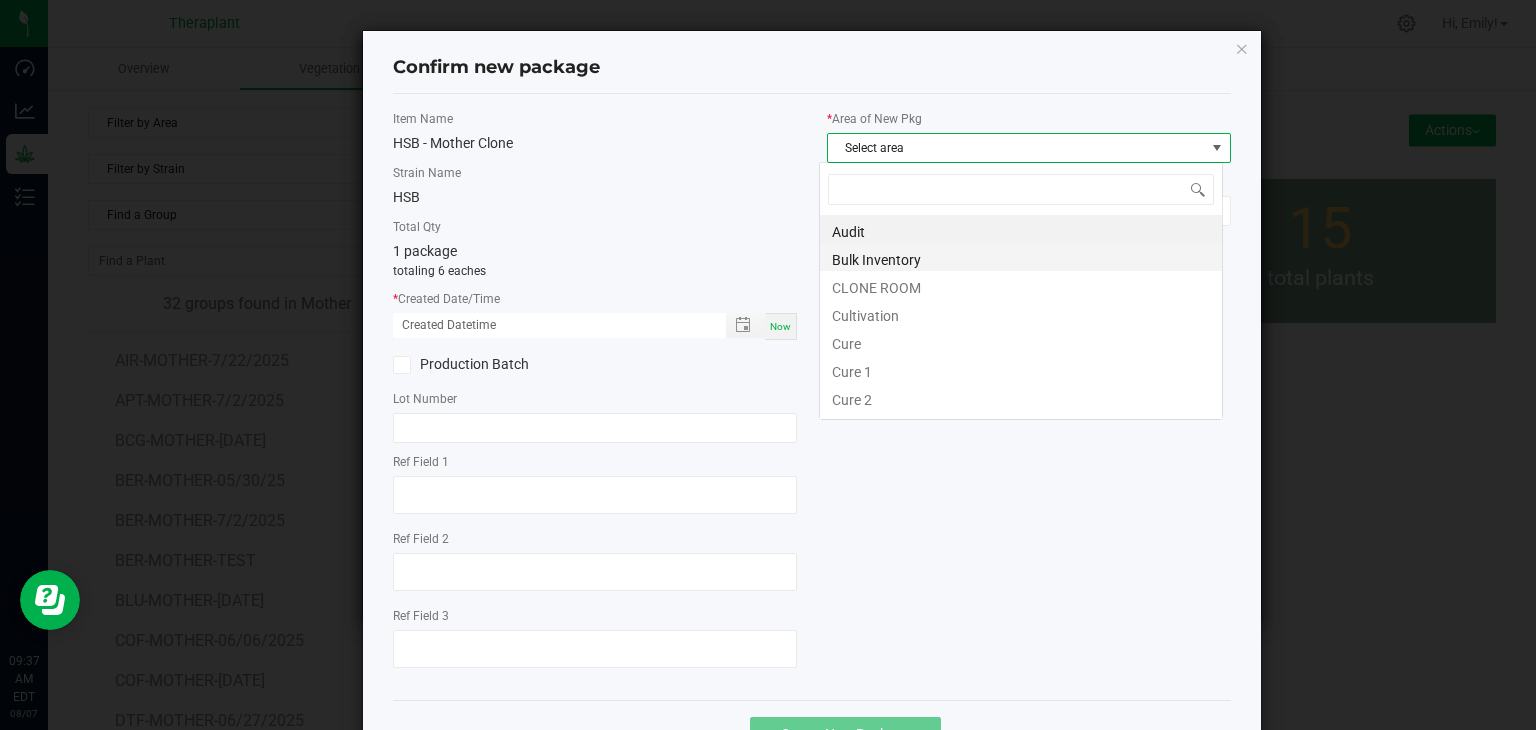 scroll, scrollTop: 99970, scrollLeft: 99596, axis: both 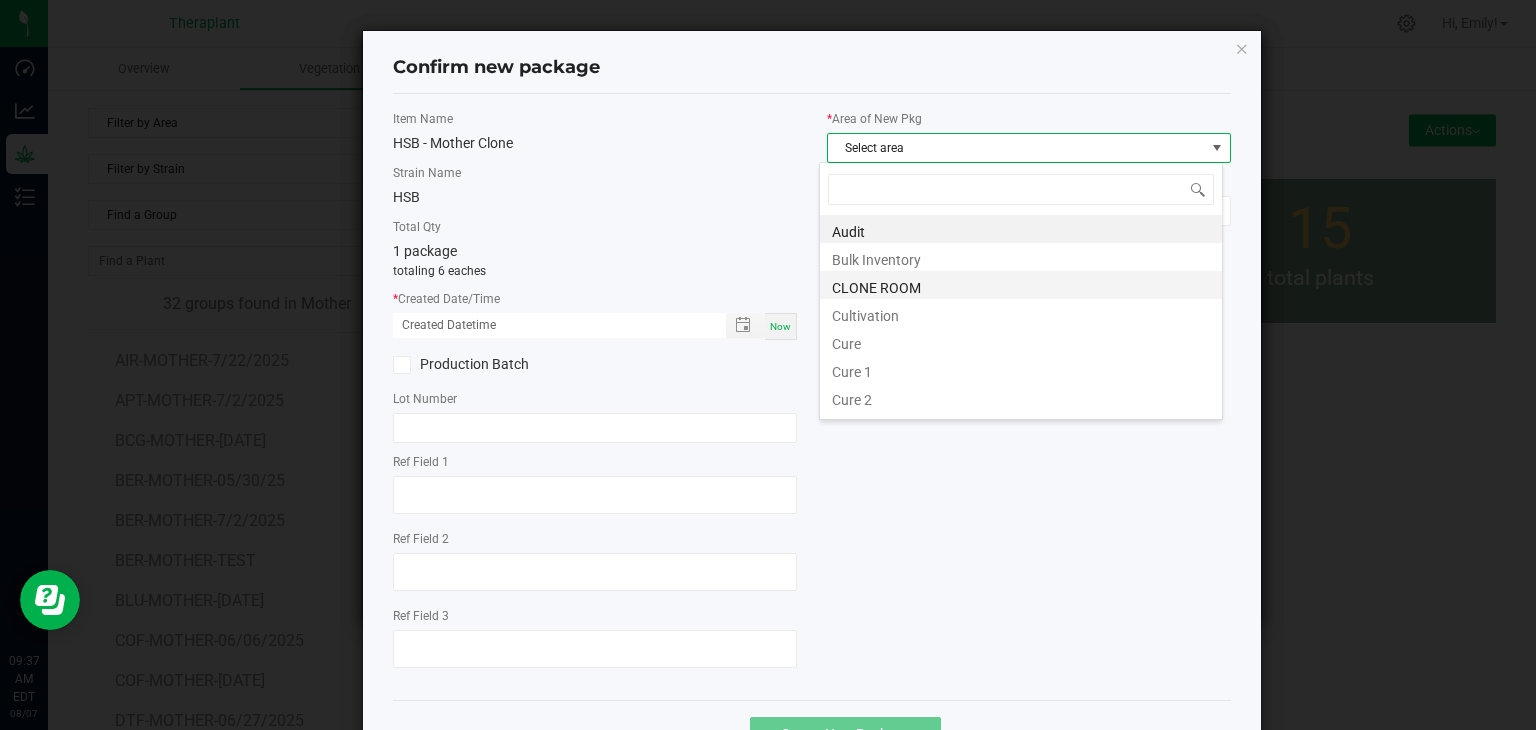 click on "CLONE ROOM" at bounding box center (1021, 285) 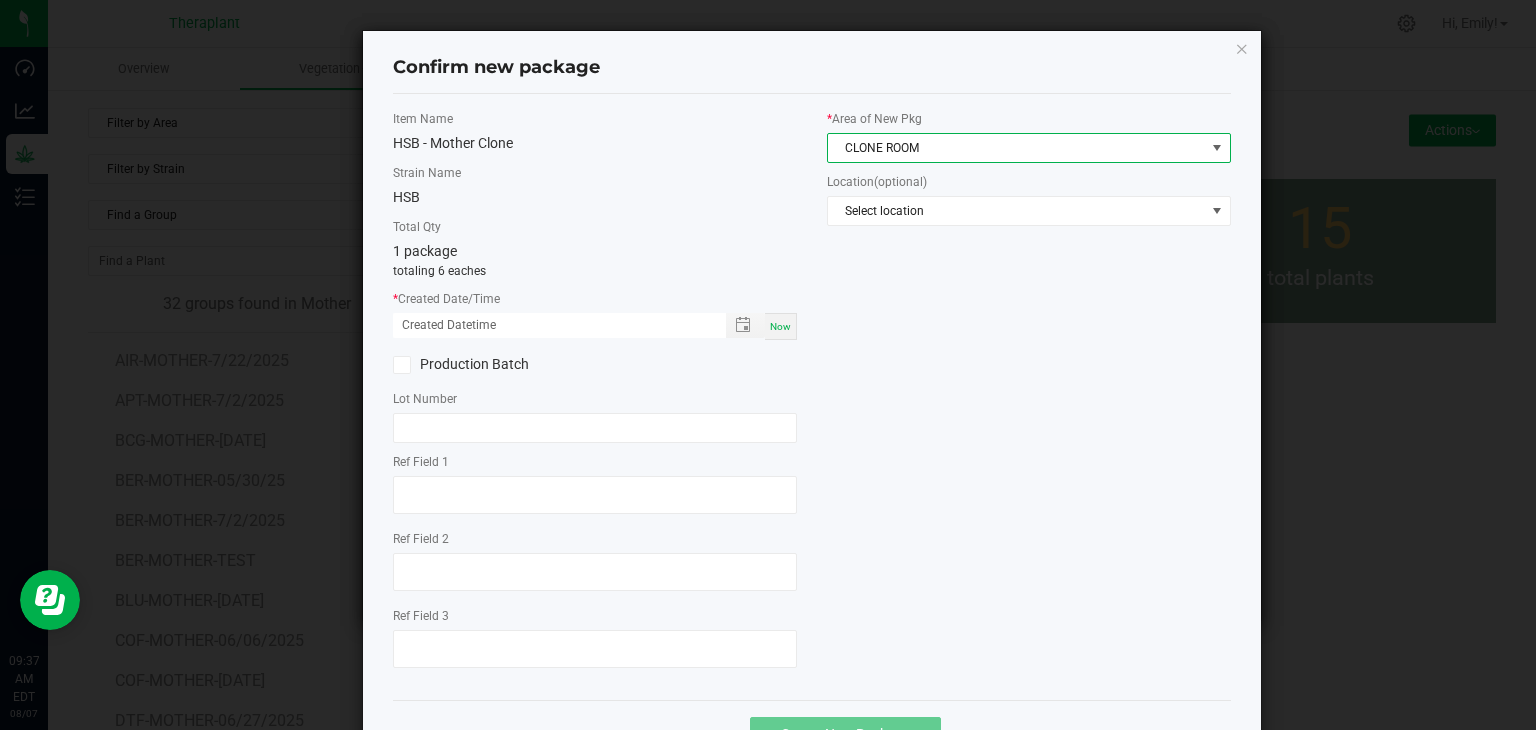 click on "Now" at bounding box center (780, 326) 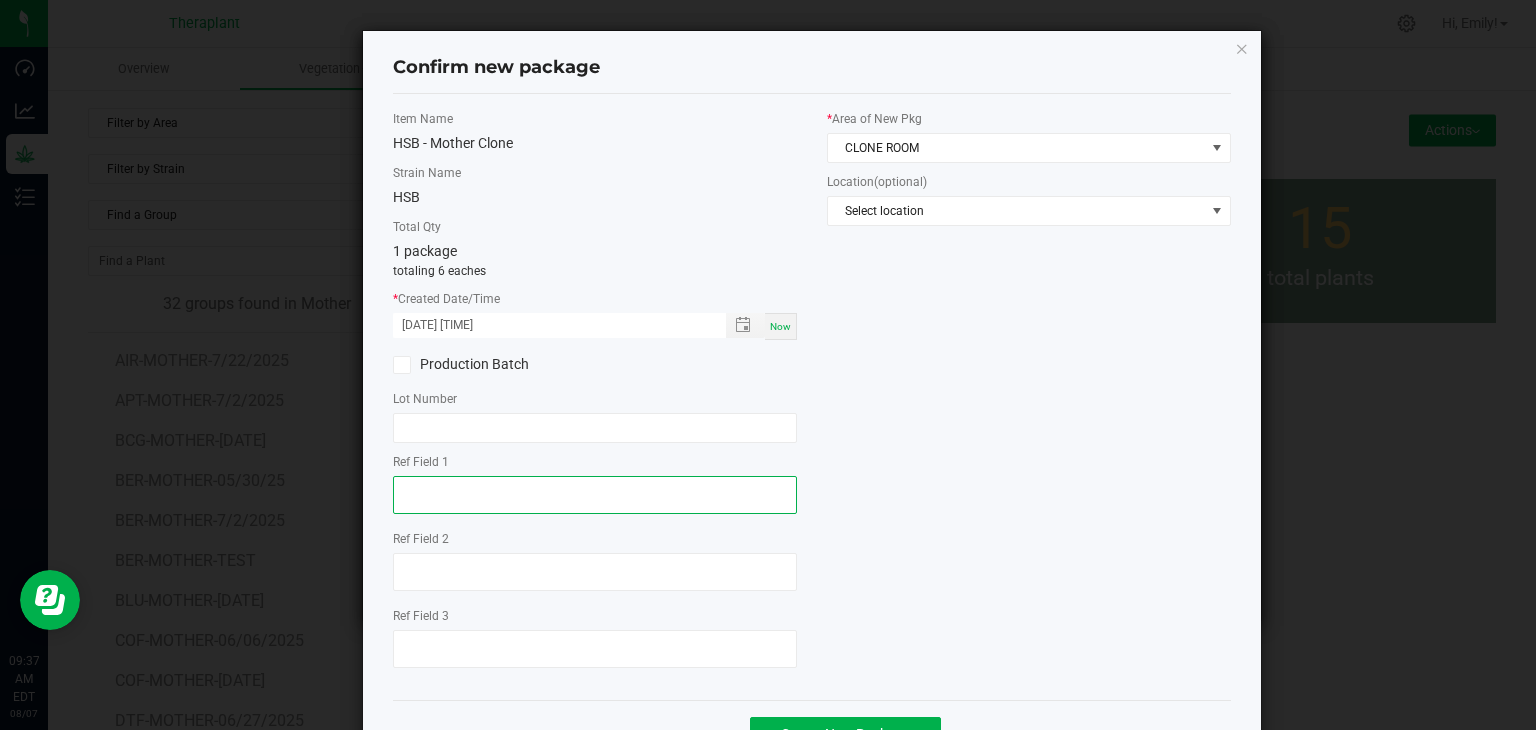 click 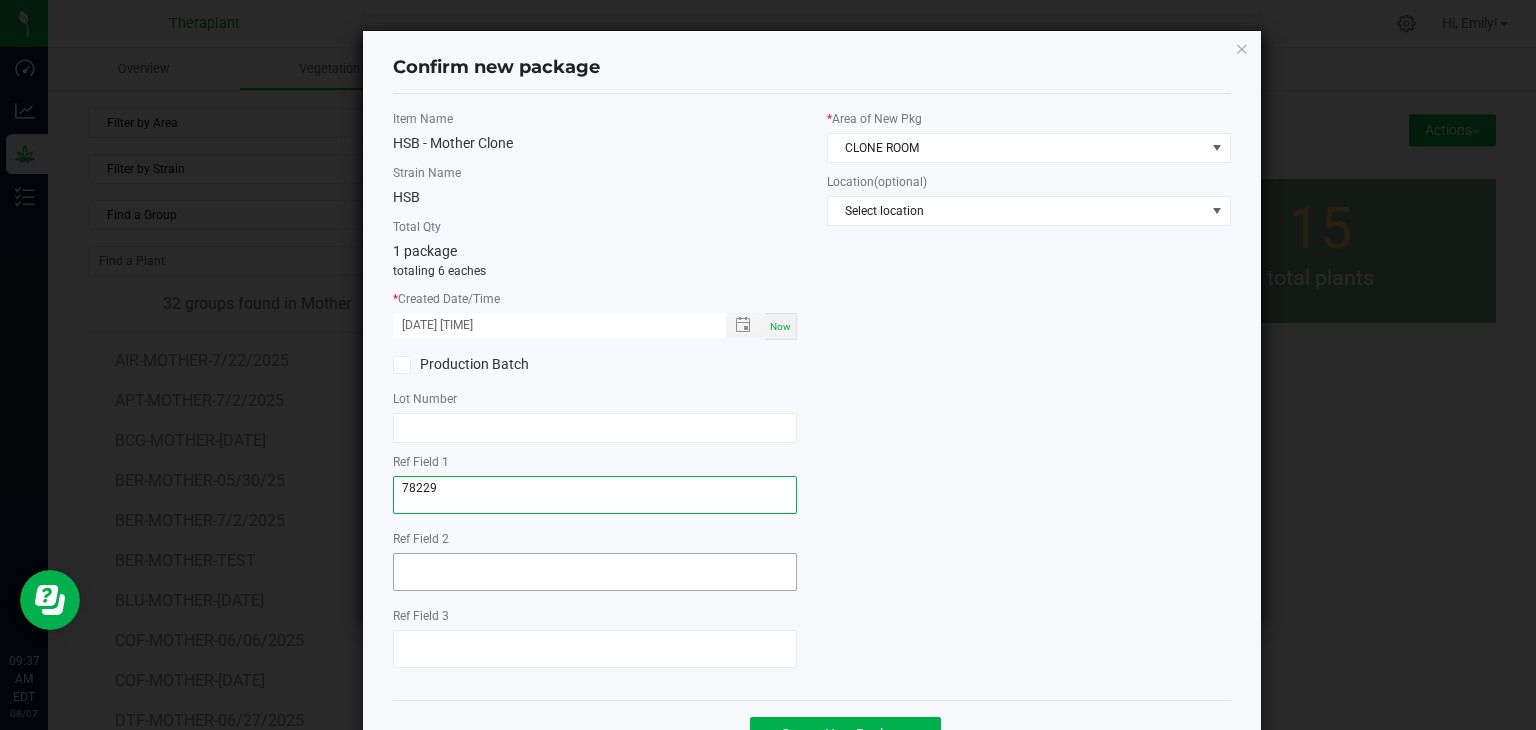 type on "78229" 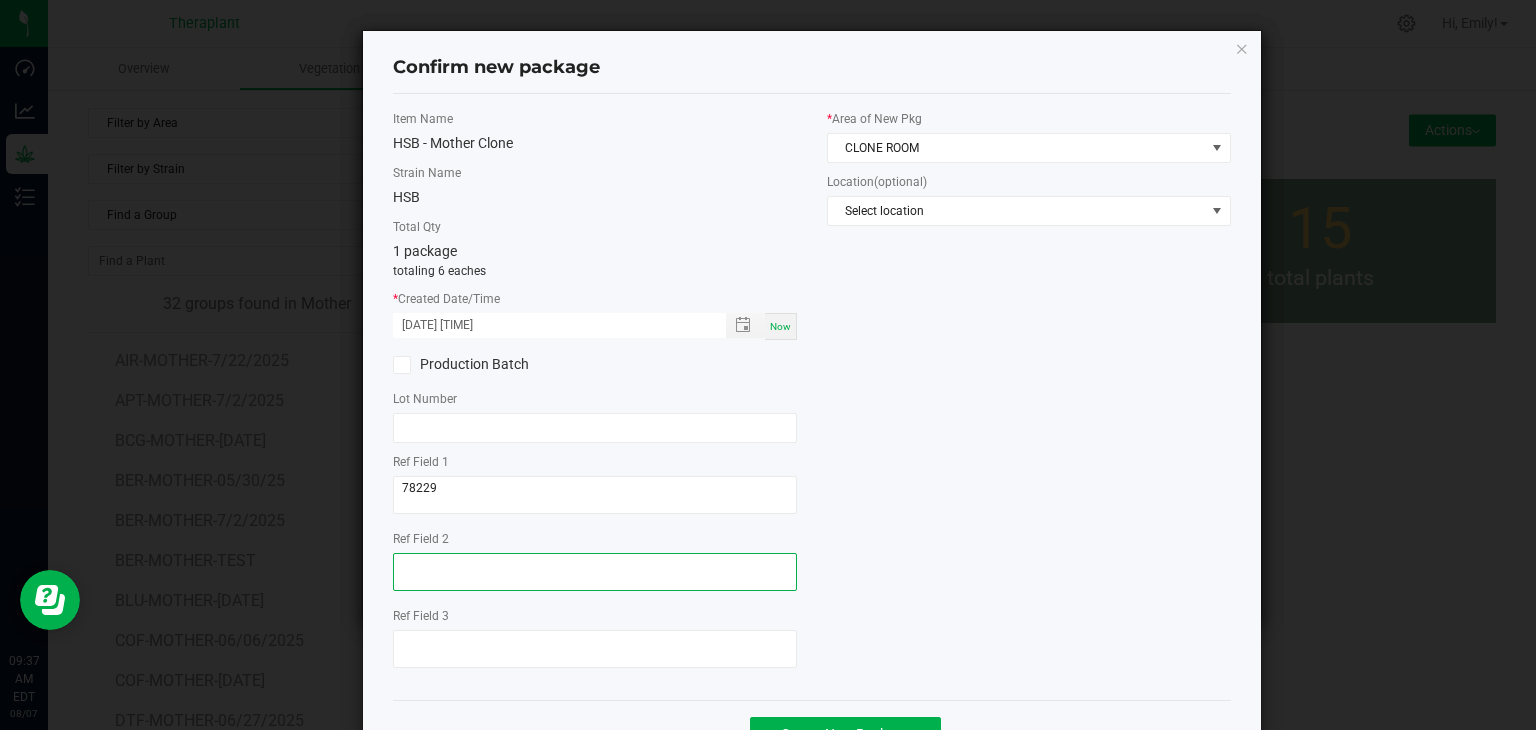 click at bounding box center [595, 572] 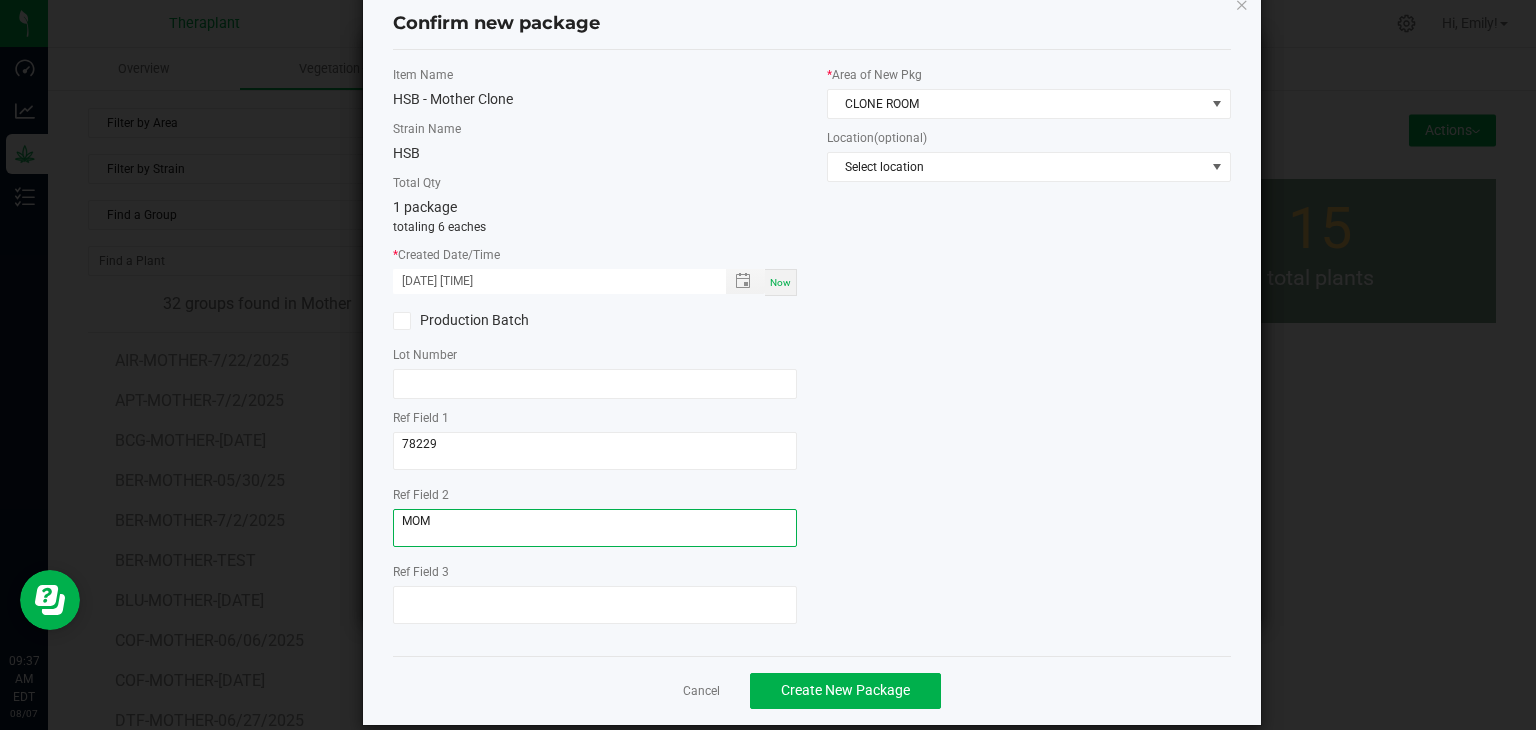 scroll, scrollTop: 69, scrollLeft: 0, axis: vertical 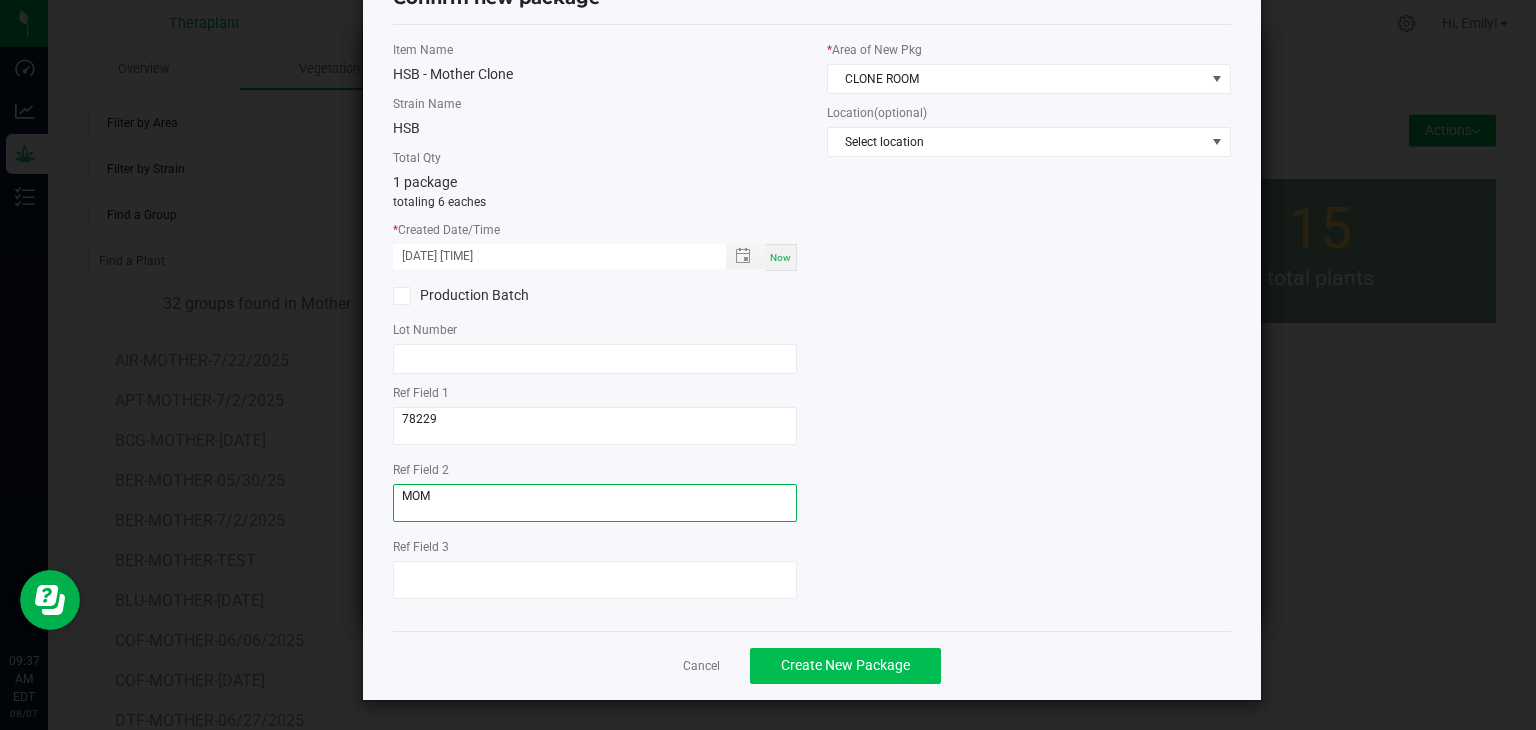 type on "MOM" 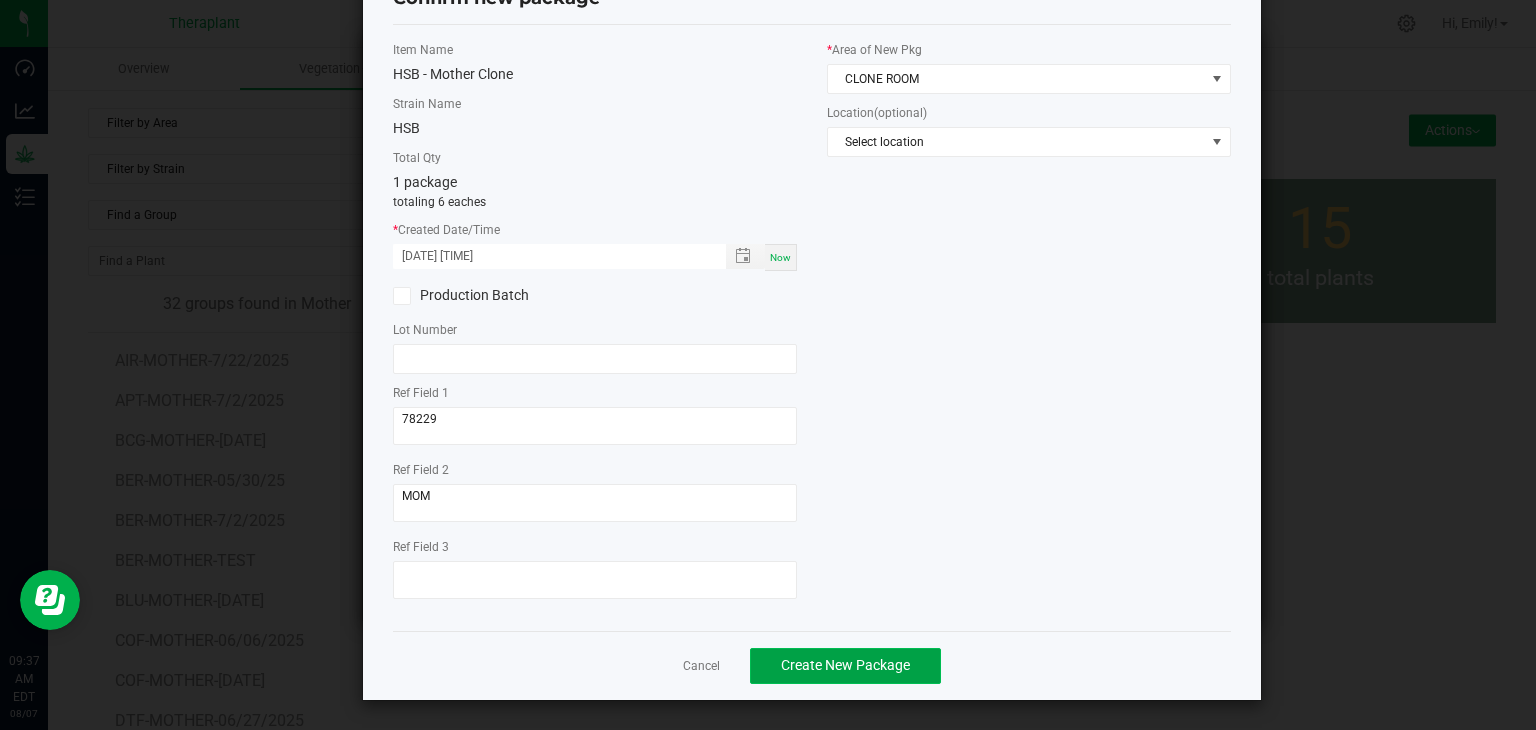 click on "Create New Package" 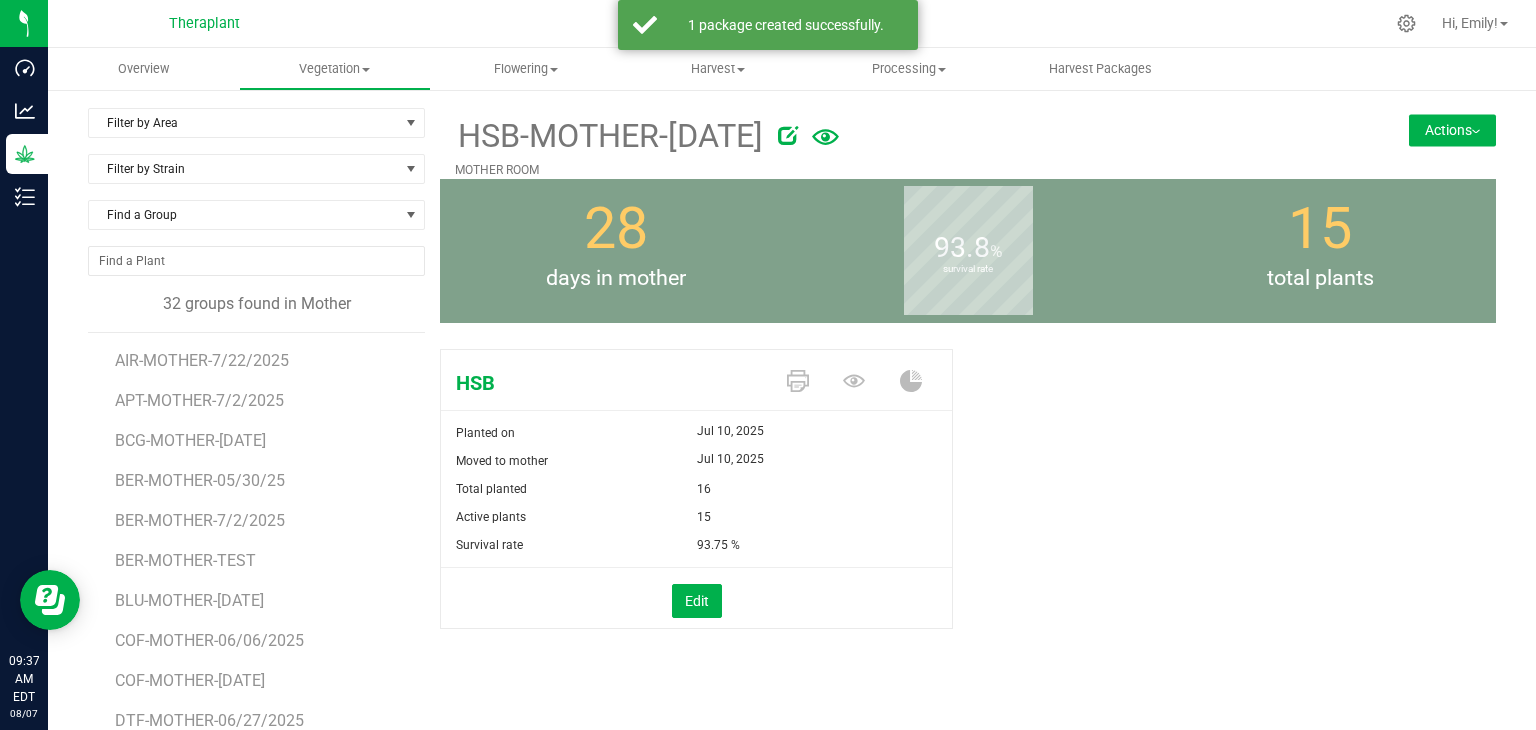 click on "Actions" at bounding box center (1452, 130) 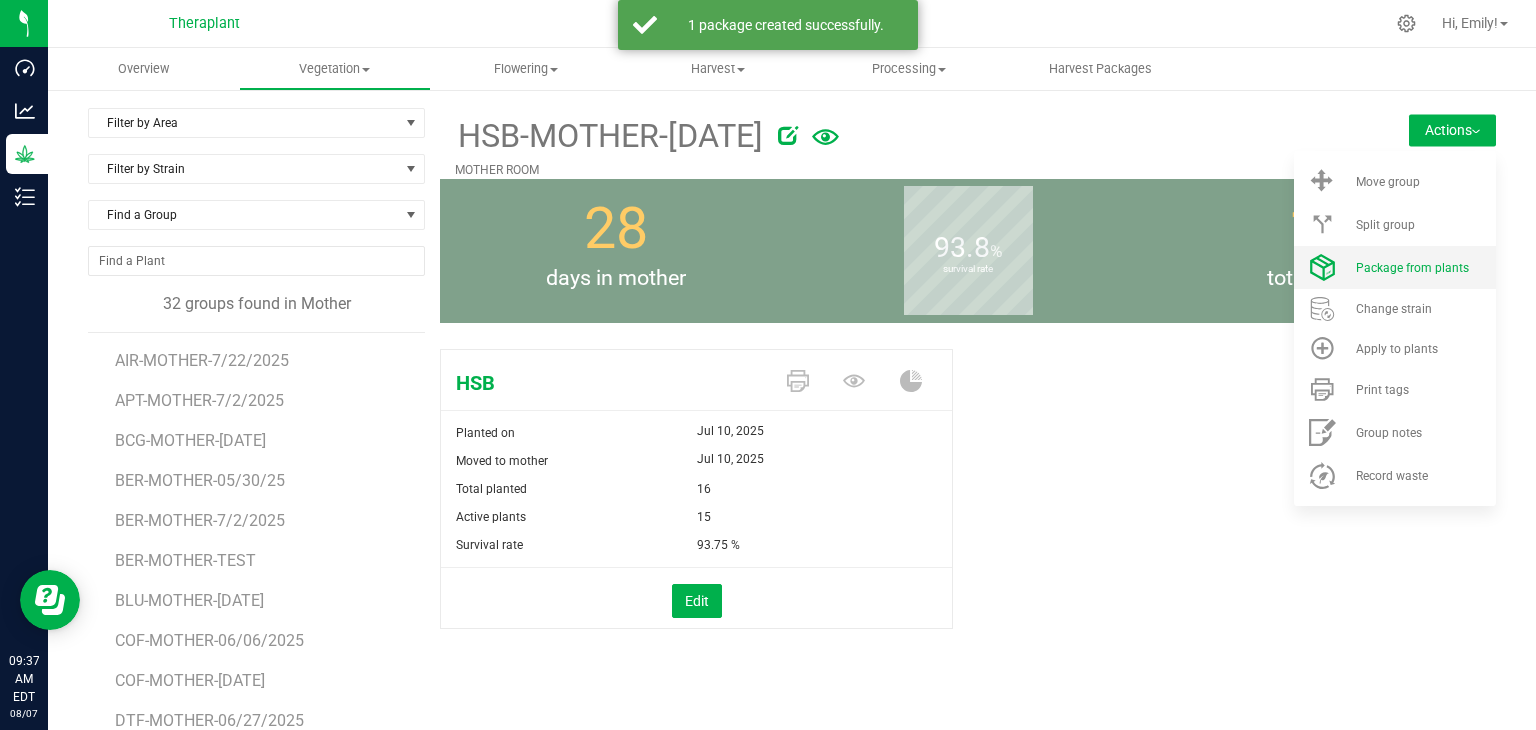 click on "Package from plants" at bounding box center [1412, 268] 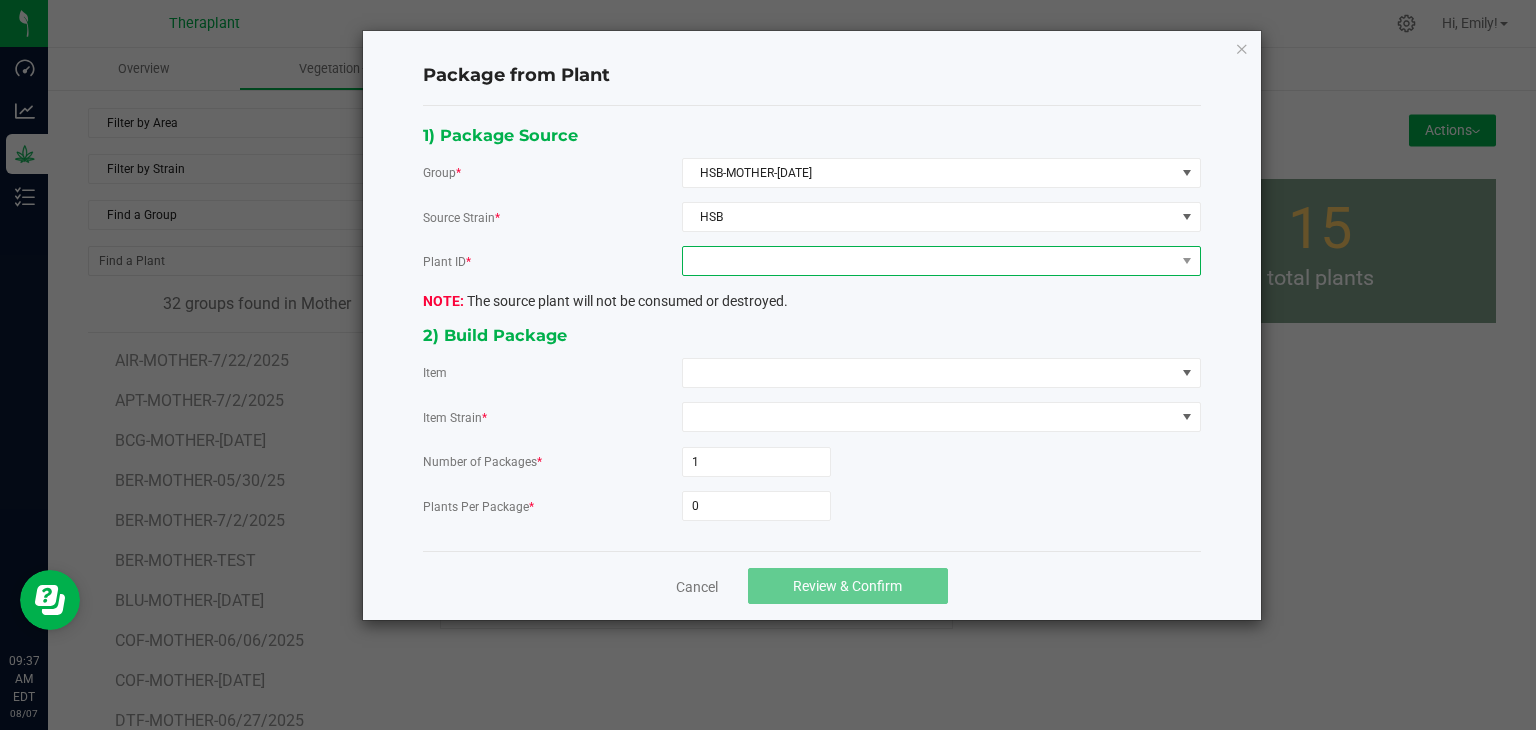 click at bounding box center [929, 261] 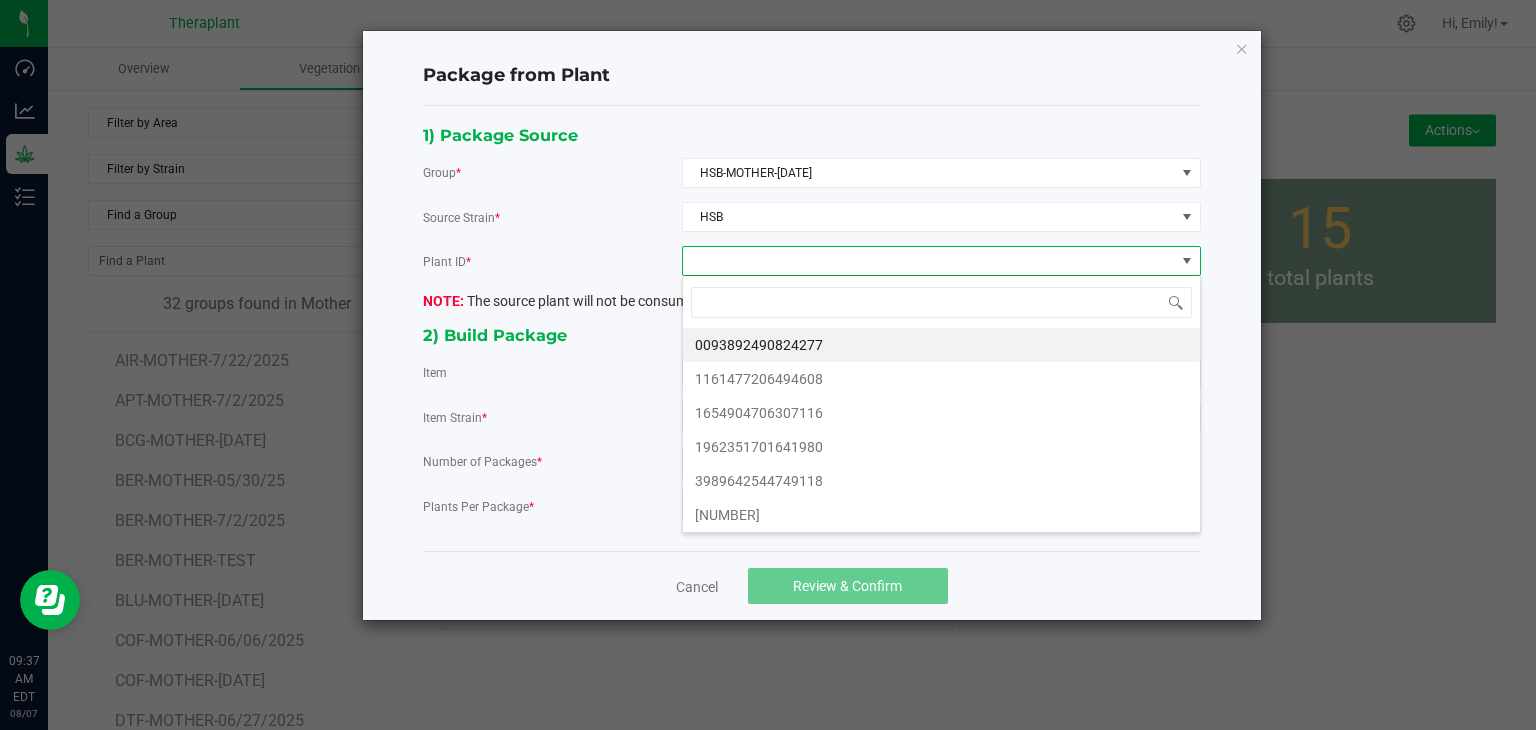 scroll, scrollTop: 99970, scrollLeft: 99480, axis: both 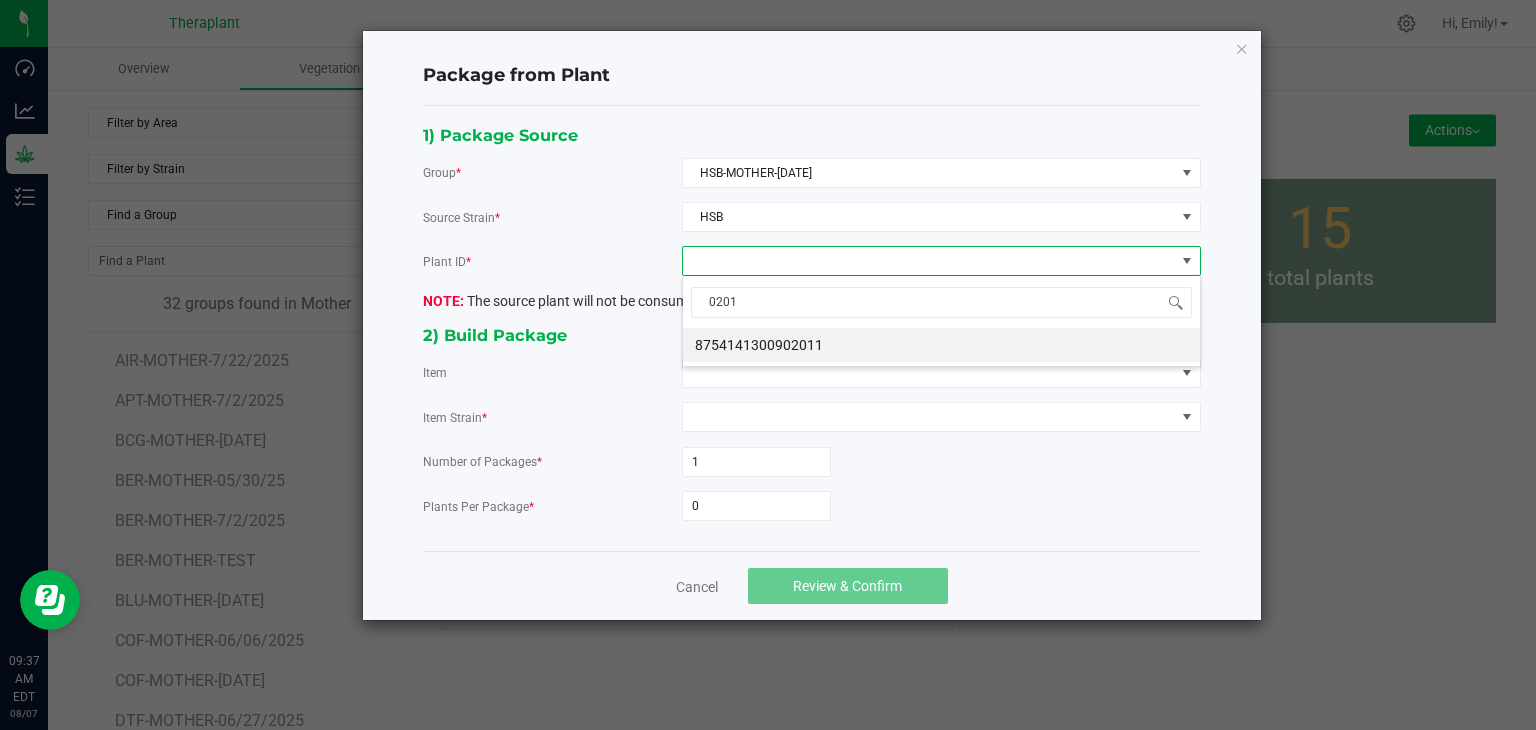 type on "02011" 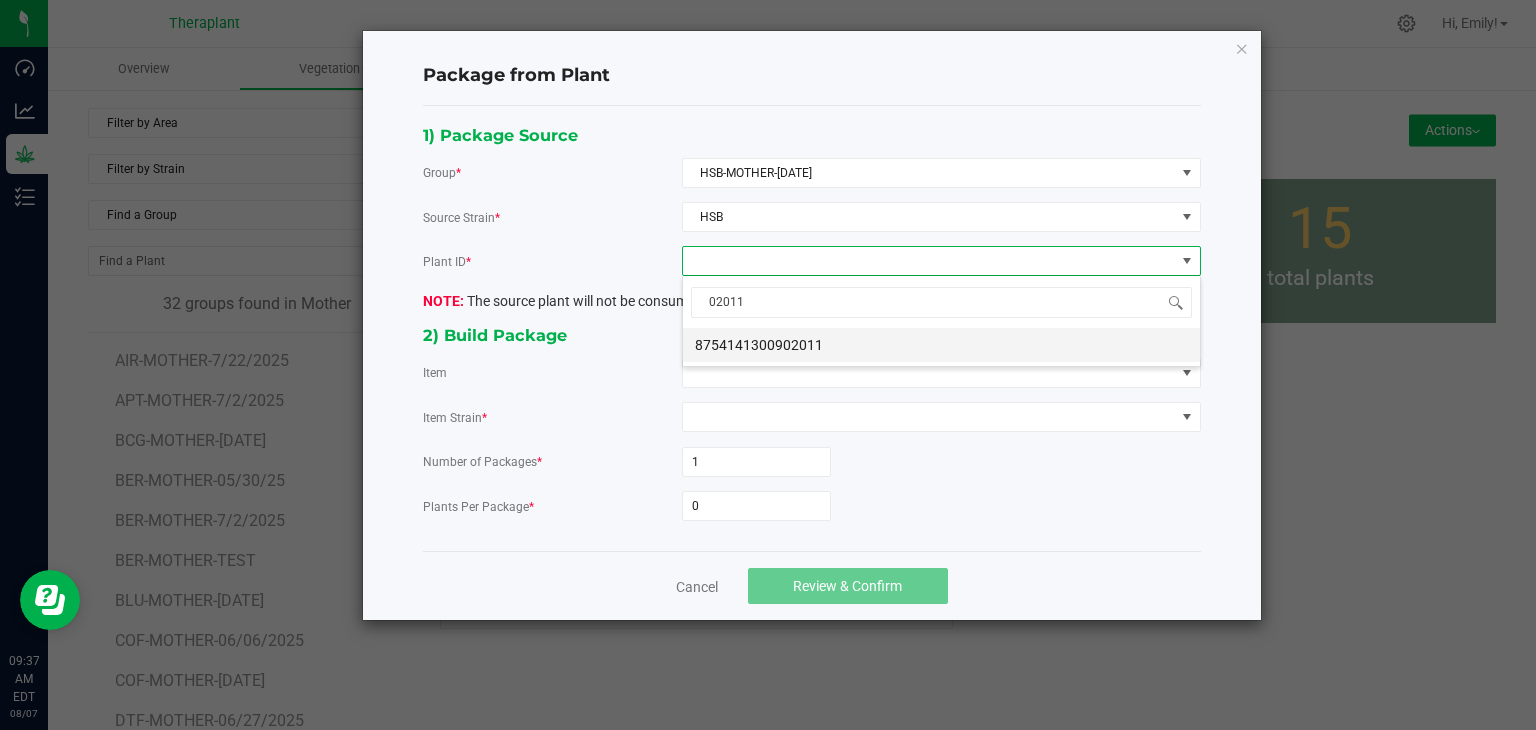 click on "8754141300902011" at bounding box center (941, 345) 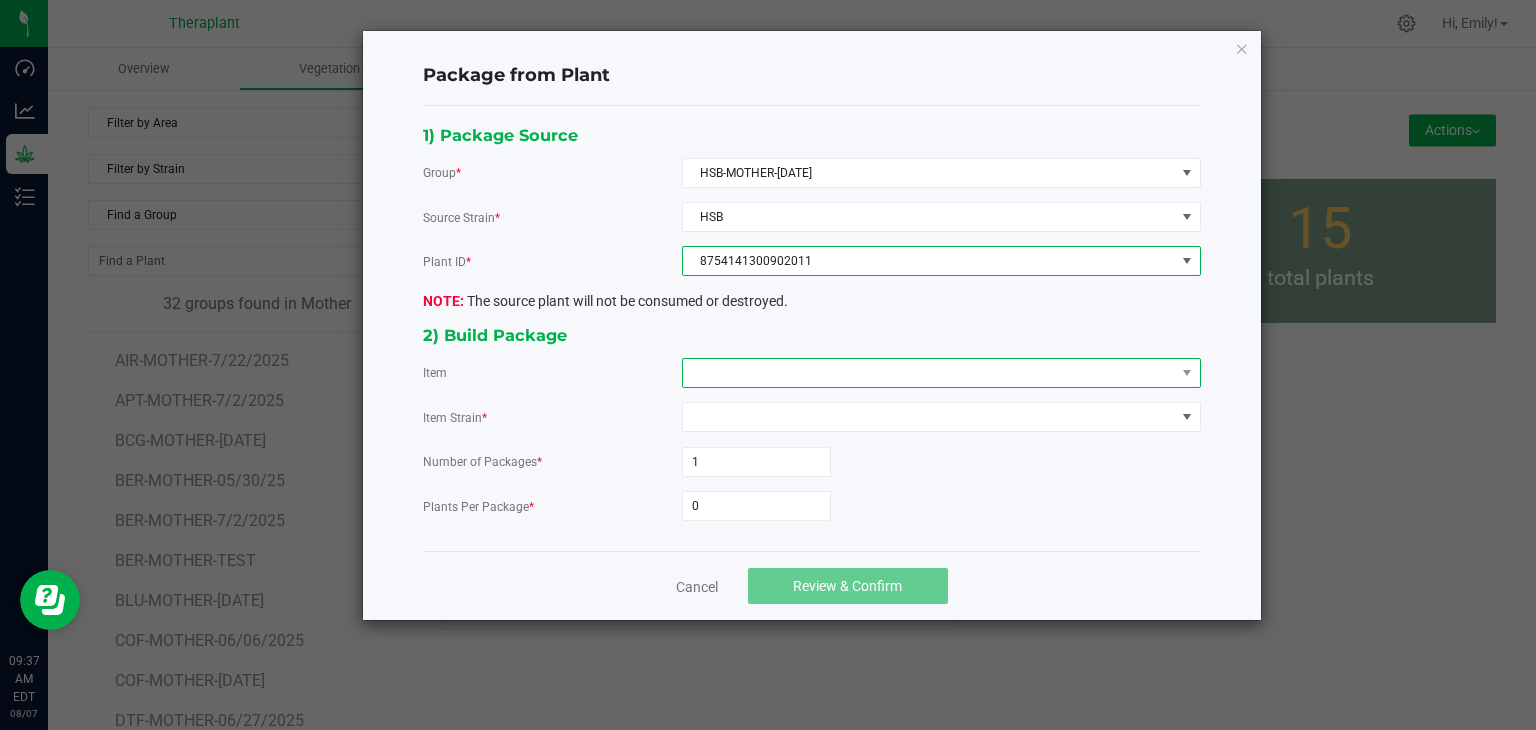 click at bounding box center [929, 373] 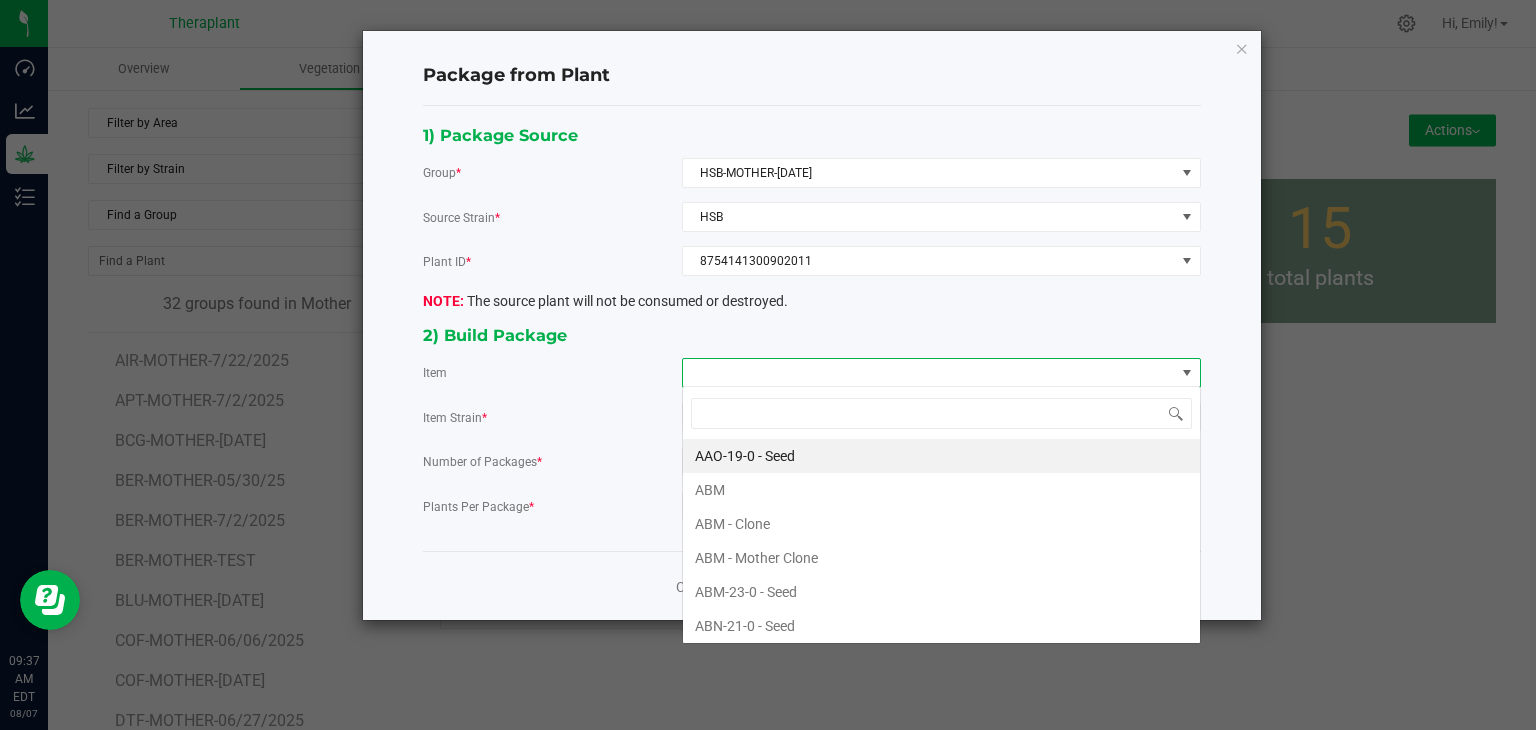 scroll, scrollTop: 99970, scrollLeft: 99480, axis: both 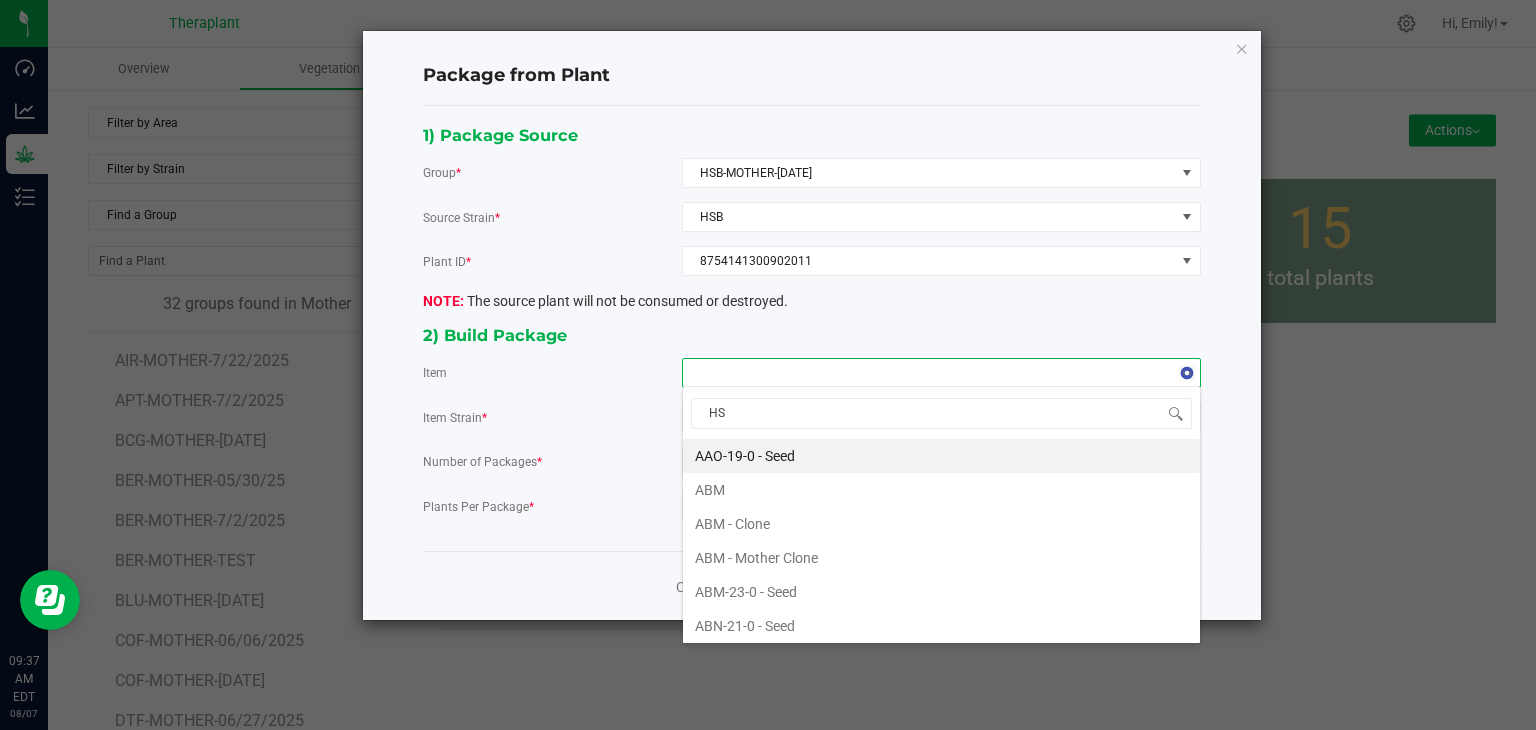 type on "HSB" 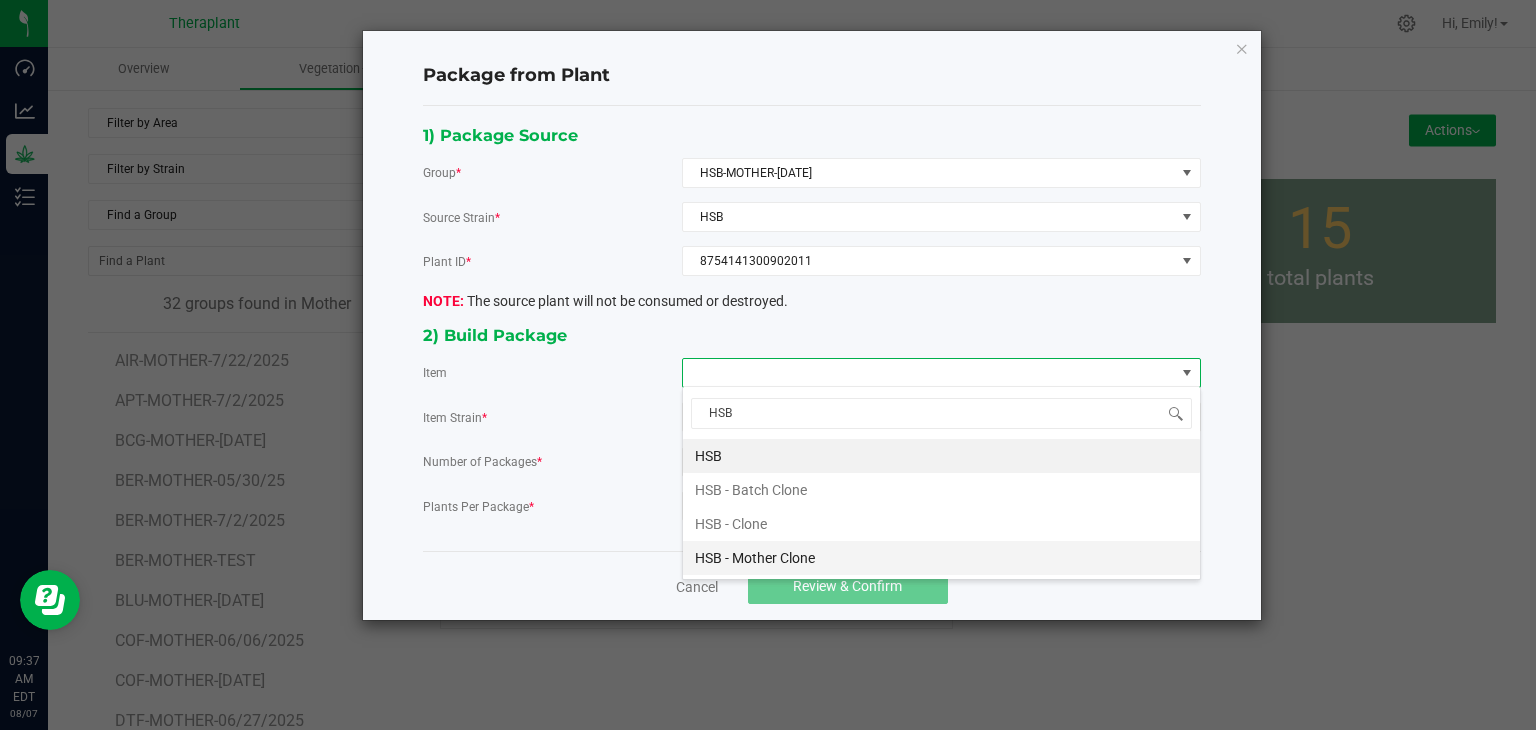 click on "HSB - Mother Clone" at bounding box center [941, 558] 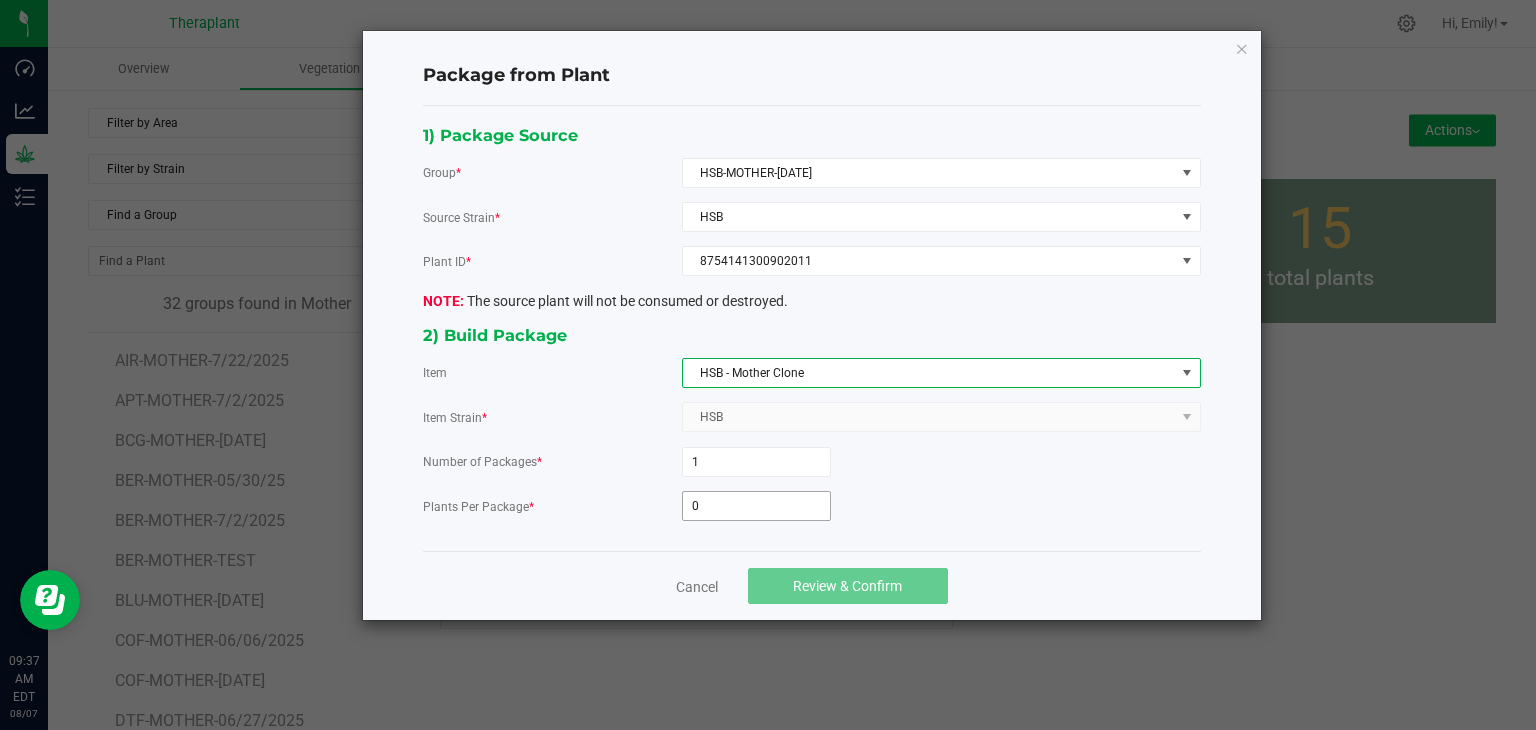click on "0" at bounding box center [756, 506] 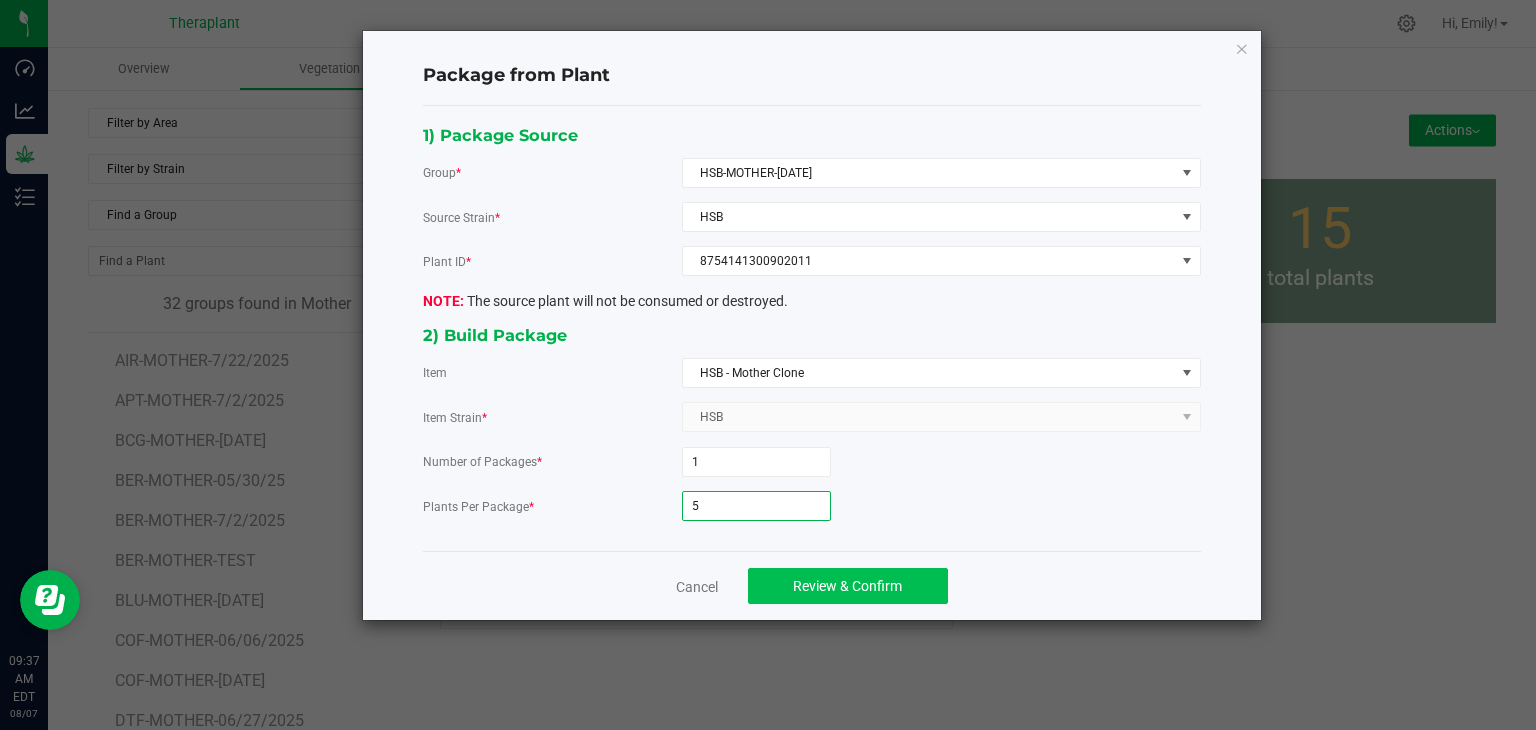 type on "5" 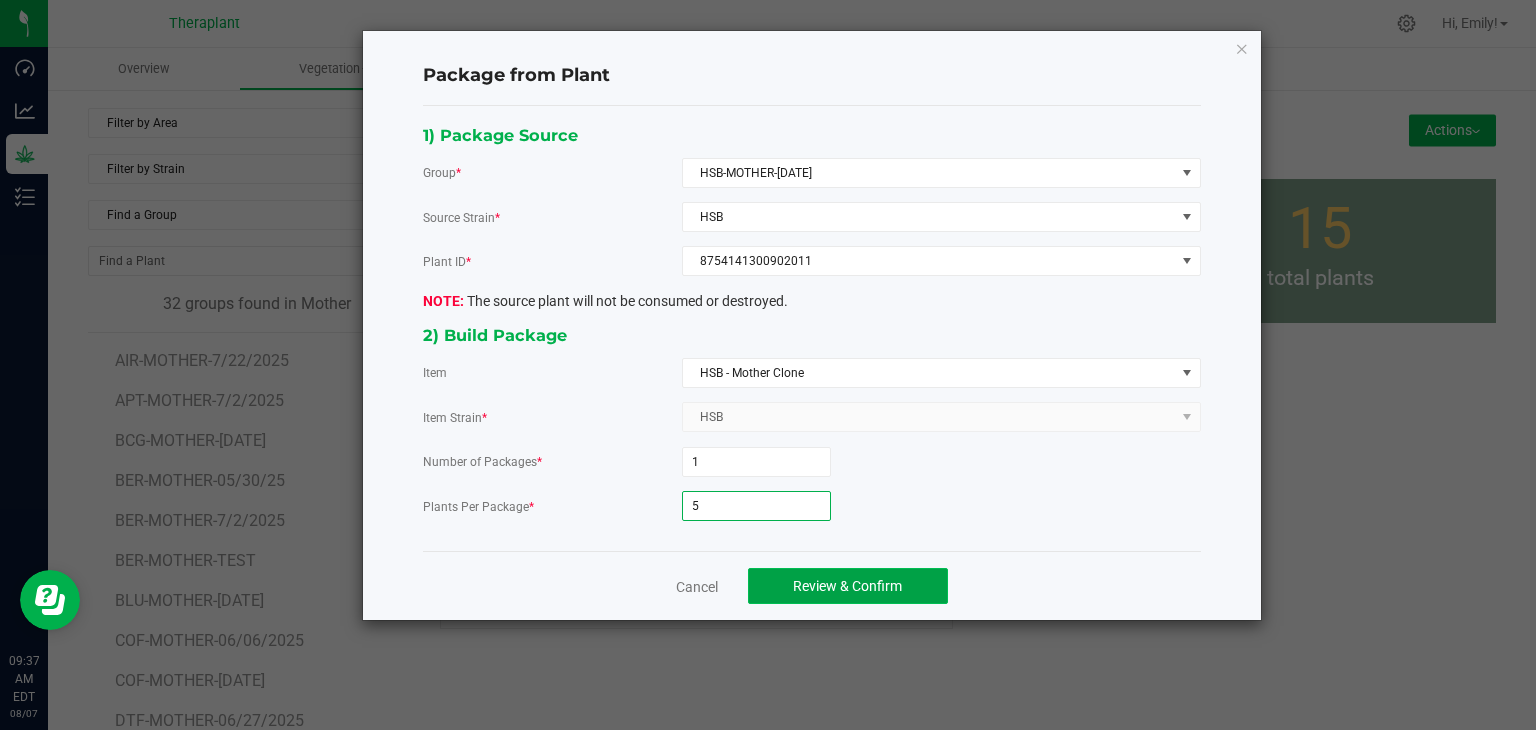 click on "Review & Confirm" 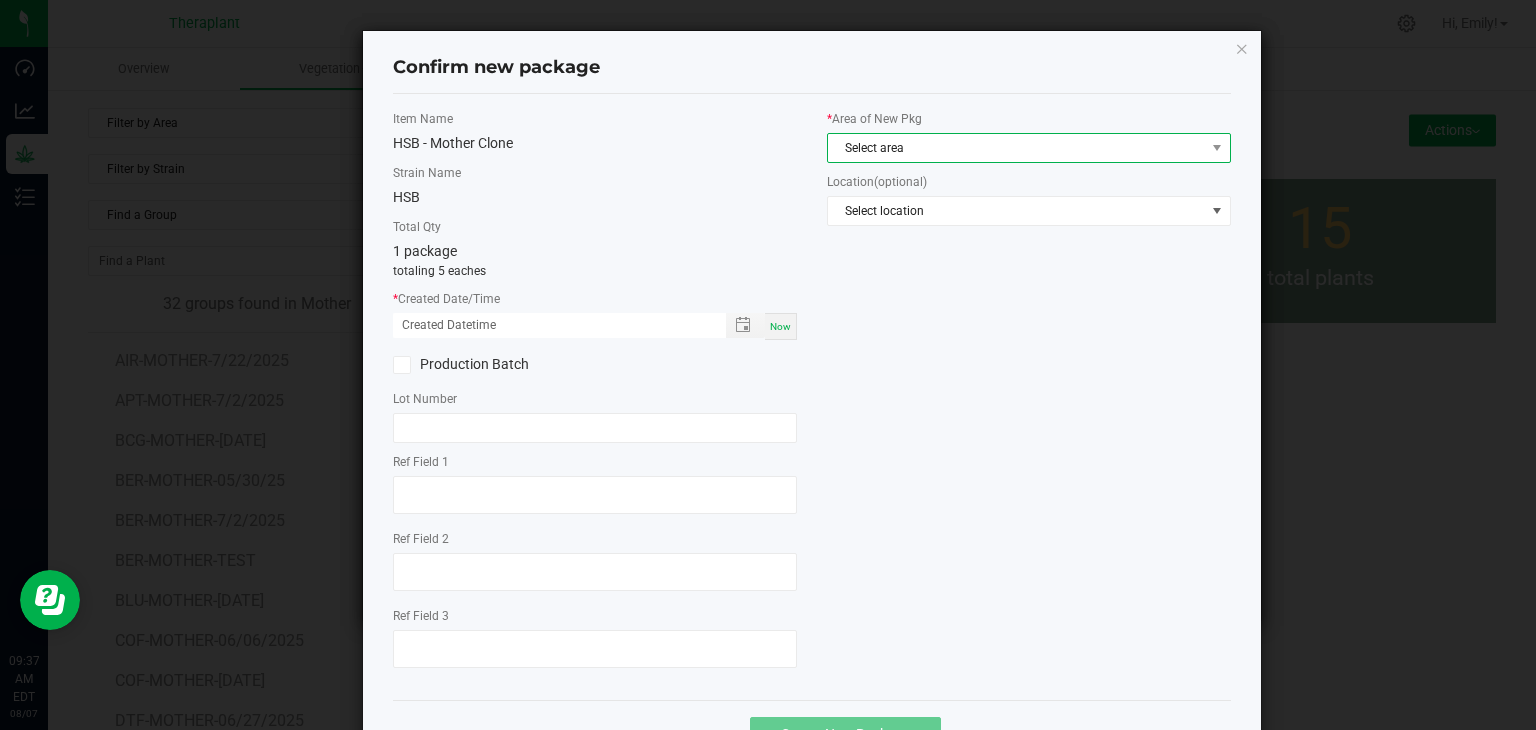 click on "Select area" at bounding box center (1016, 148) 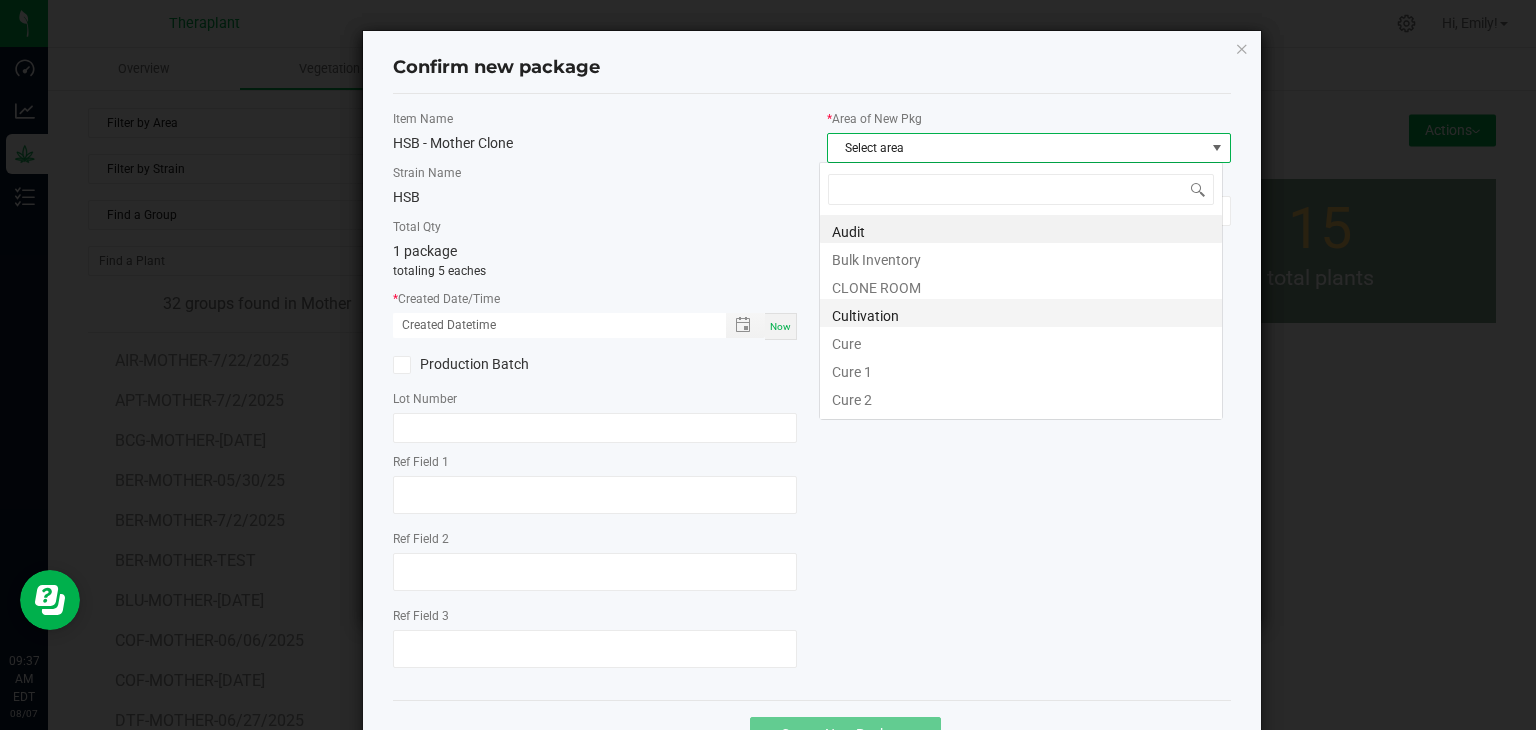 scroll, scrollTop: 99970, scrollLeft: 99596, axis: both 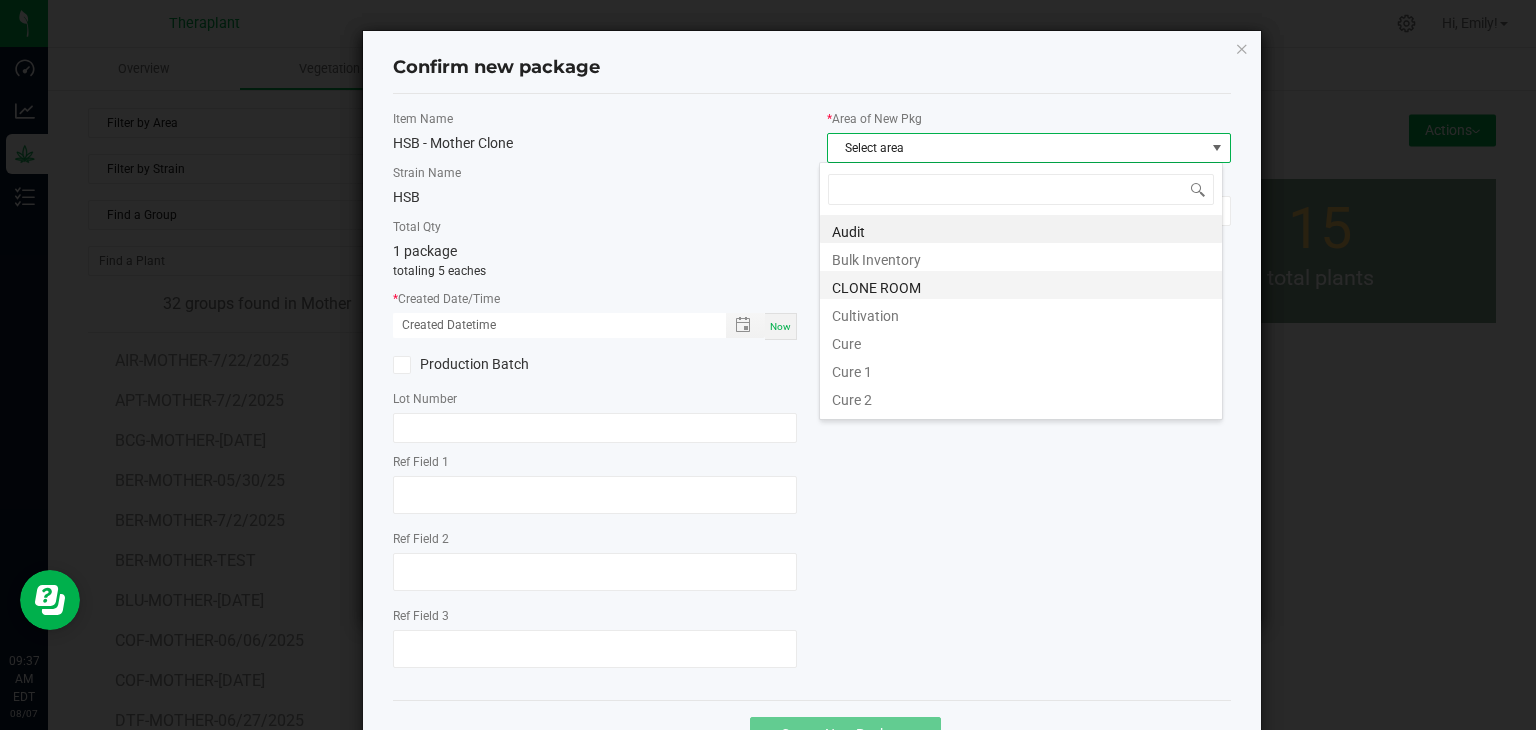 click on "CLONE ROOM" at bounding box center [1021, 285] 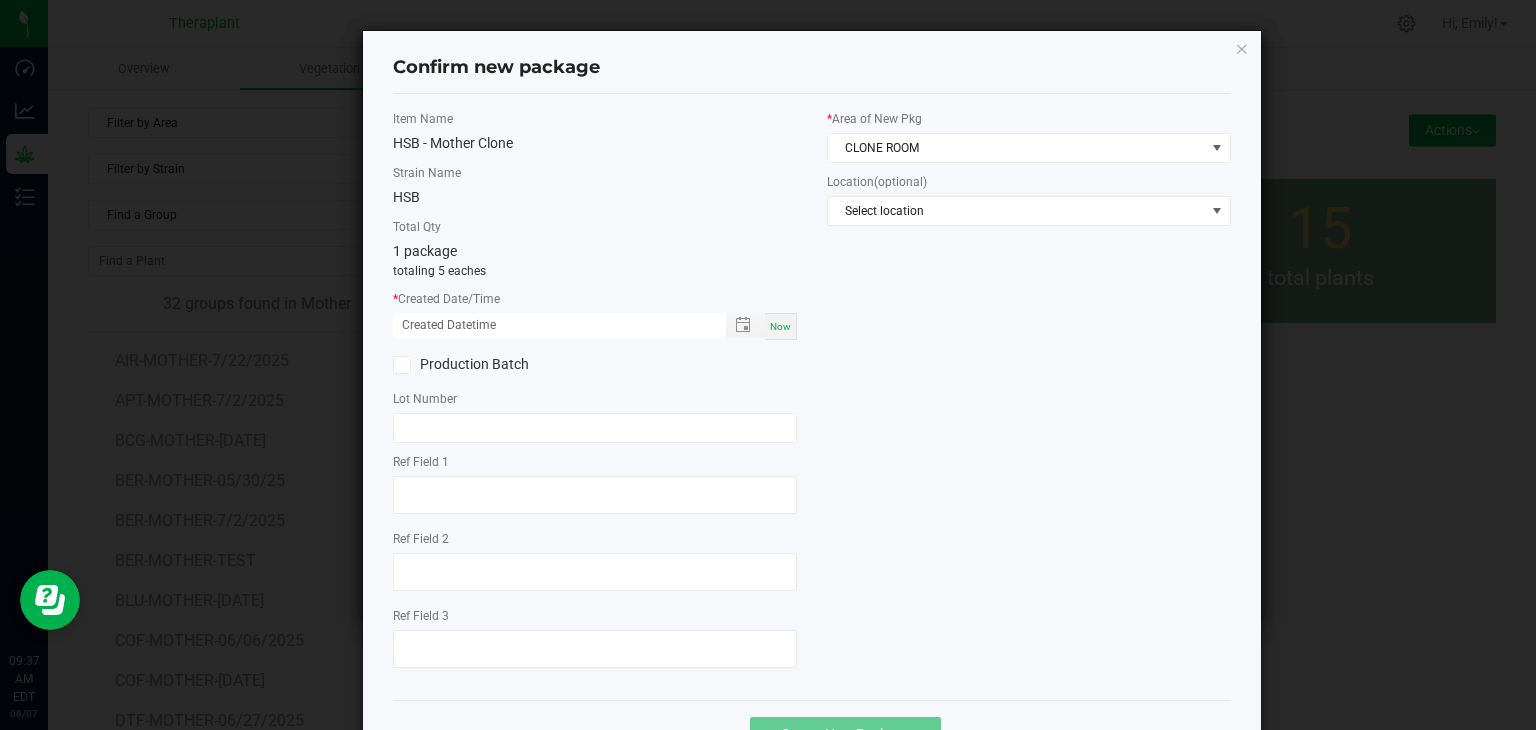 click on "Now" at bounding box center [780, 326] 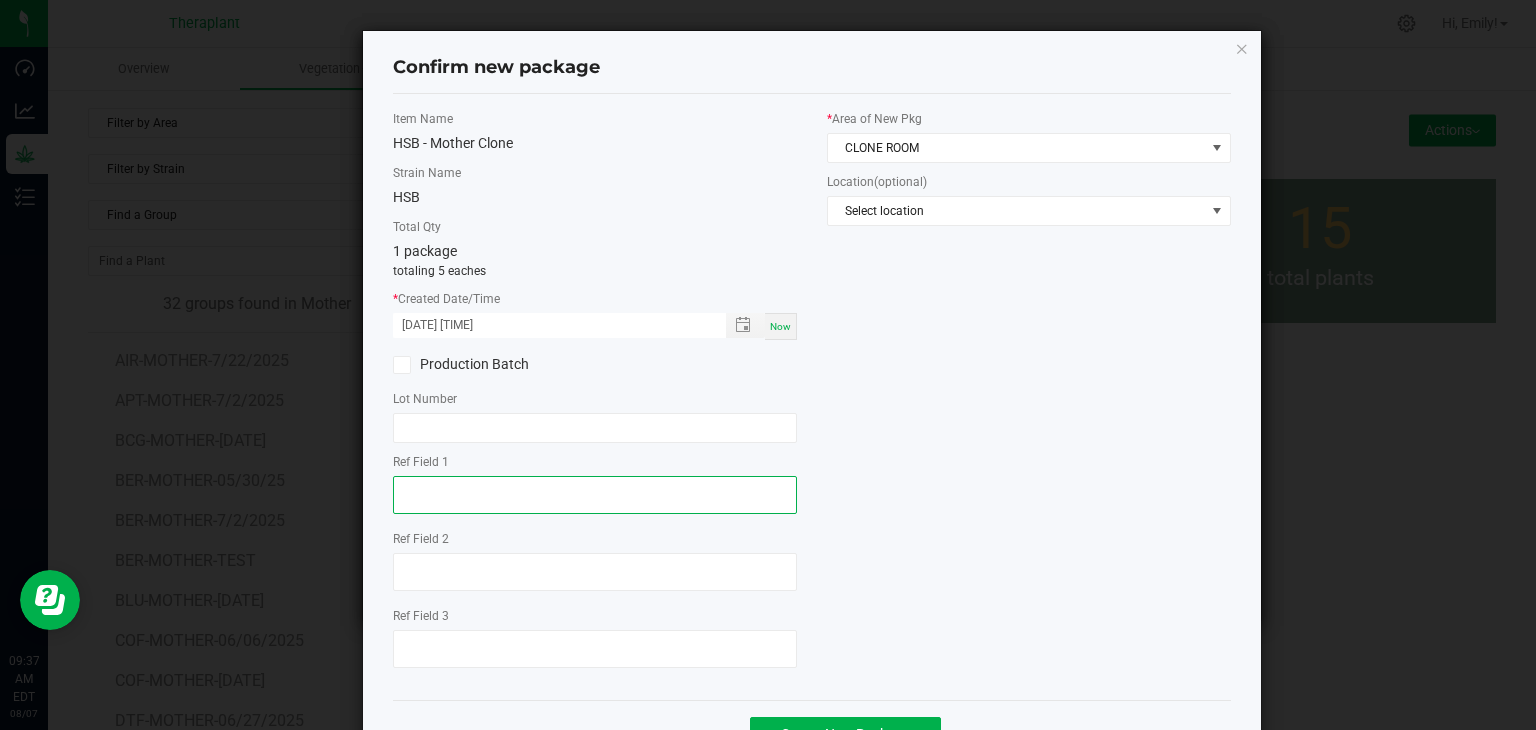 click 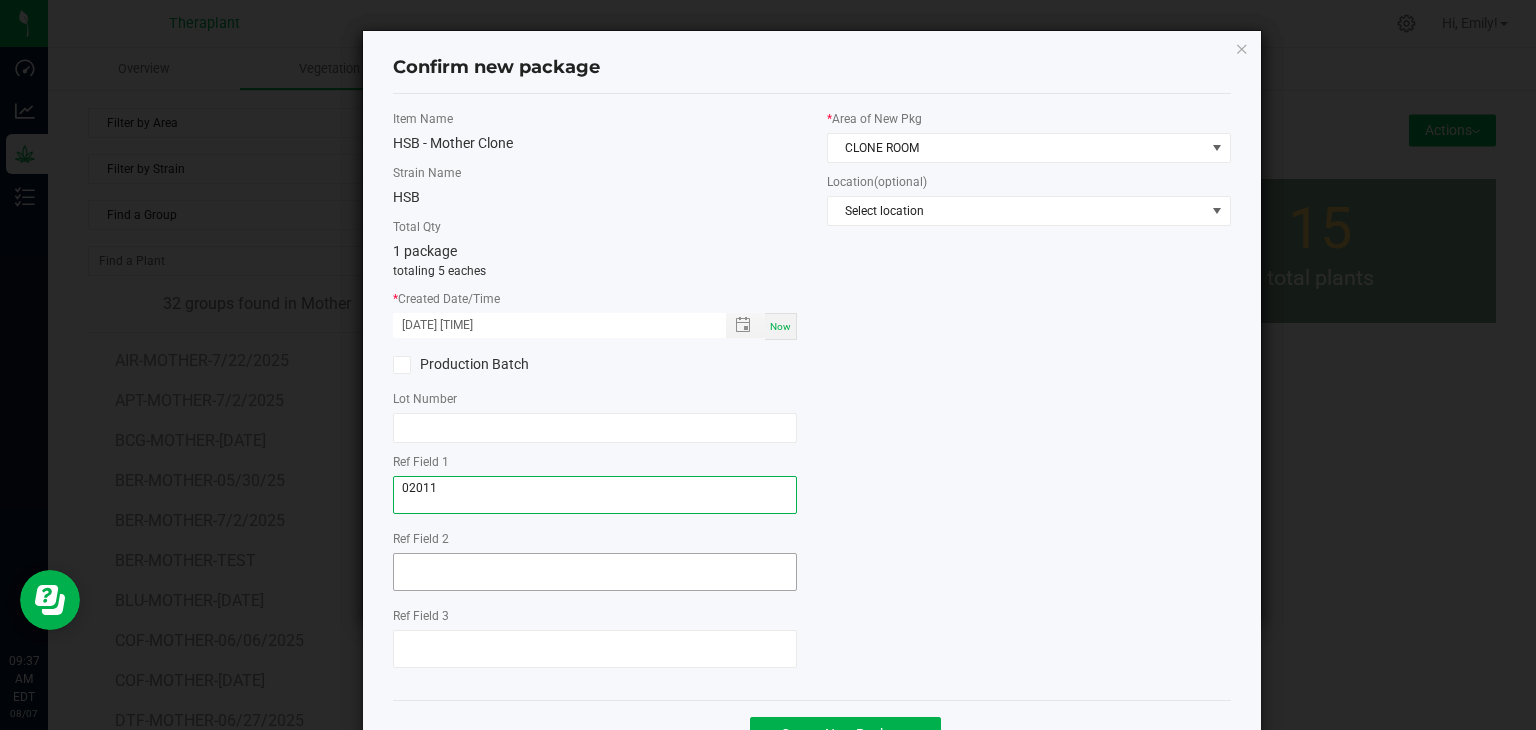 type on "02011" 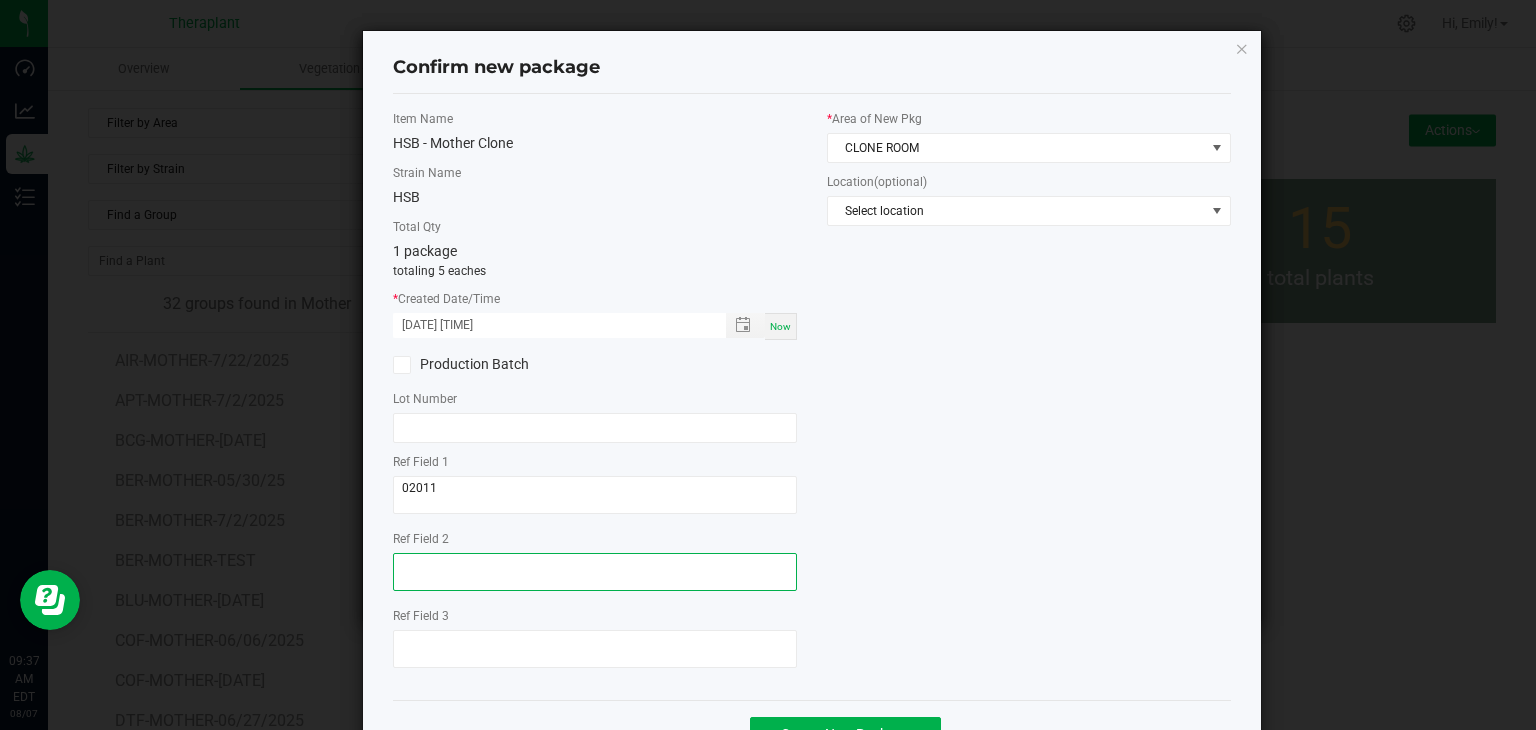 click at bounding box center (595, 572) 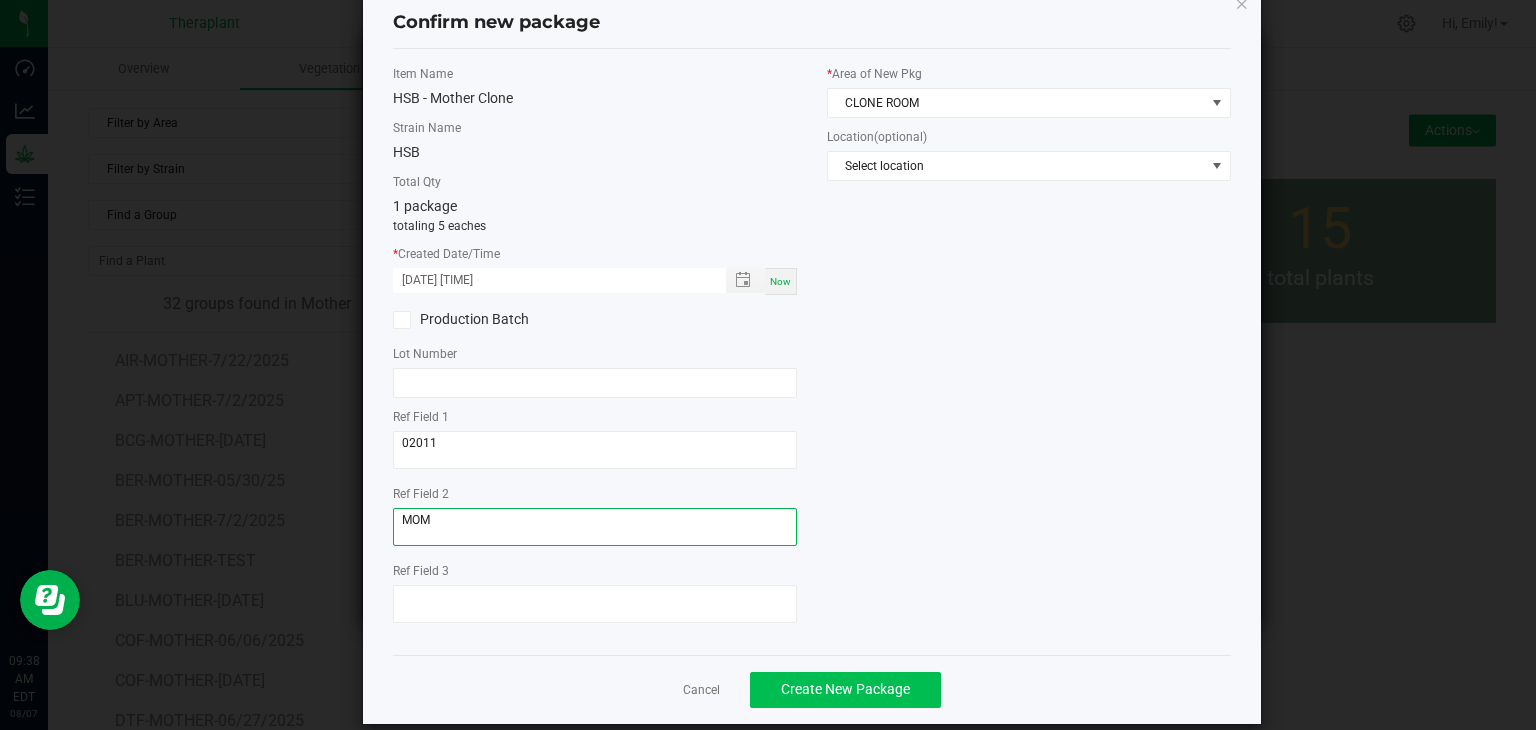 scroll, scrollTop: 69, scrollLeft: 0, axis: vertical 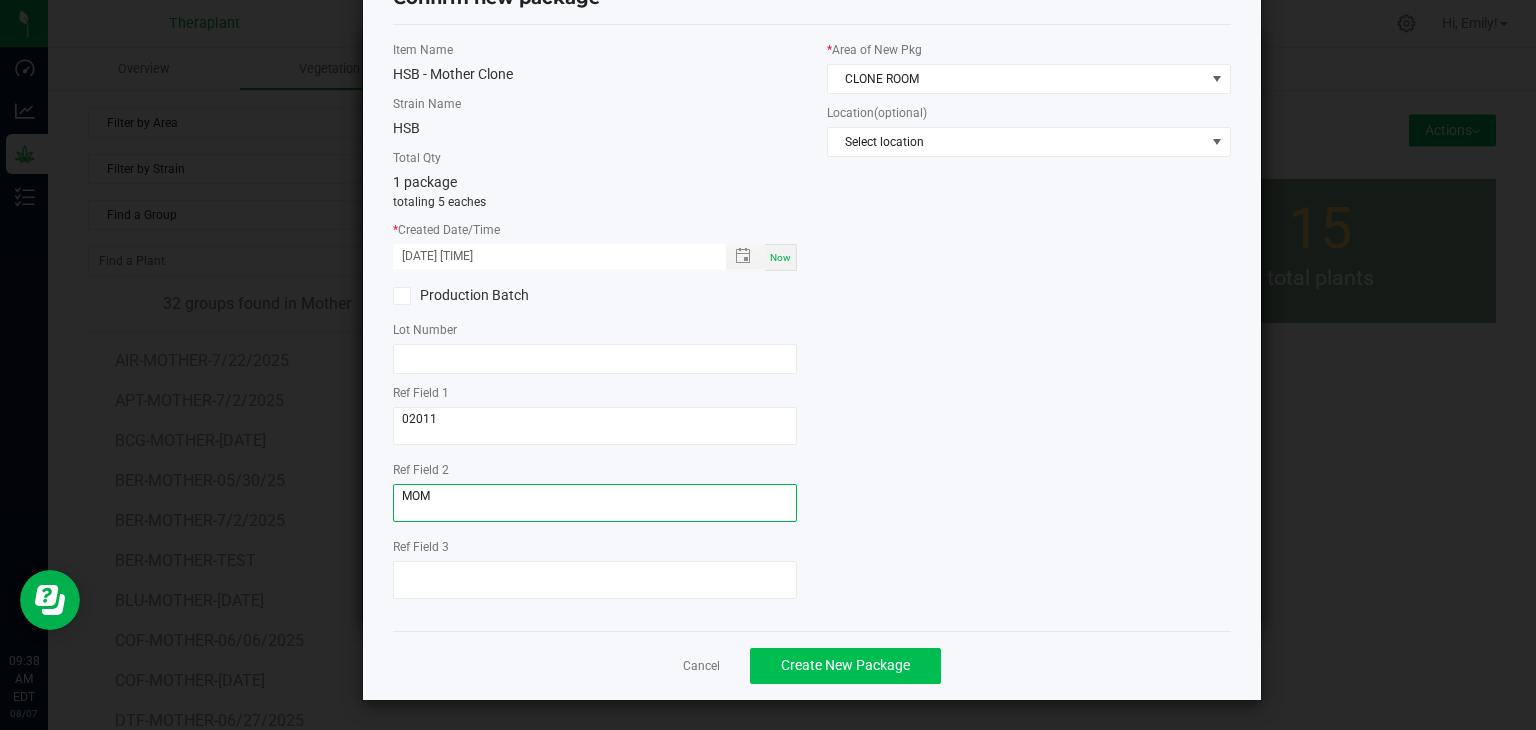 type on "MOM" 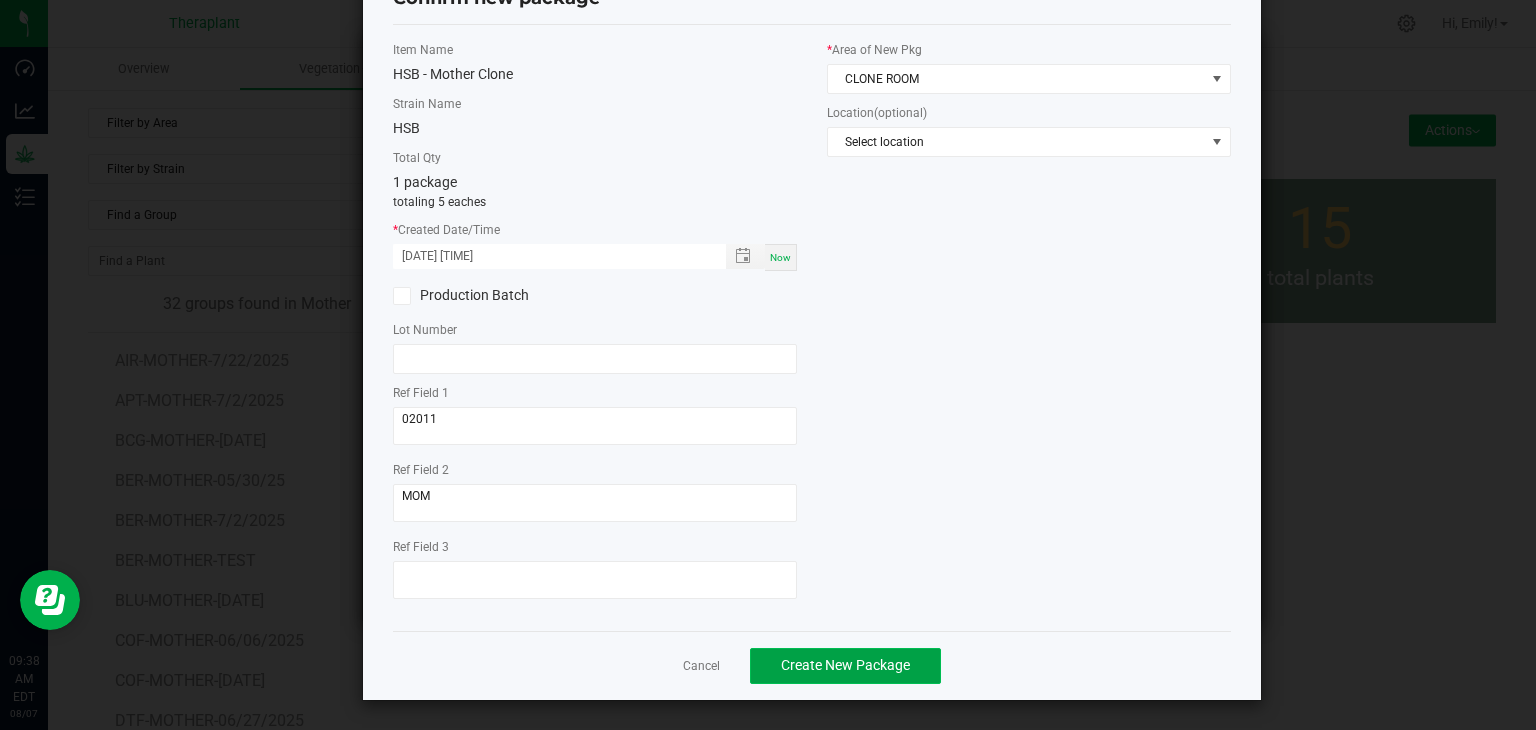 click on "Create New Package" 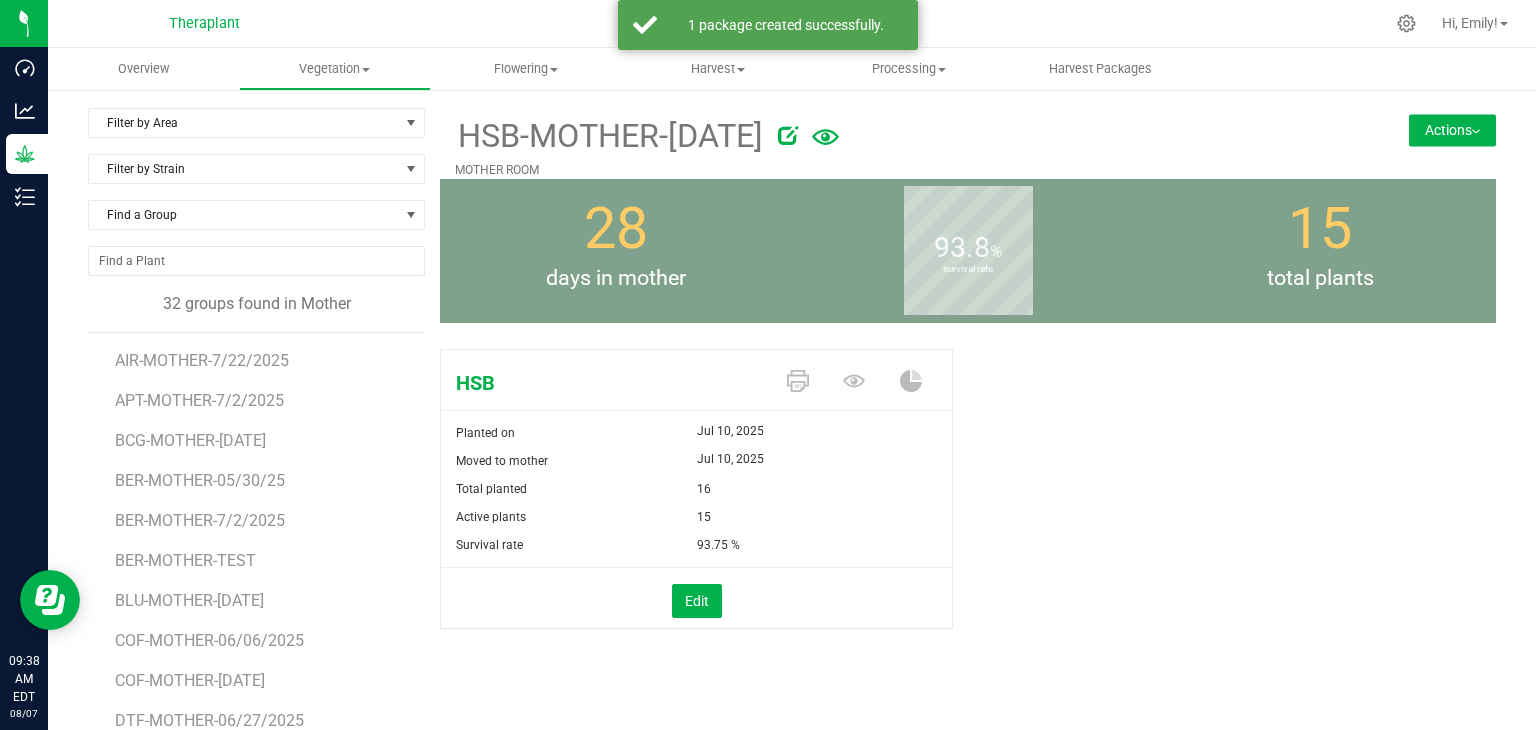 click on "Actions" at bounding box center (1452, 130) 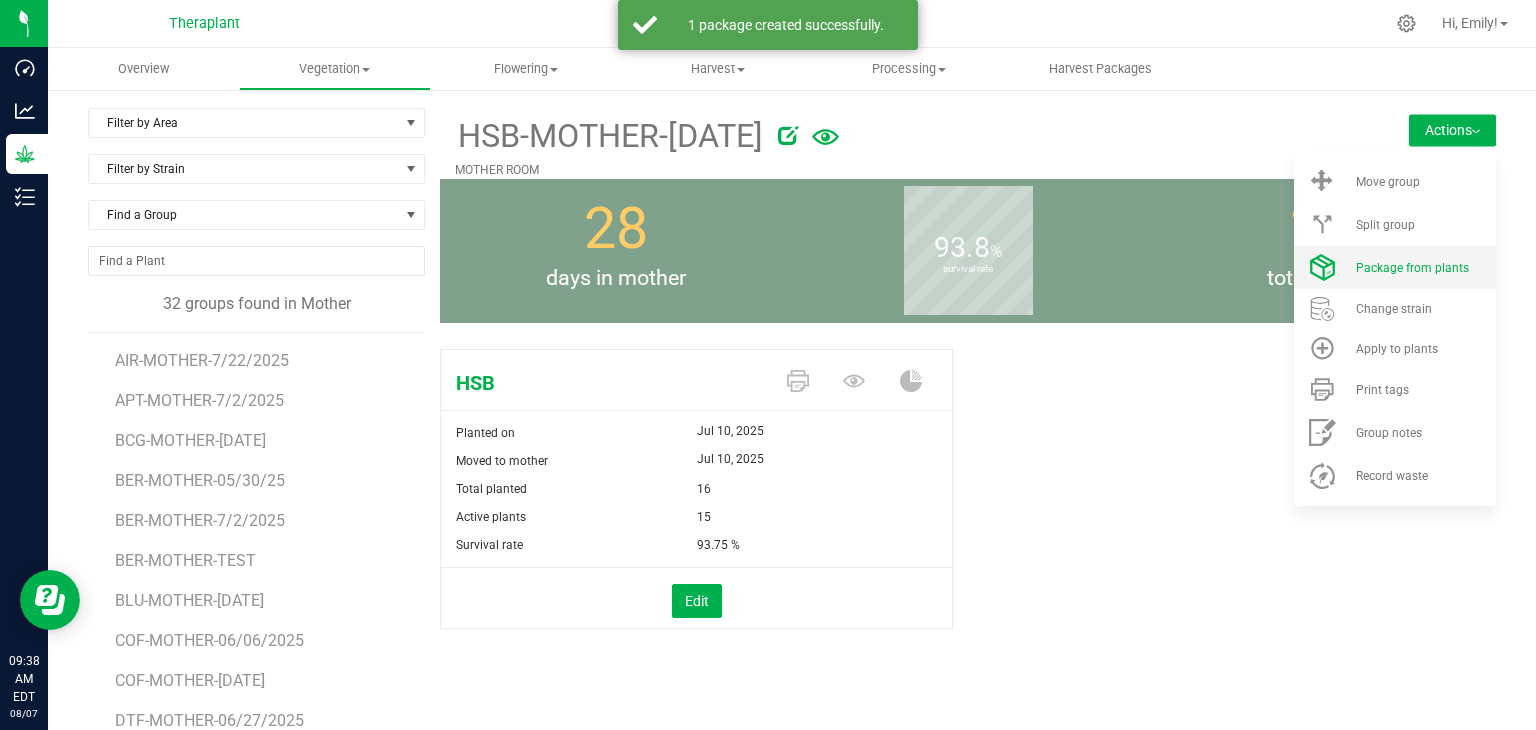 click on "Package from plants" at bounding box center (1412, 268) 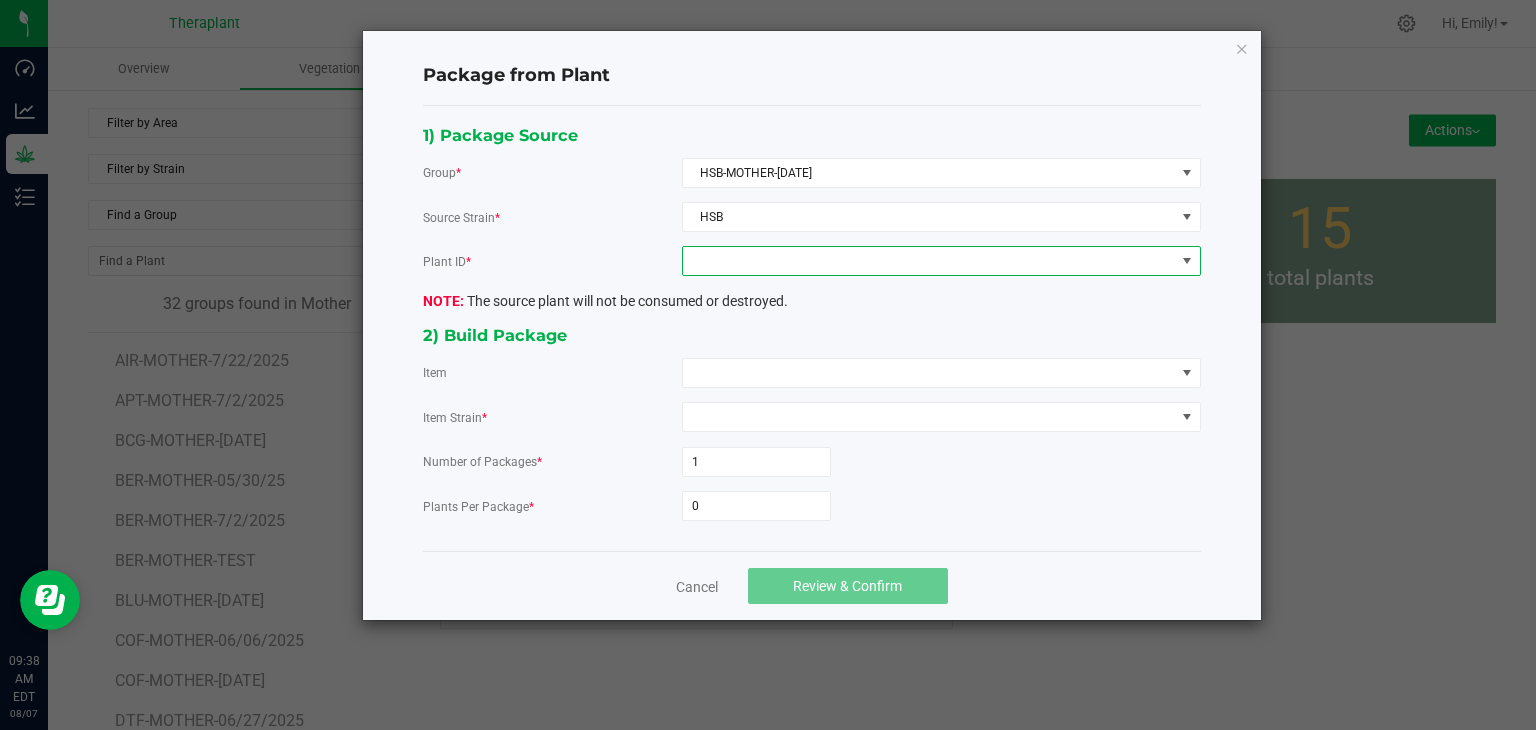 click at bounding box center [929, 261] 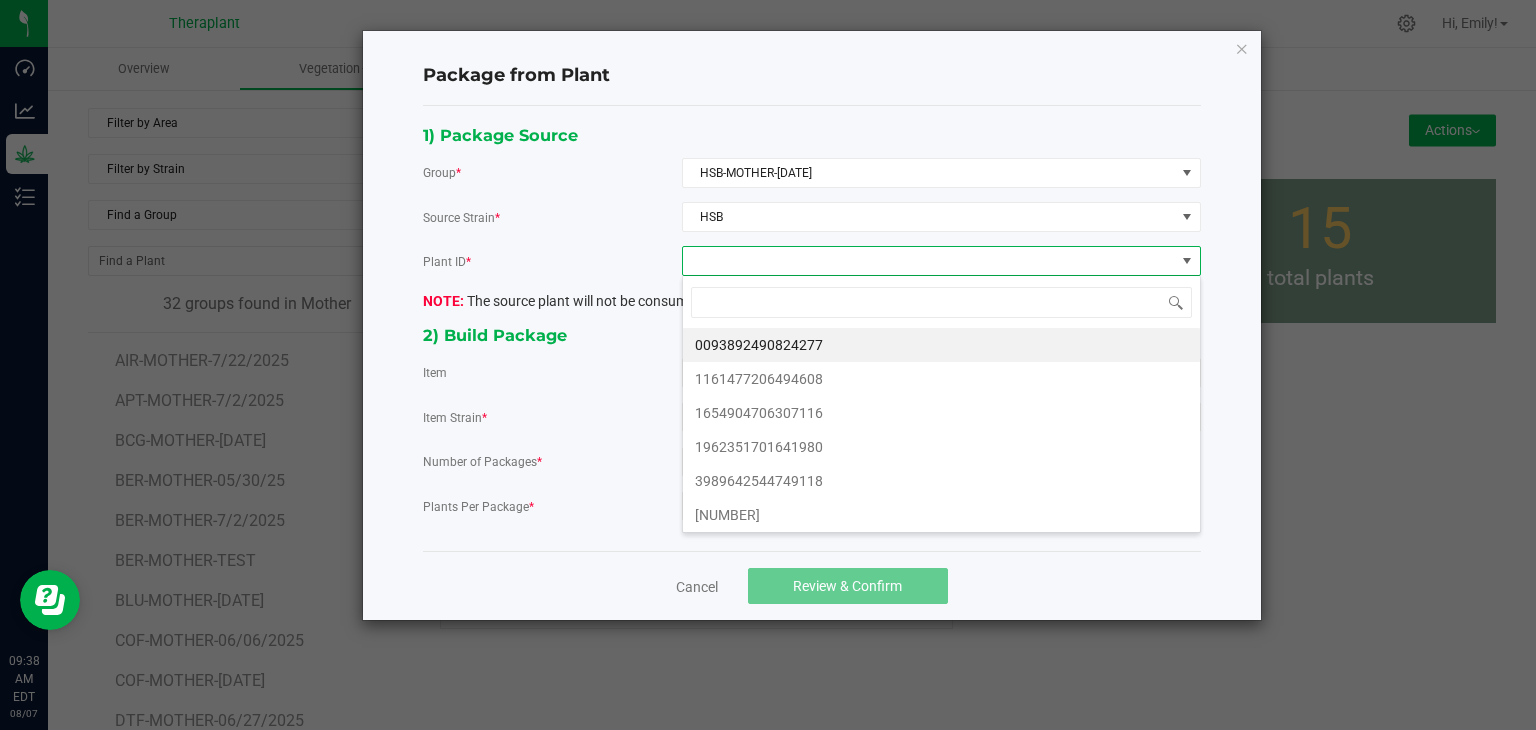 scroll, scrollTop: 99970, scrollLeft: 99480, axis: both 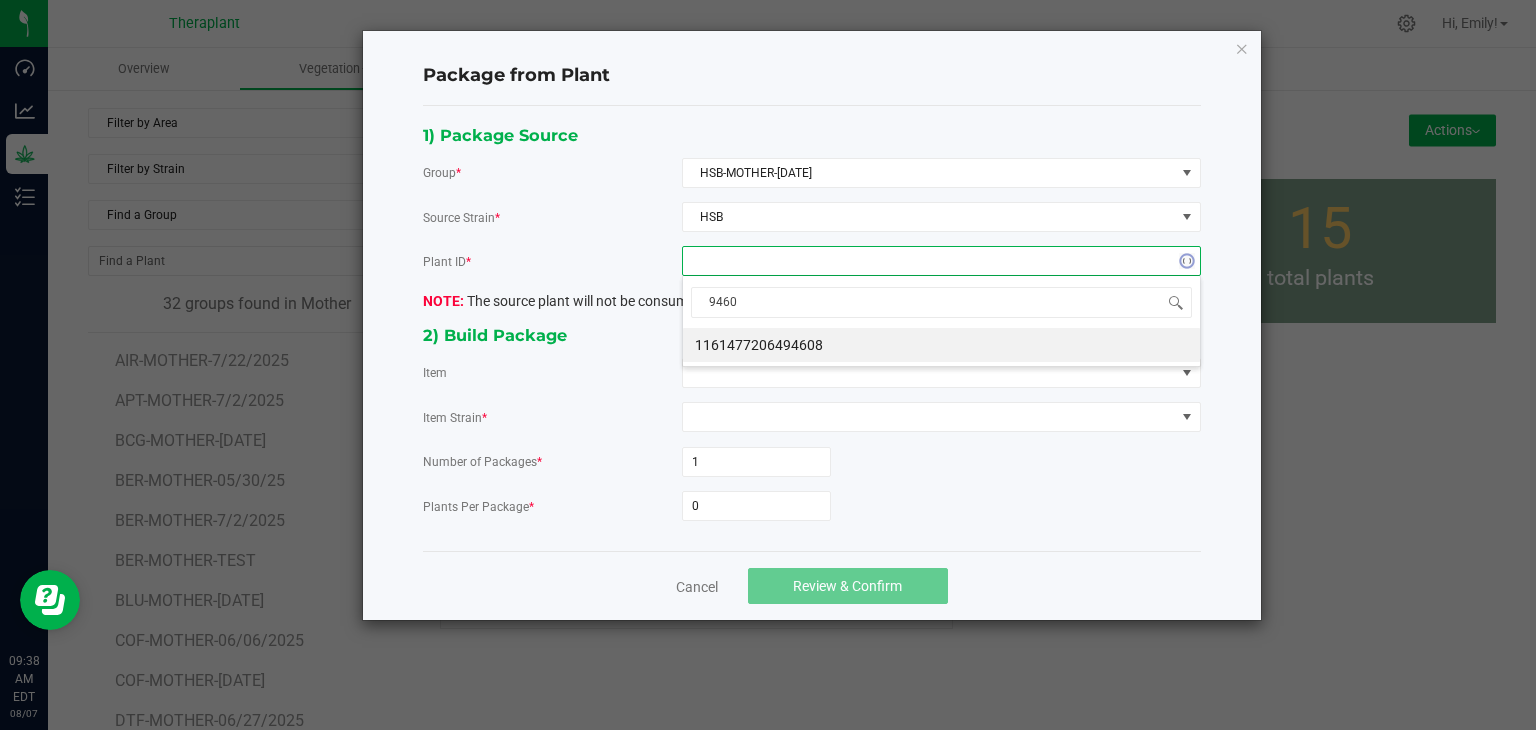type on "94608" 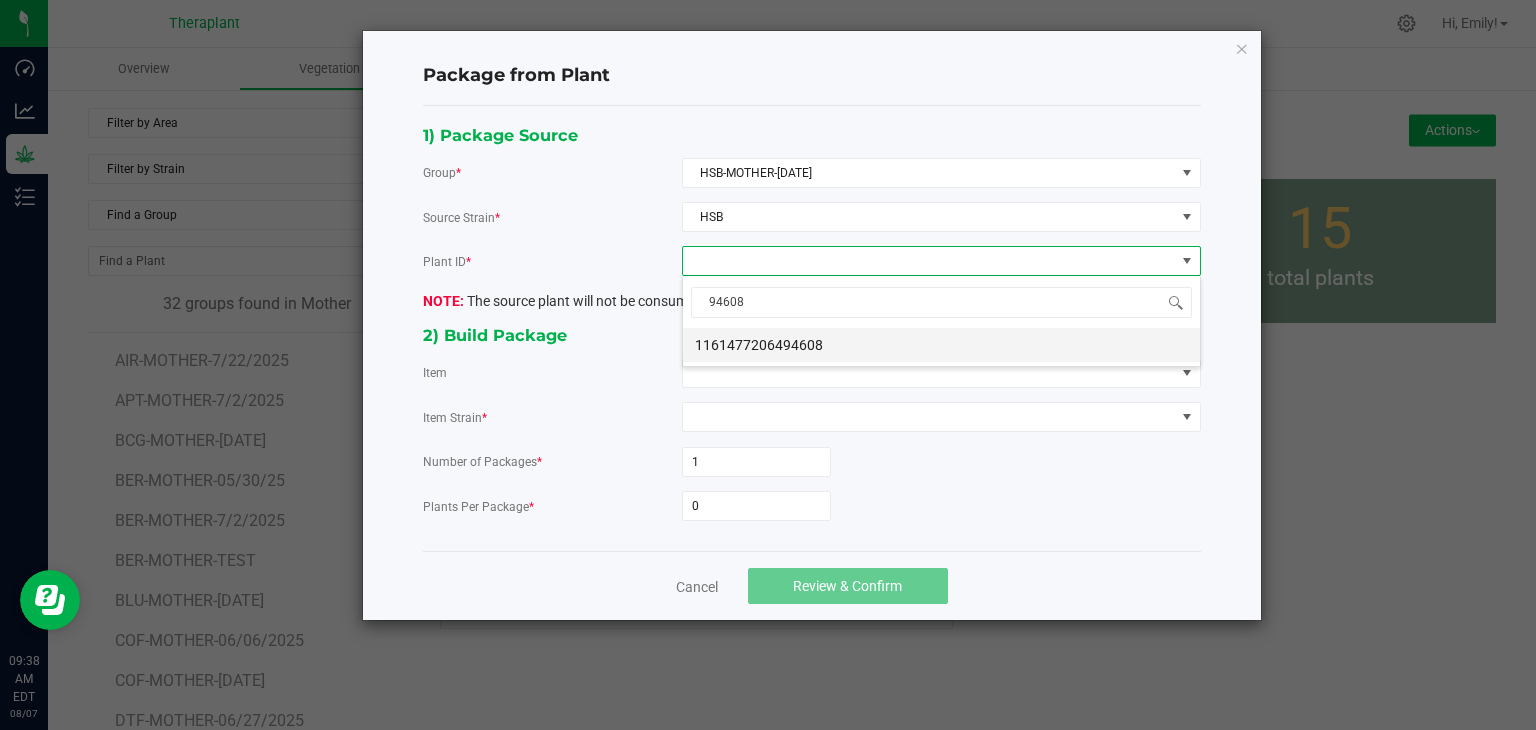 click on "1161477206494608" at bounding box center [941, 345] 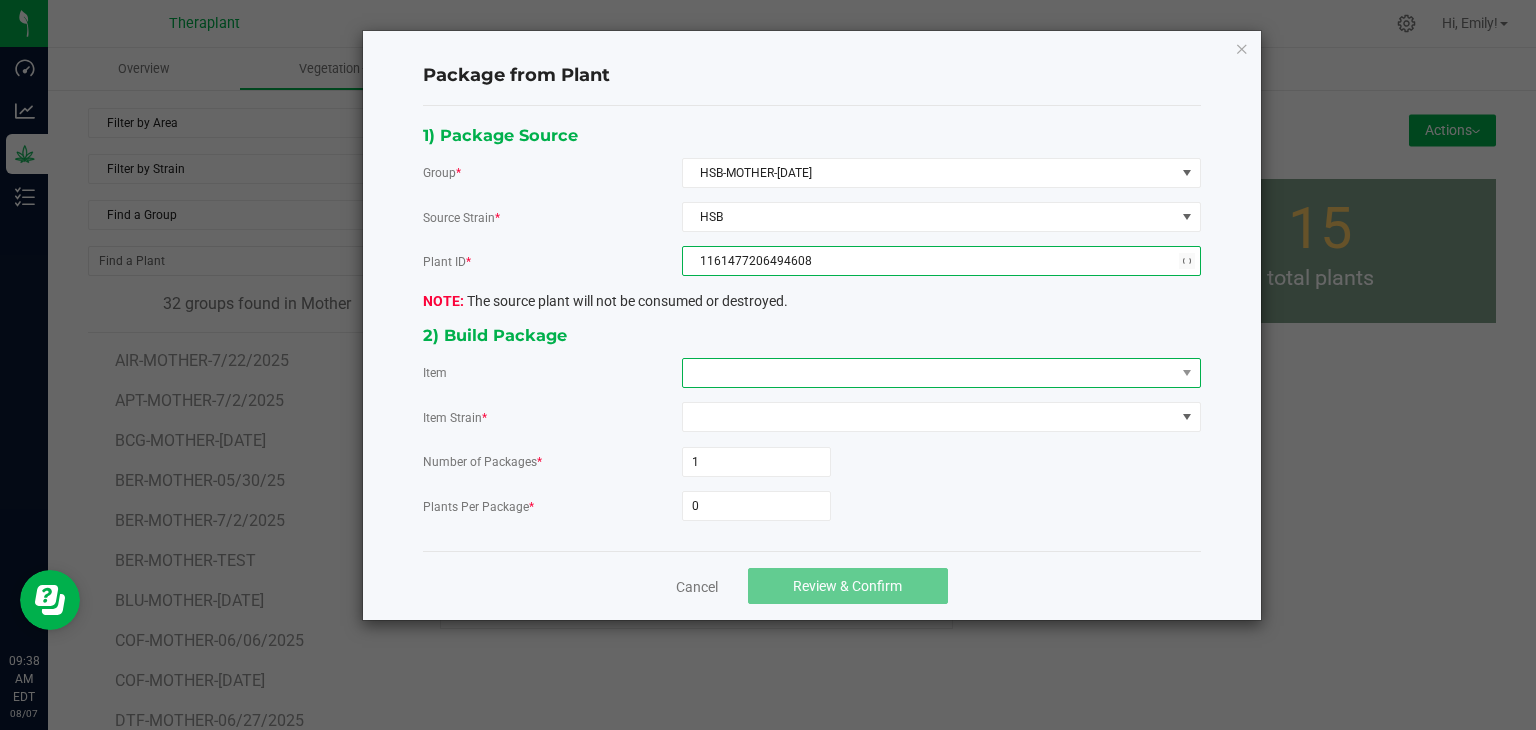 click at bounding box center [929, 373] 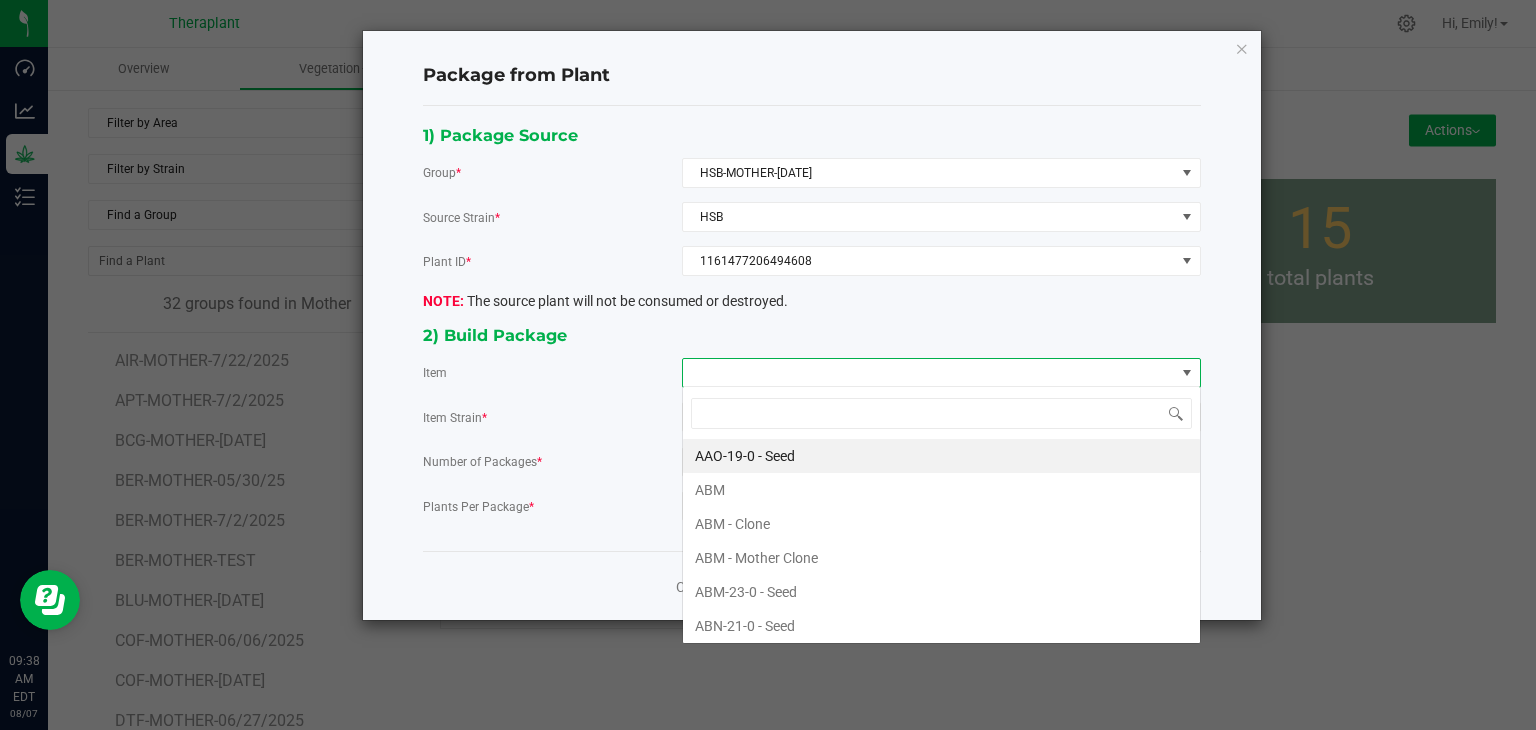 scroll, scrollTop: 99970, scrollLeft: 99480, axis: both 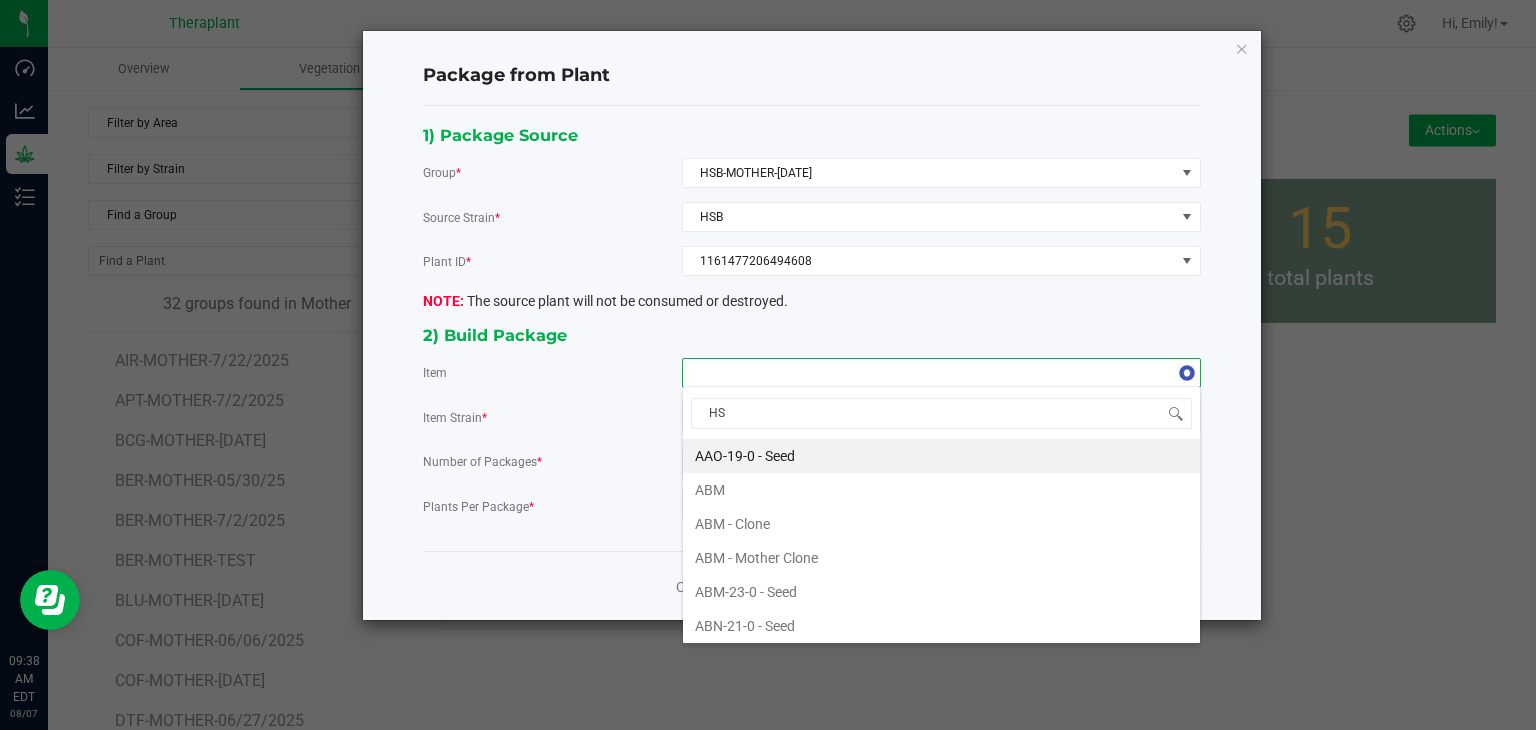 type on "HSB" 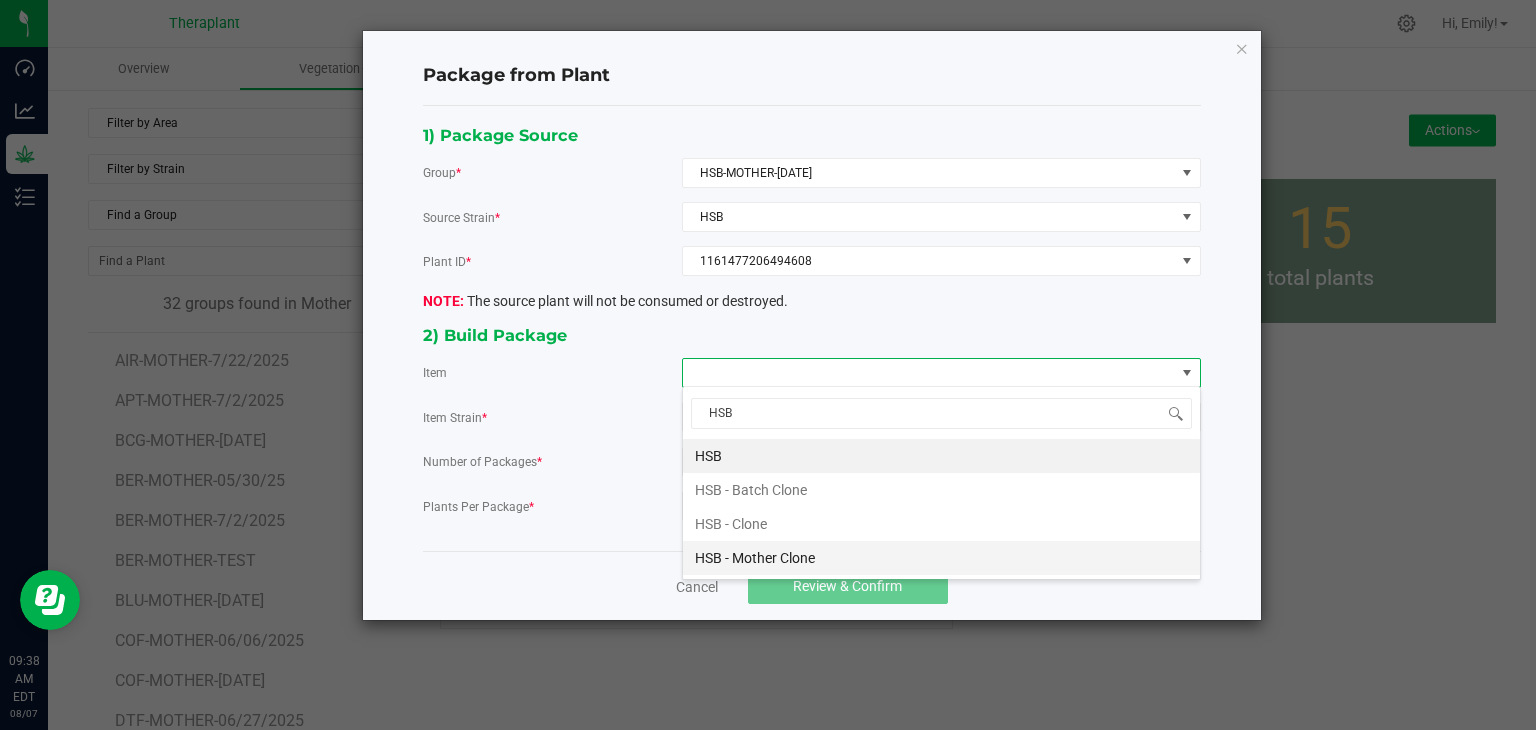 click on "HSB - Mother Clone" at bounding box center [941, 558] 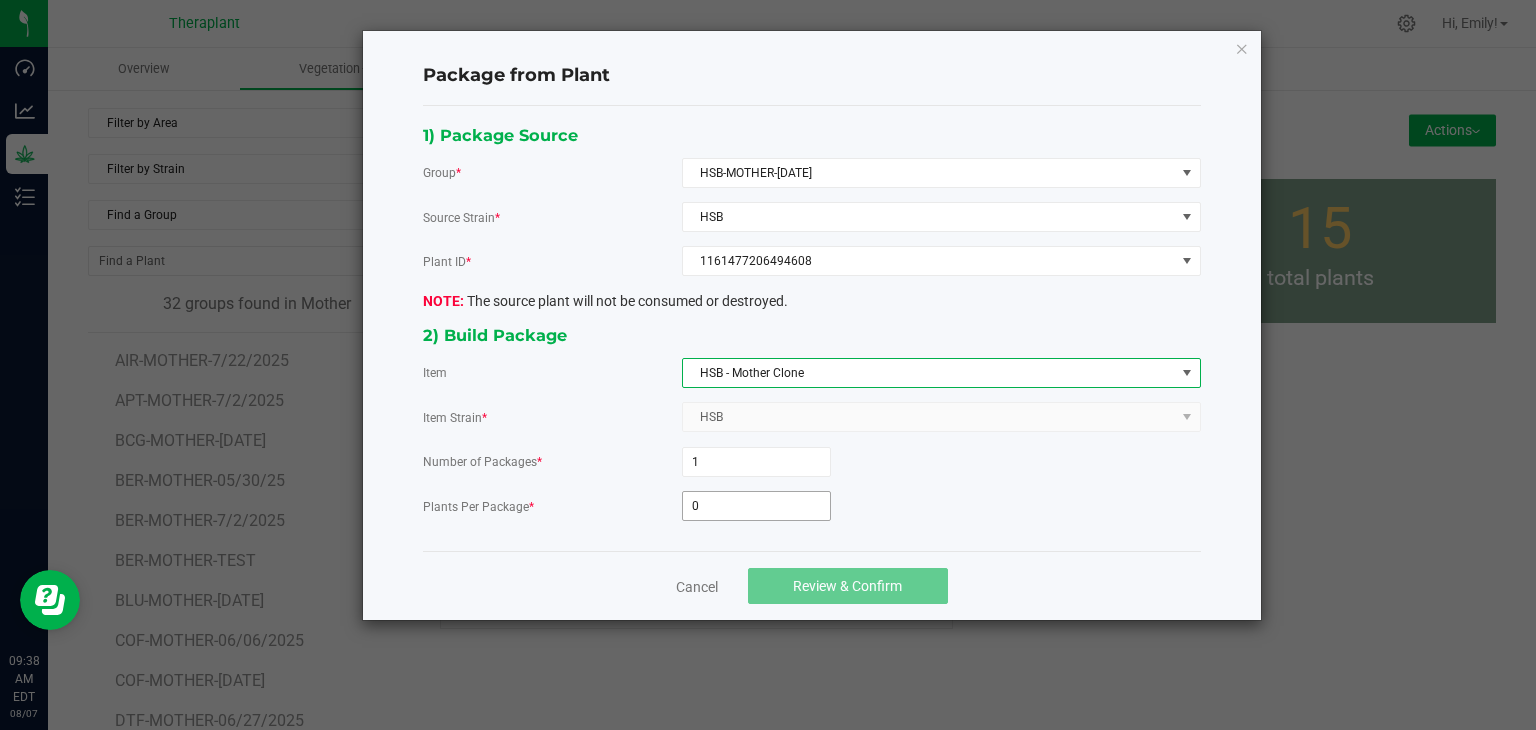 click on "0" at bounding box center (756, 506) 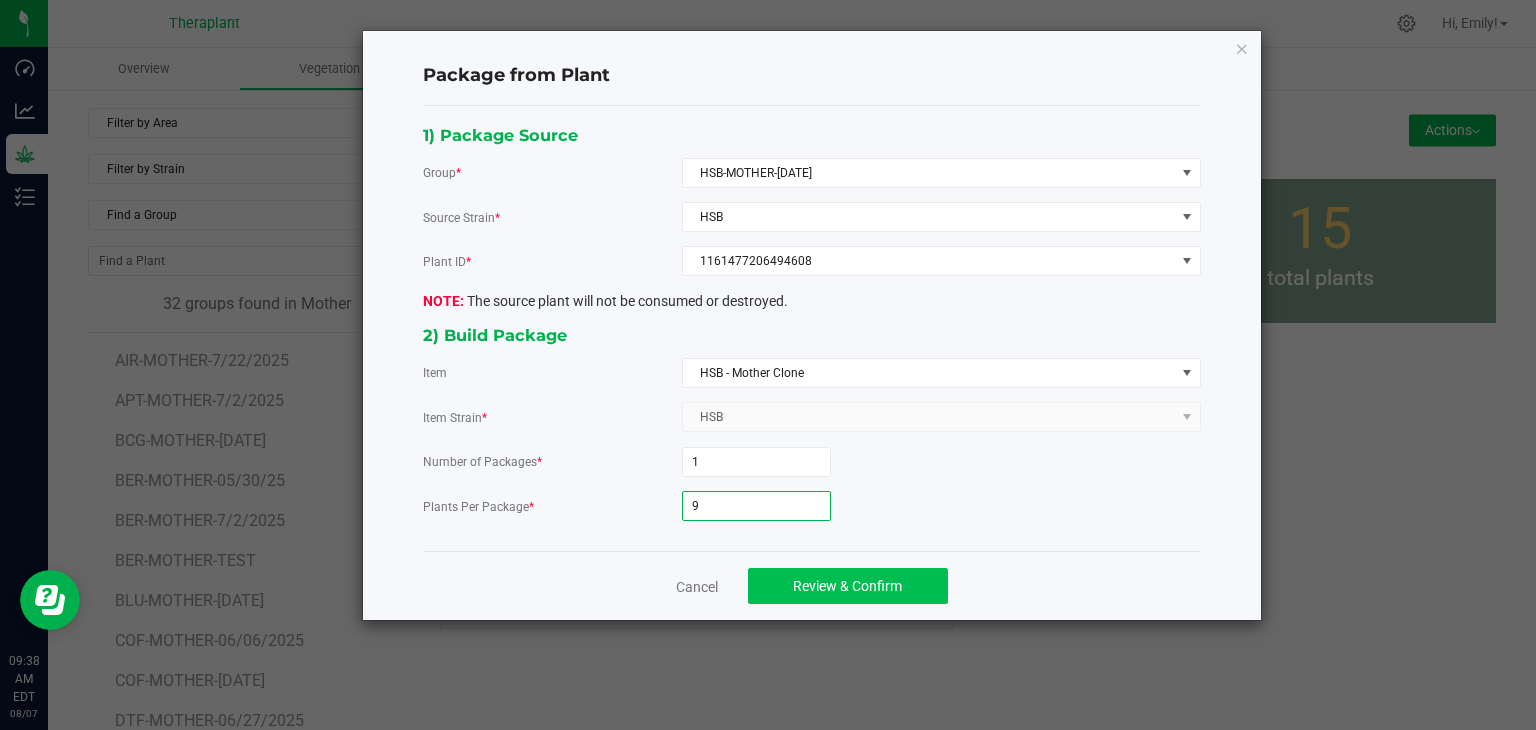 type on "9" 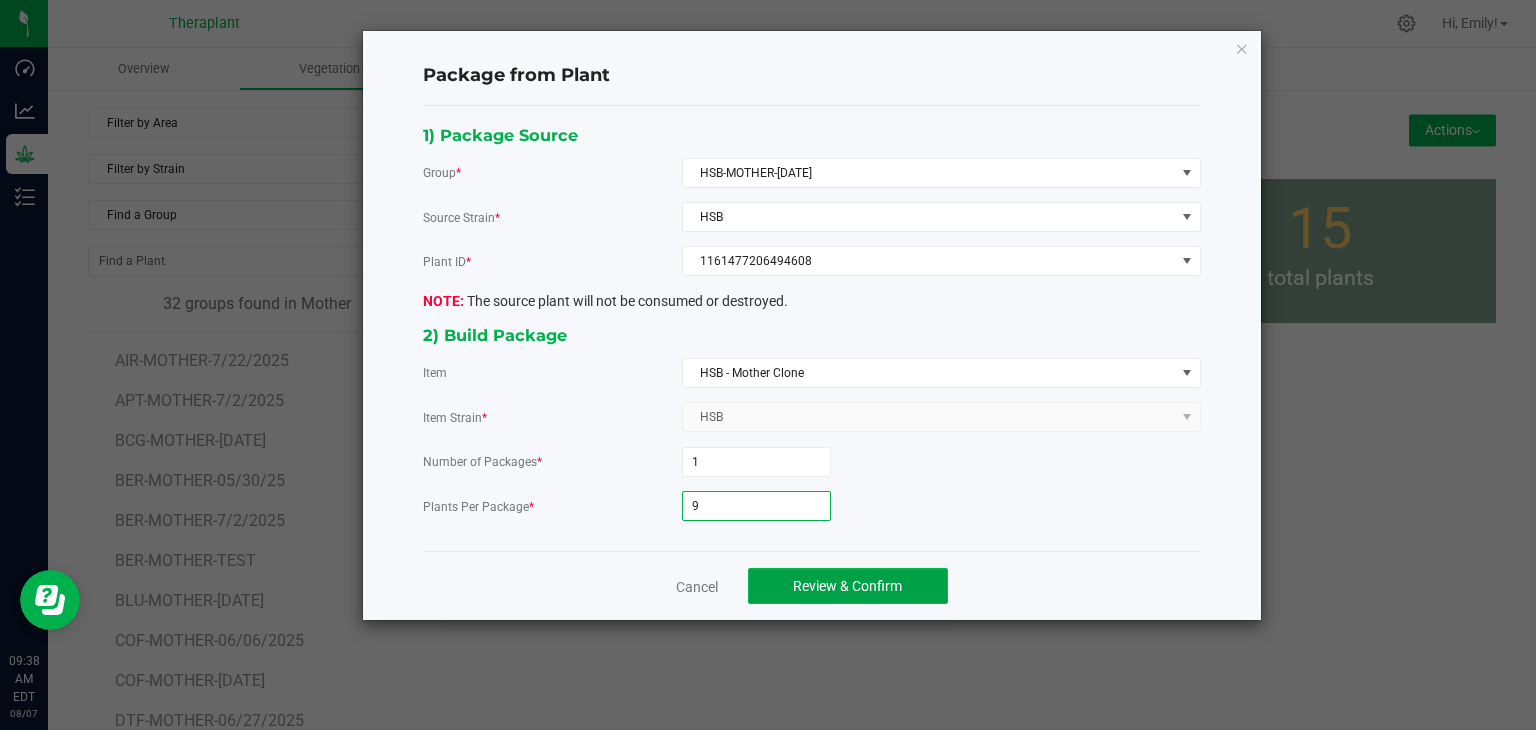 click on "Review & Confirm" 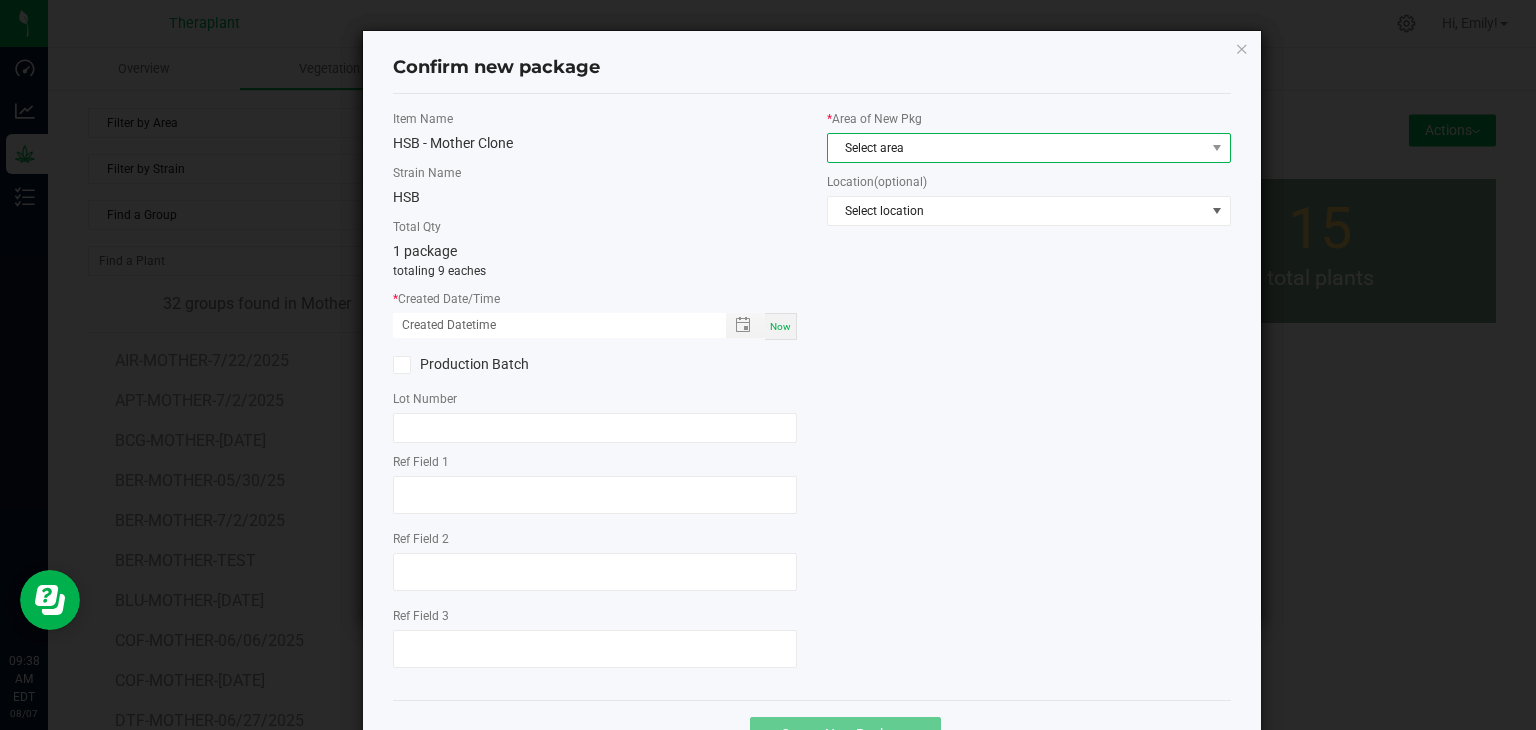 click on "Select area" at bounding box center (1016, 148) 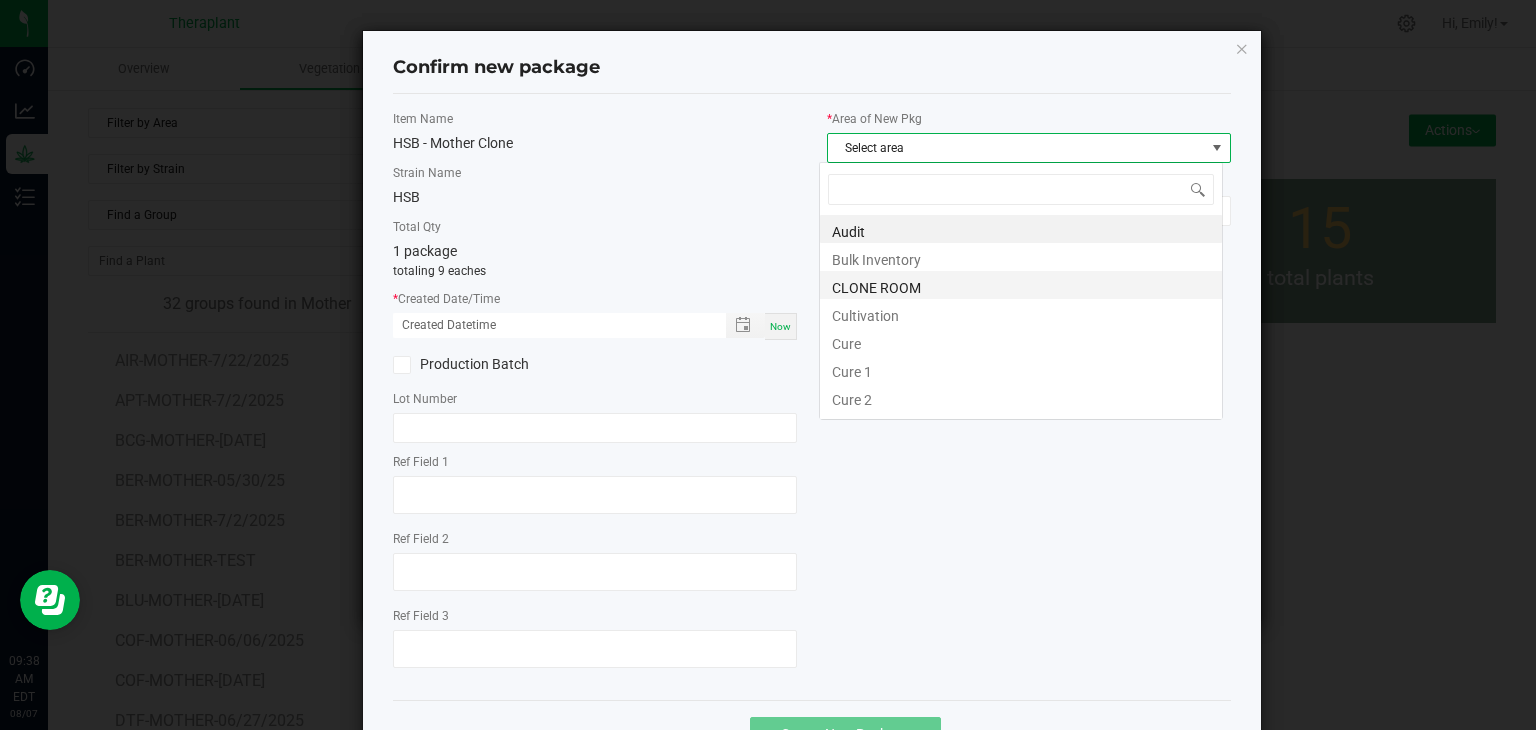 scroll, scrollTop: 99970, scrollLeft: 99596, axis: both 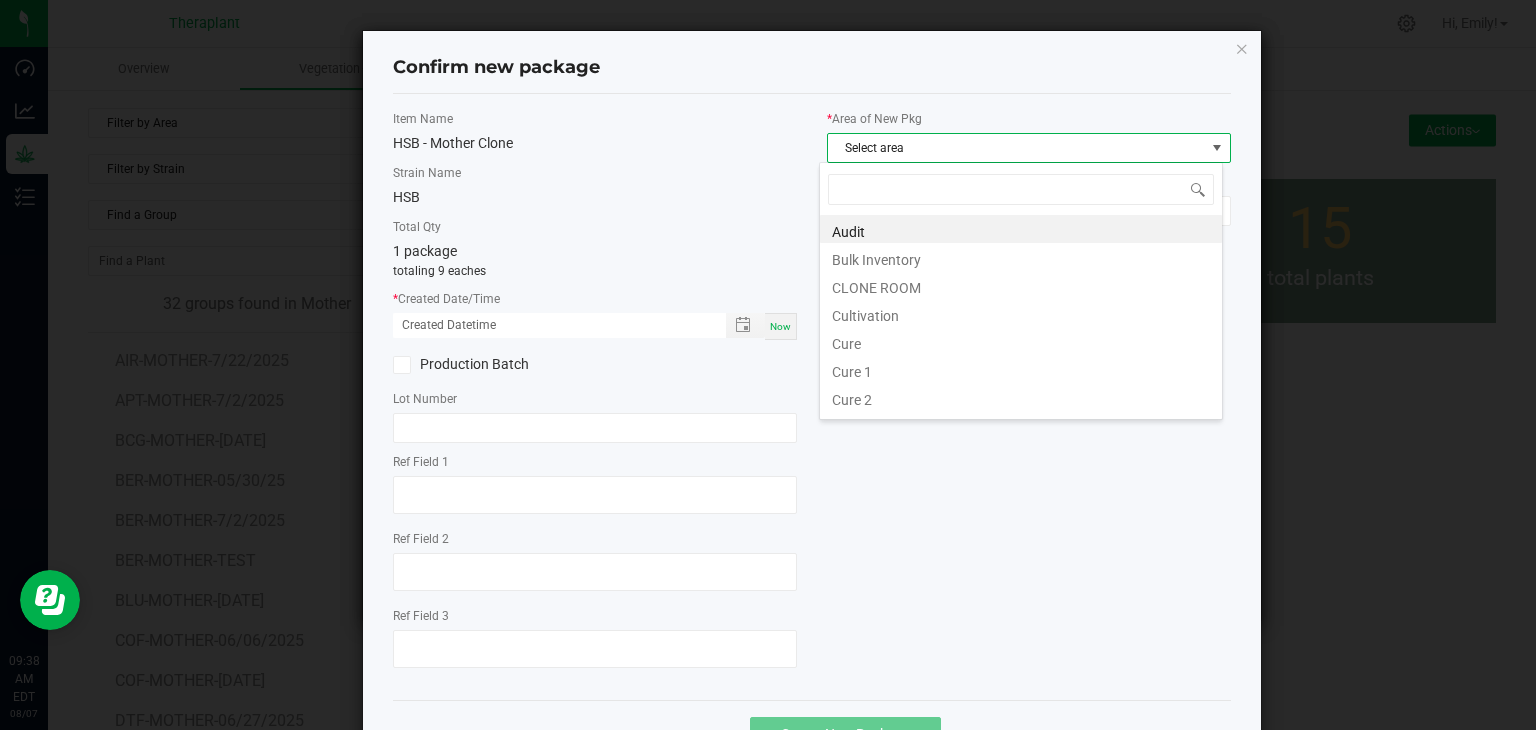 drag, startPoint x: 845, startPoint y: 286, endPoint x: 804, endPoint y: 307, distance: 46.06517 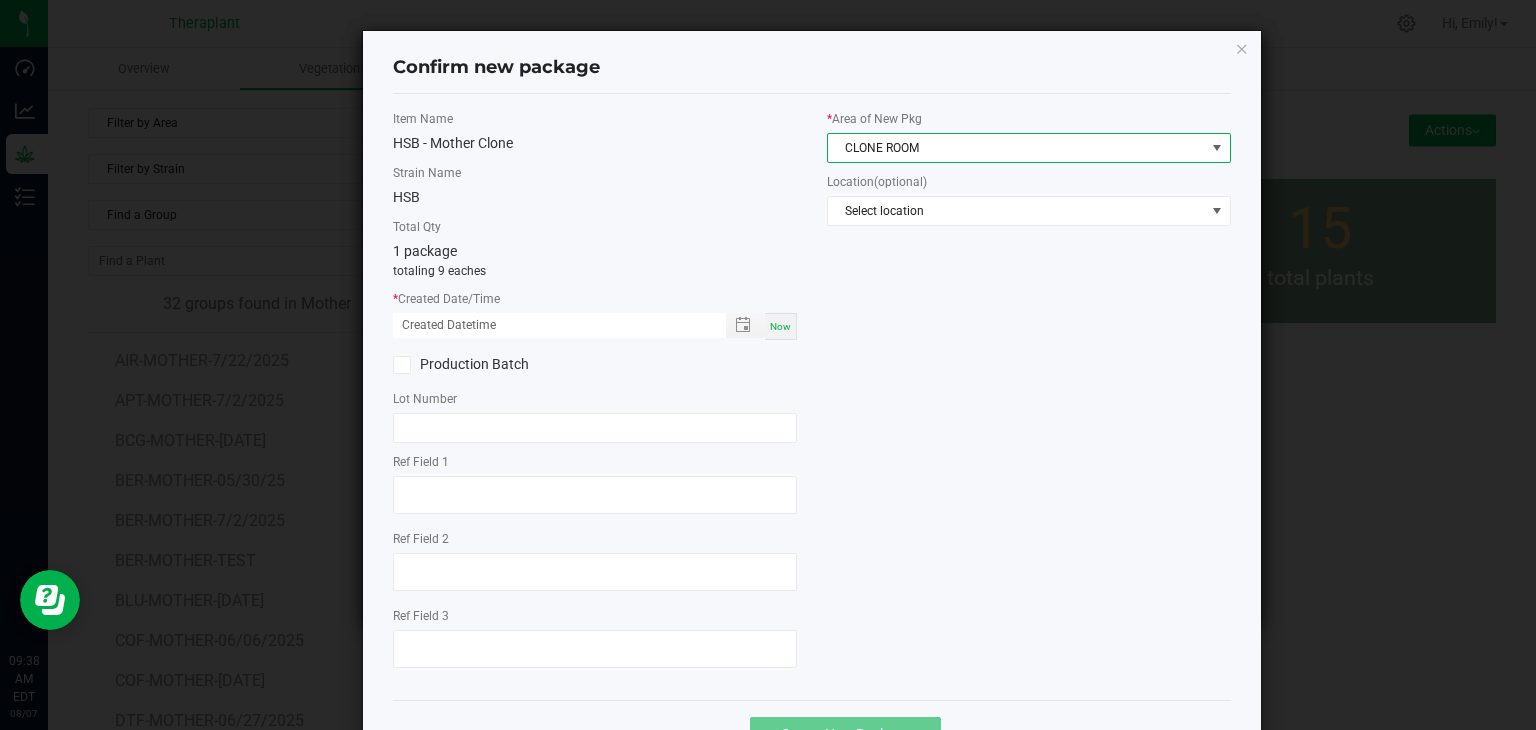 click on "Now" at bounding box center [780, 326] 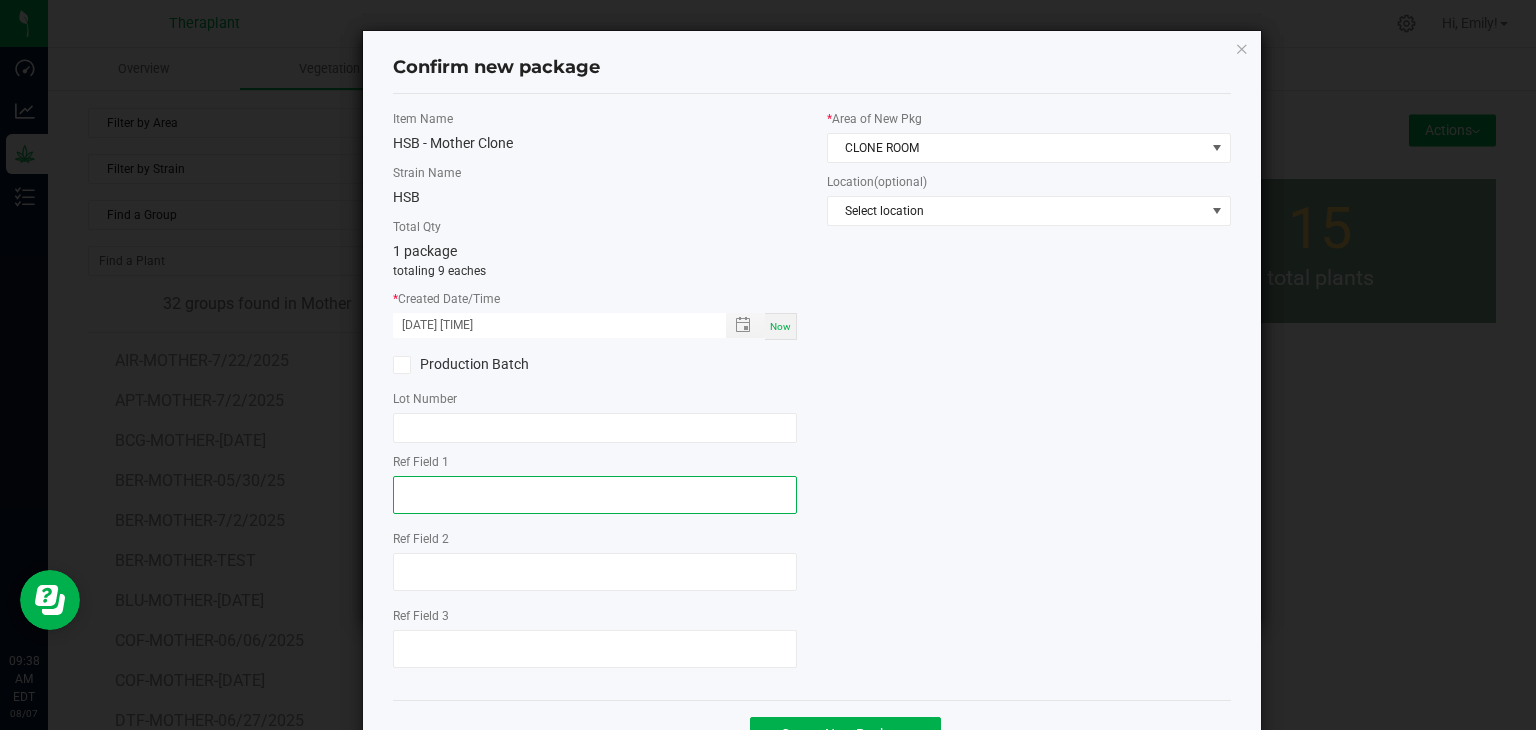 click 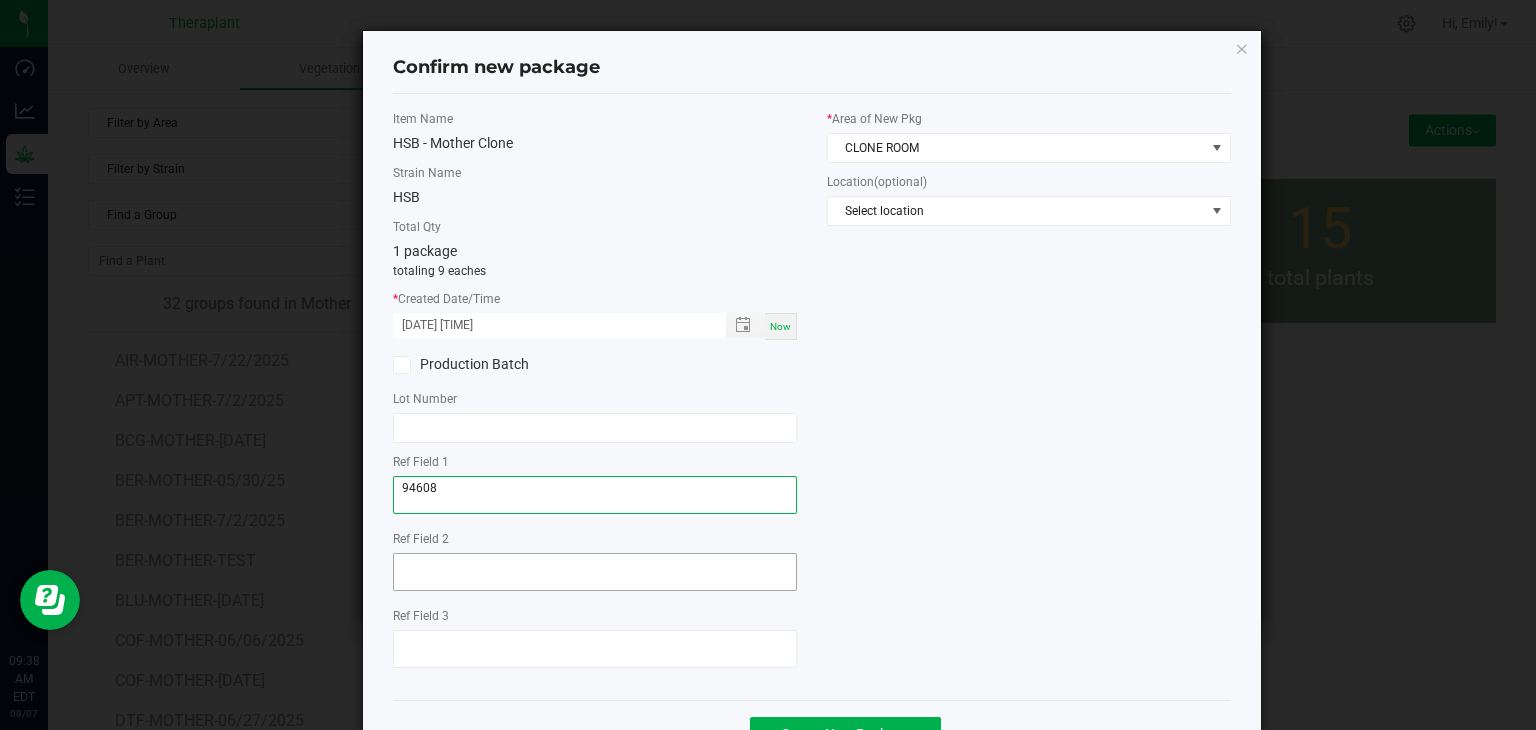 type on "94608" 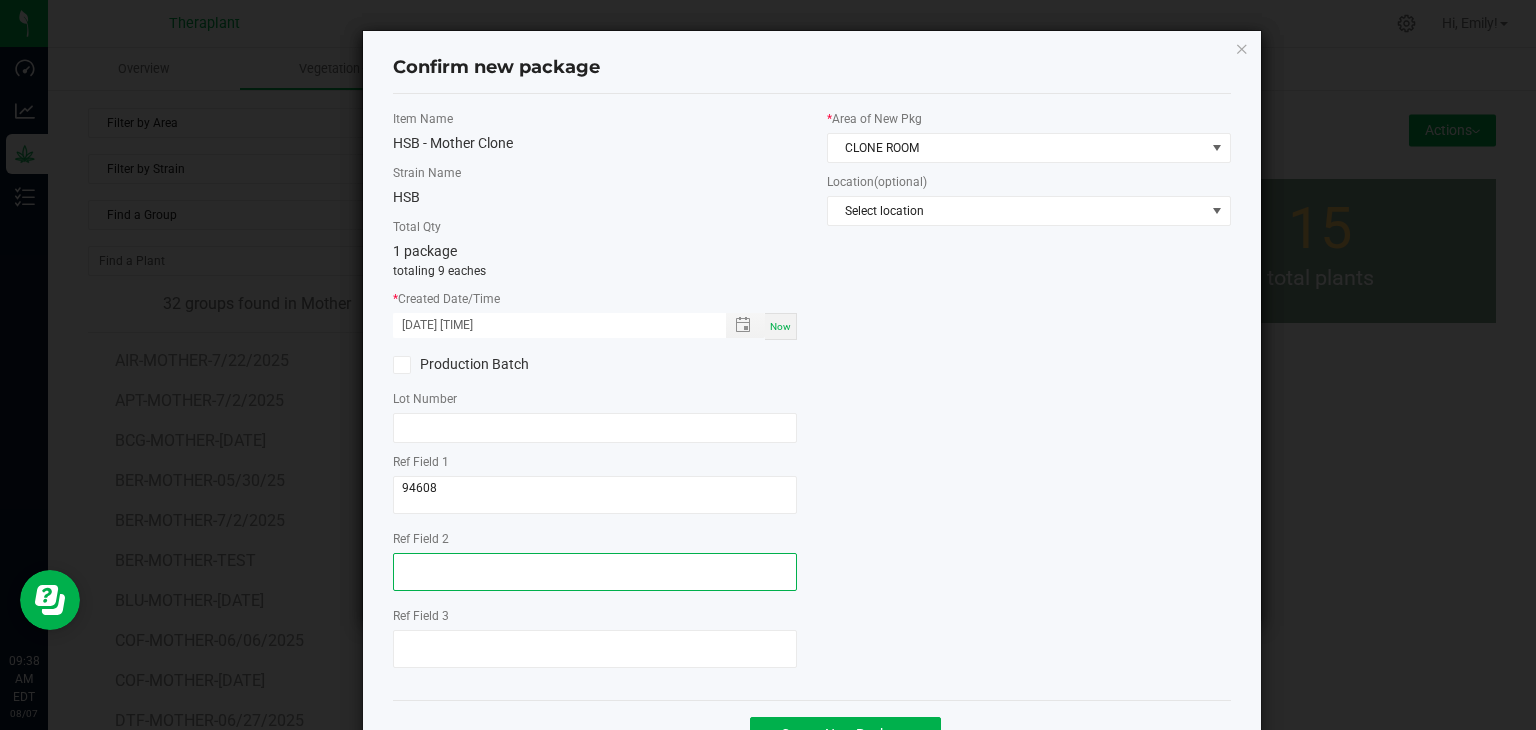 click at bounding box center (595, 572) 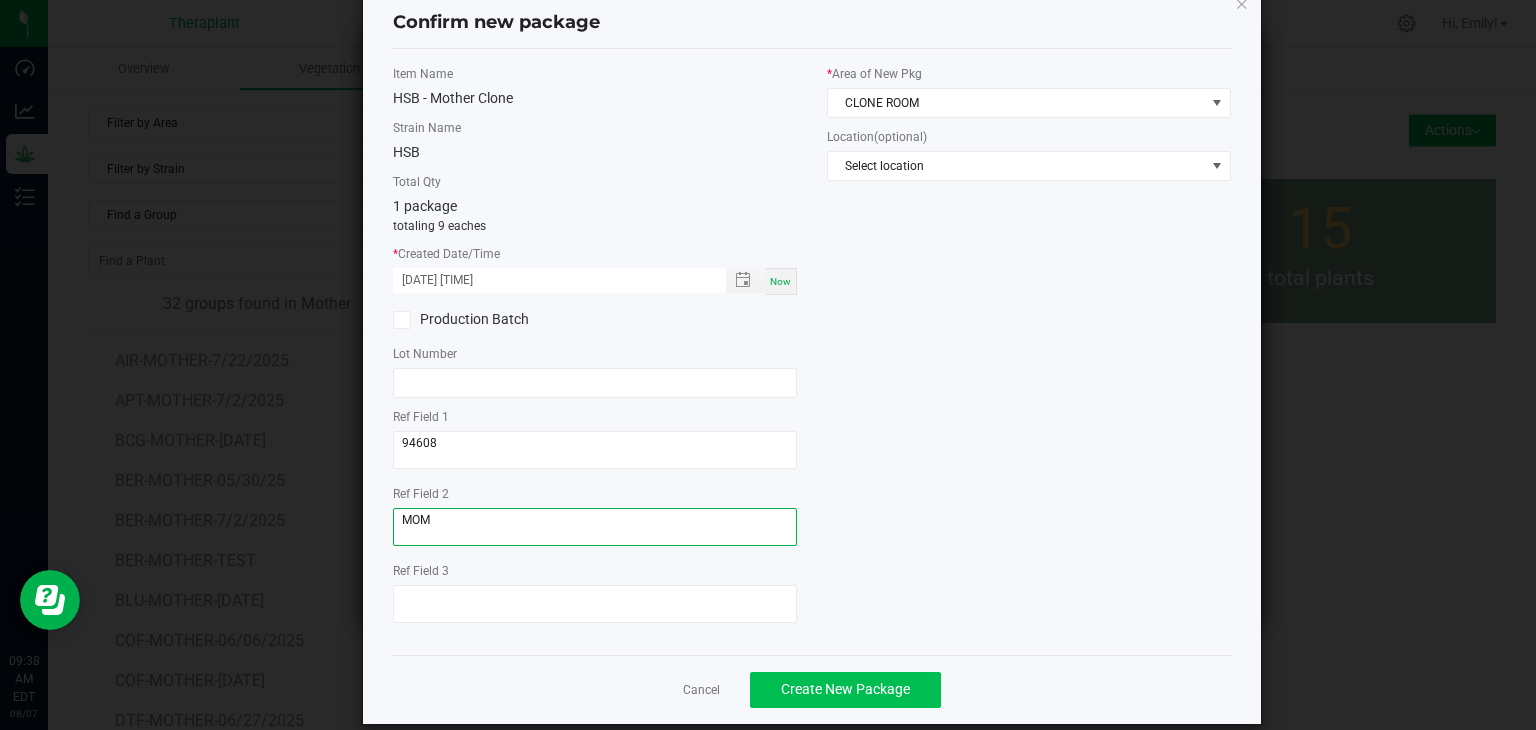 scroll, scrollTop: 69, scrollLeft: 0, axis: vertical 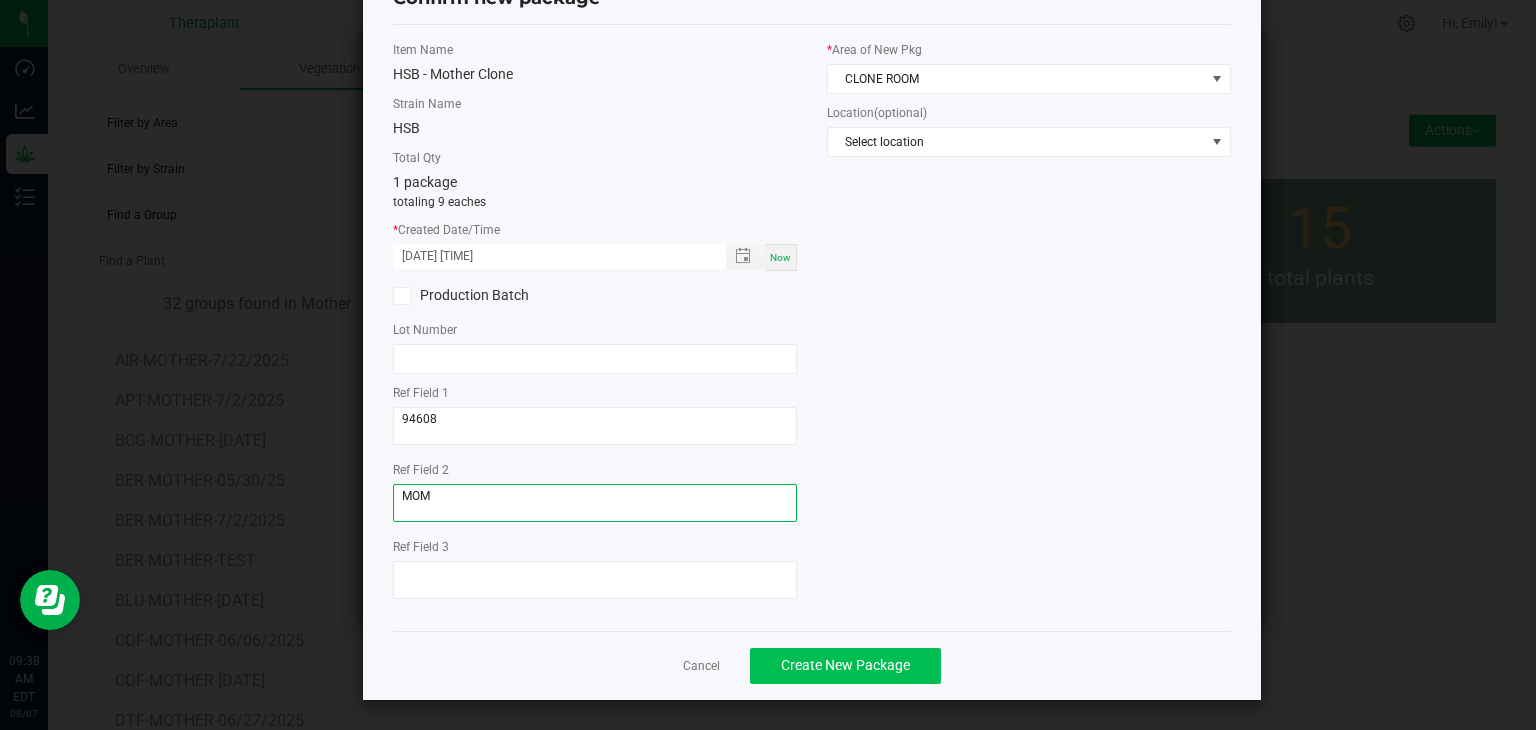 type on "MOM" 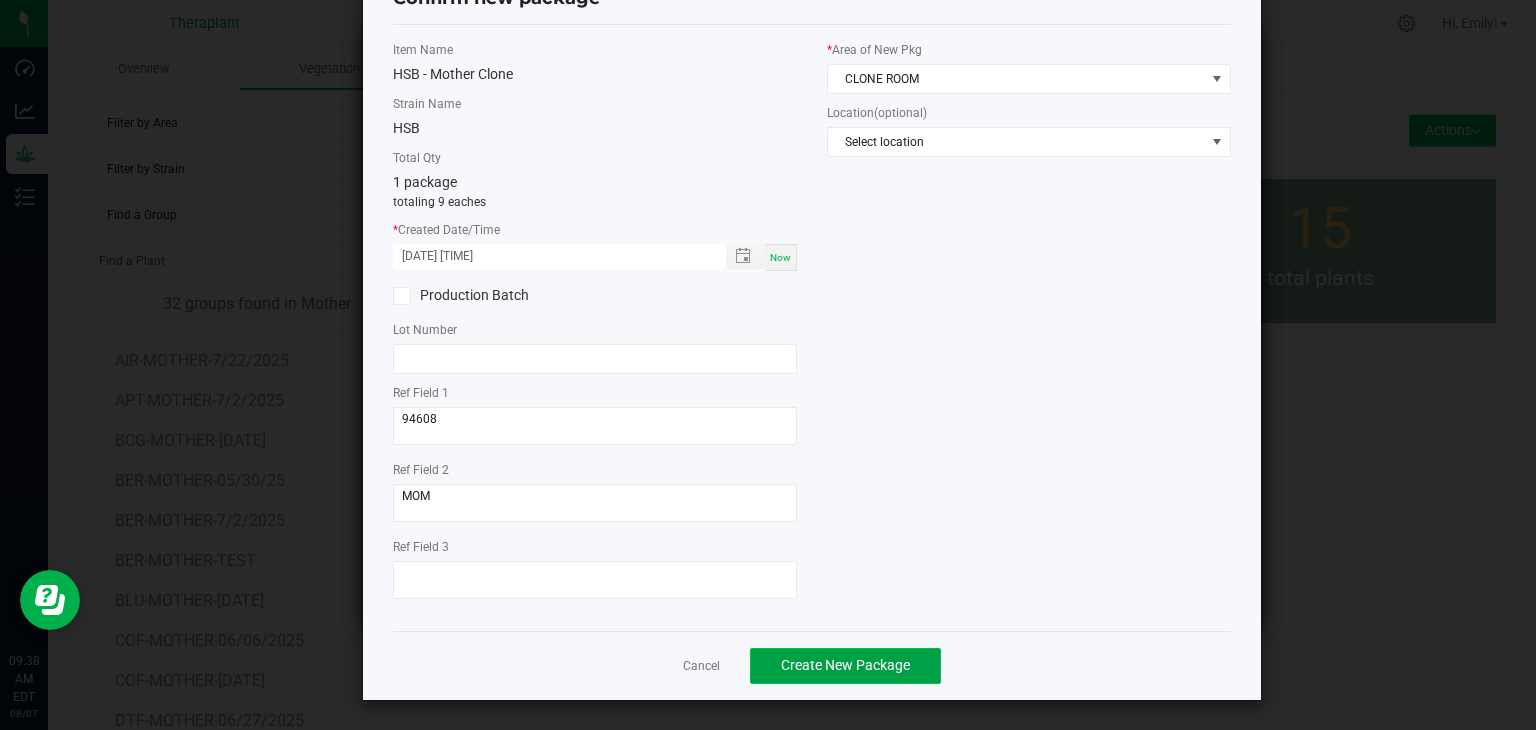 click on "Create New Package" 